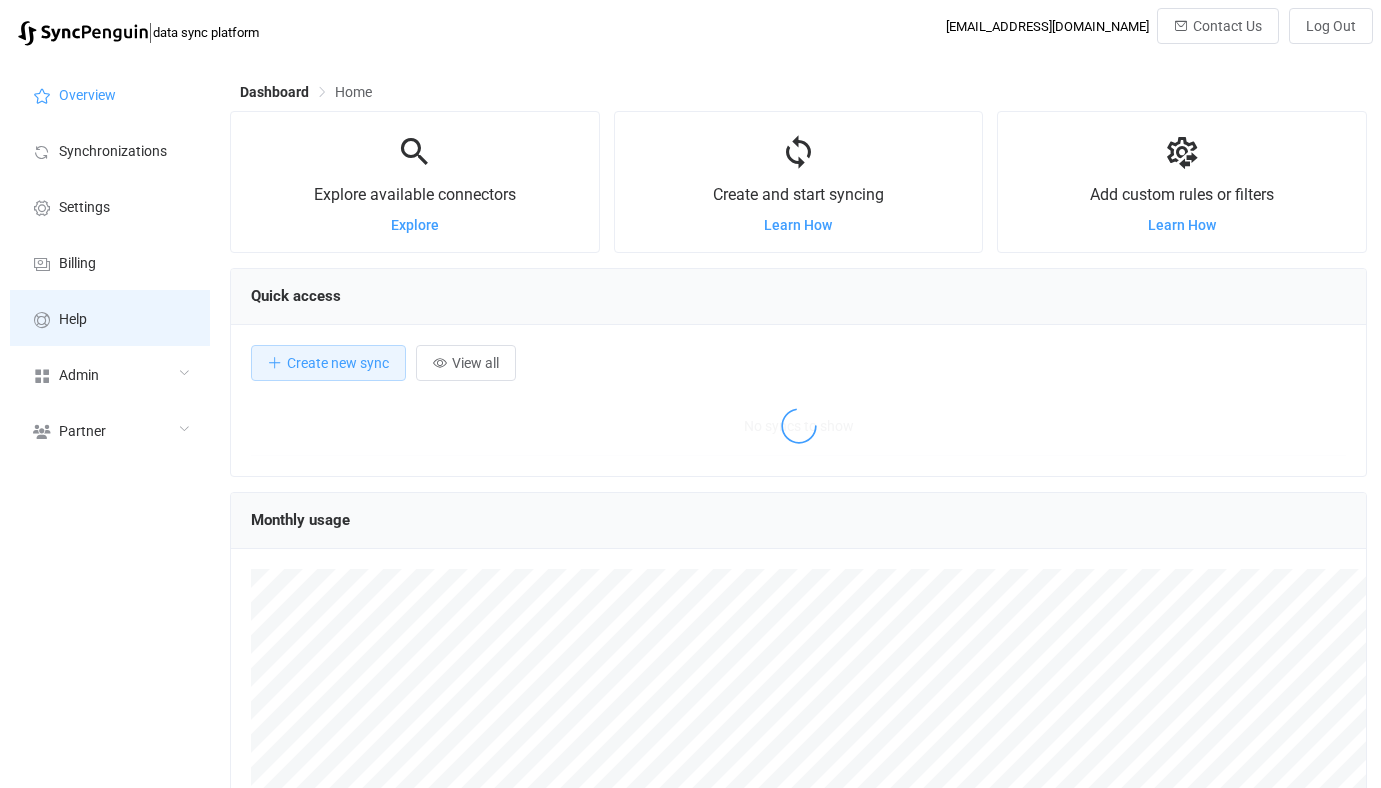 scroll, scrollTop: 0, scrollLeft: 0, axis: both 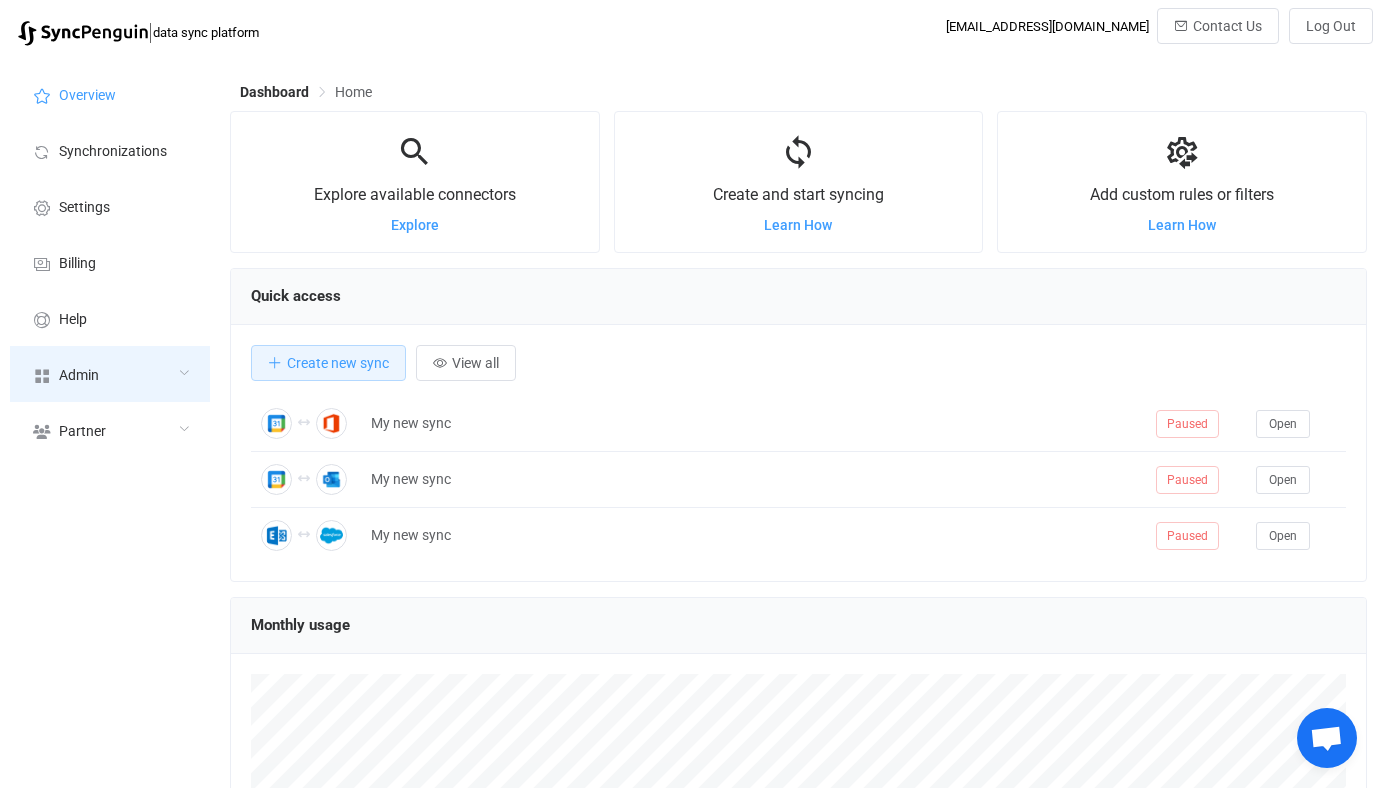 click on "Admin" at bounding box center [110, 374] 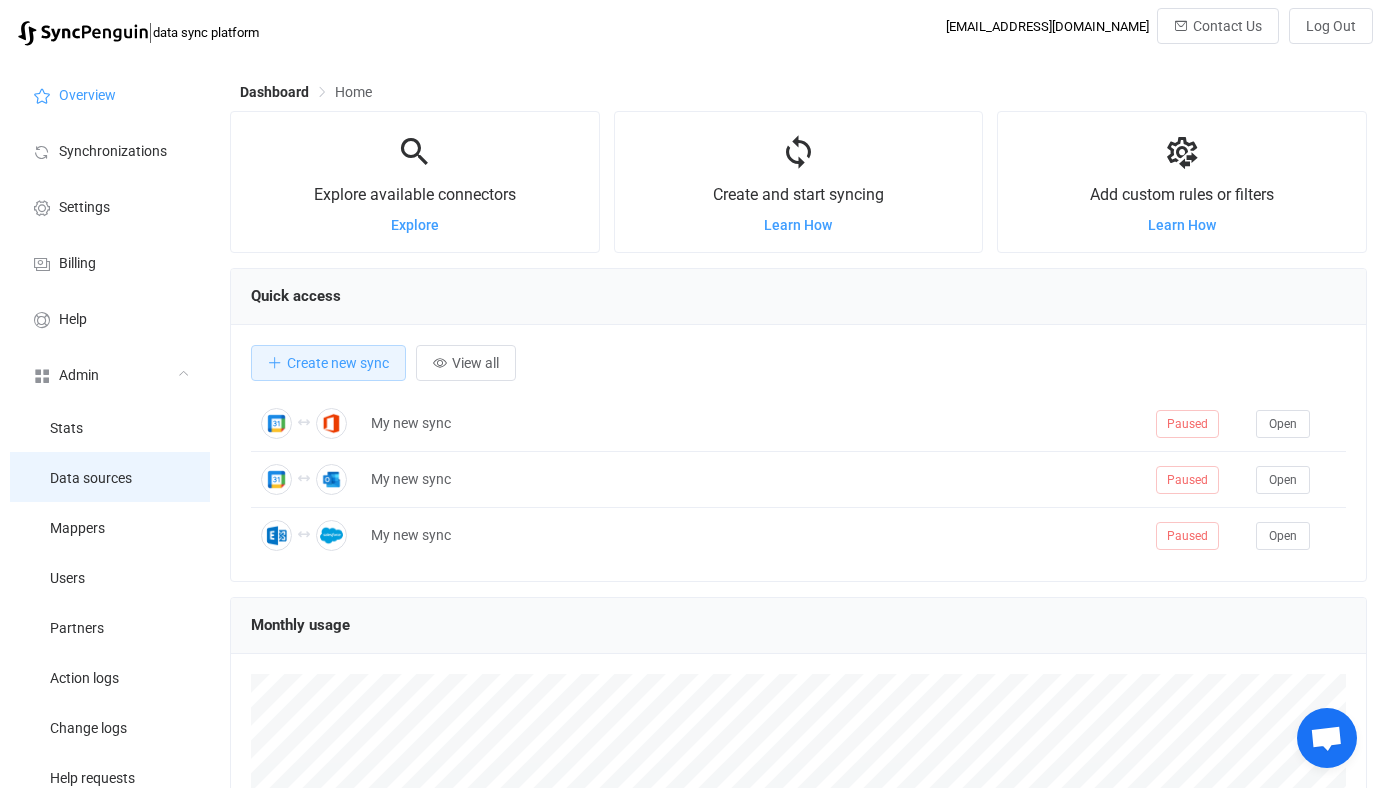 scroll, scrollTop: 999612, scrollLeft: 998863, axis: both 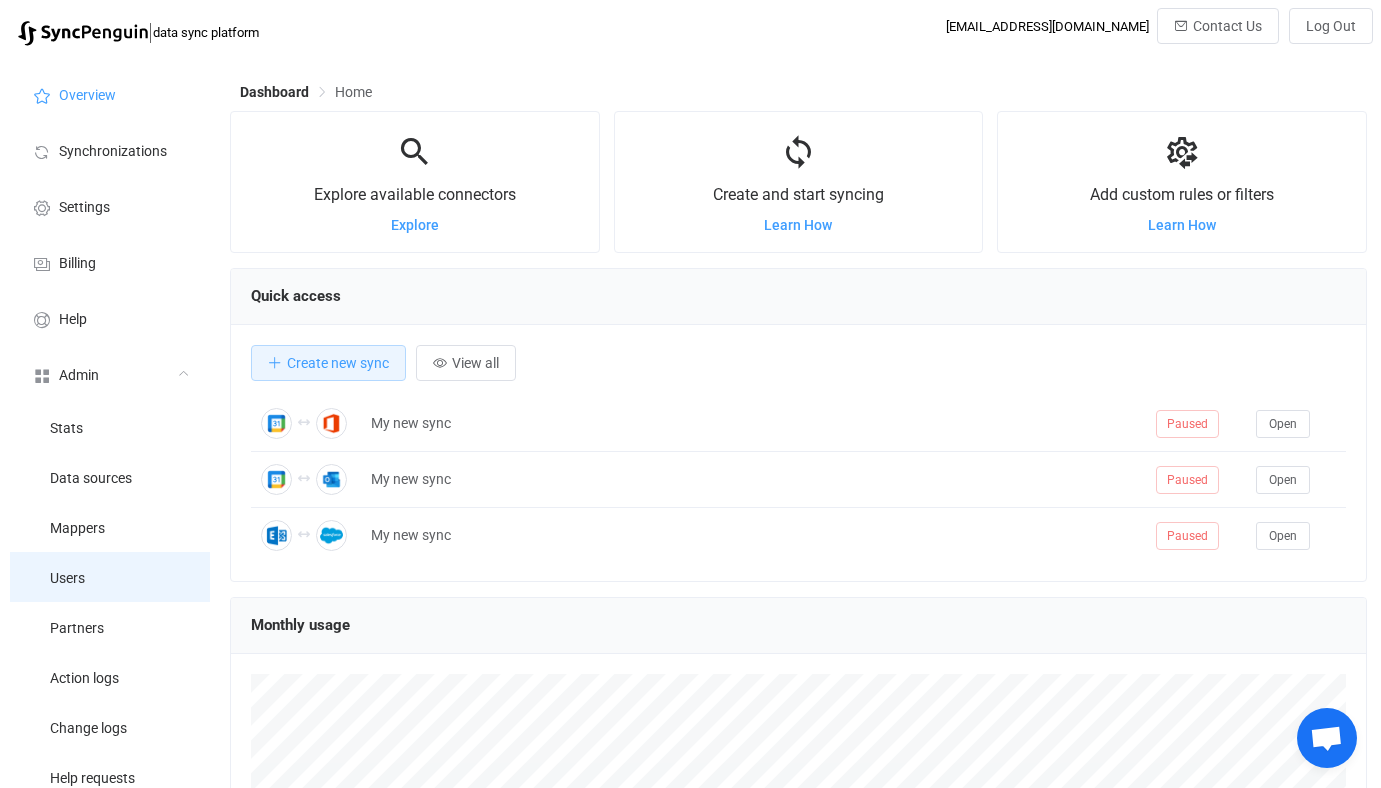 click on "Users" at bounding box center (110, 577) 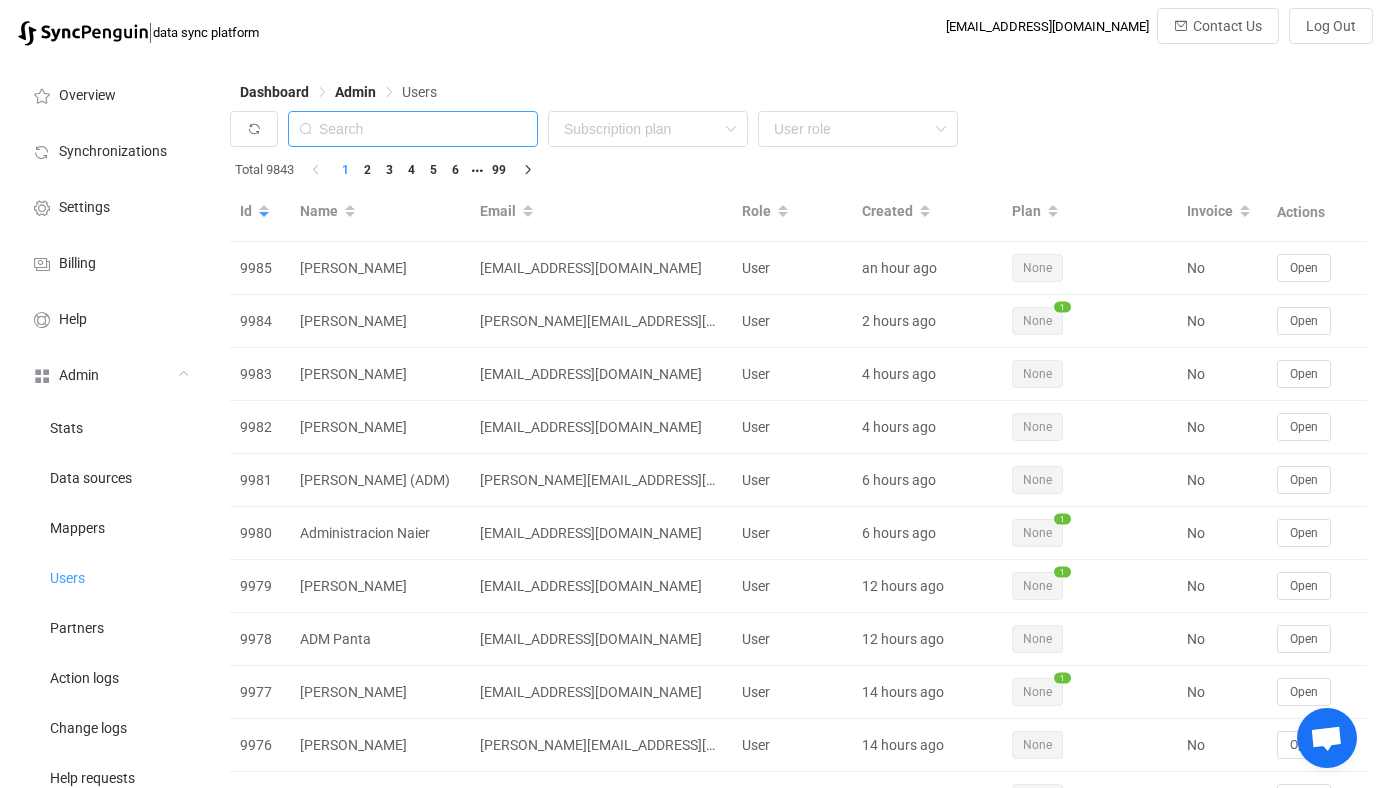 click at bounding box center (413, 129) 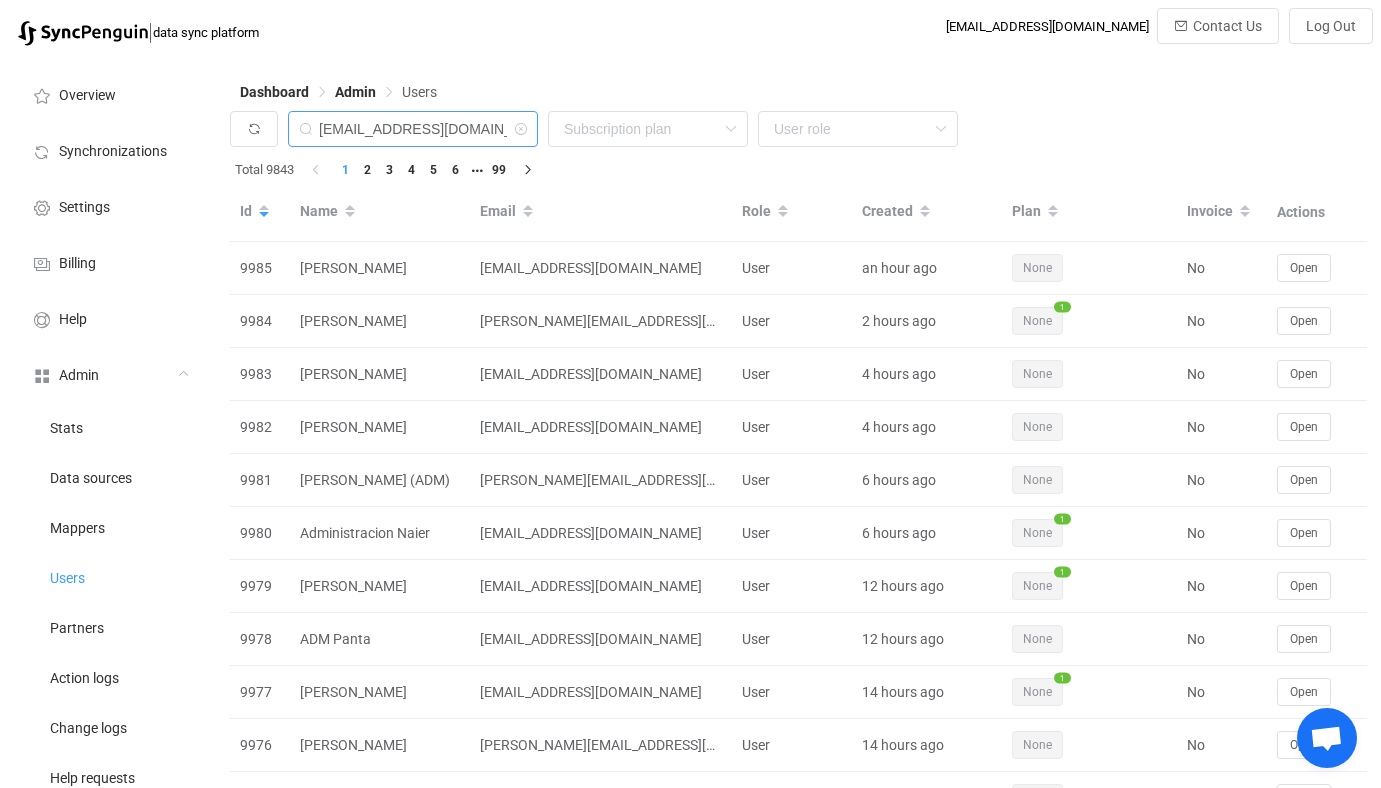 scroll, scrollTop: 0, scrollLeft: 9, axis: horizontal 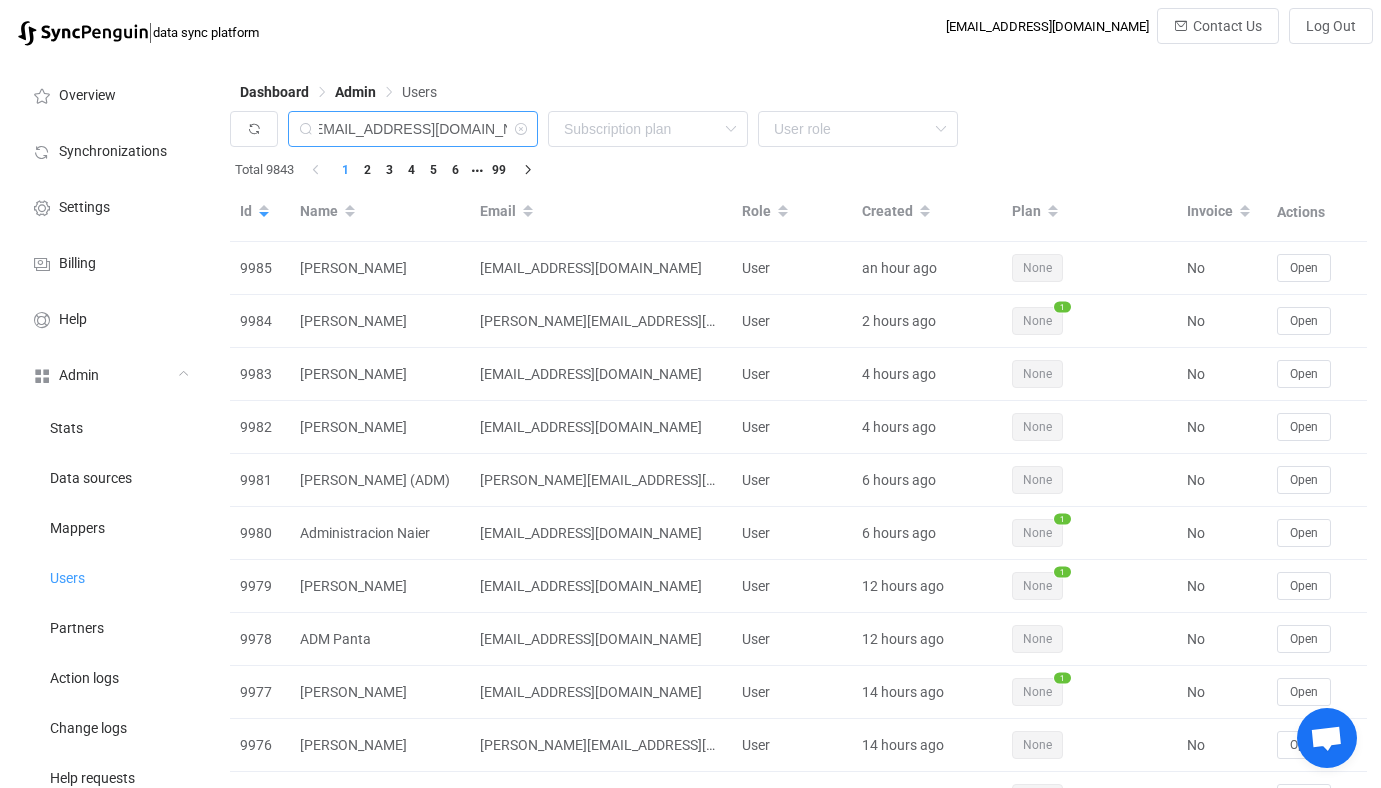 type on "tgorelick@gorelickandsons.com" 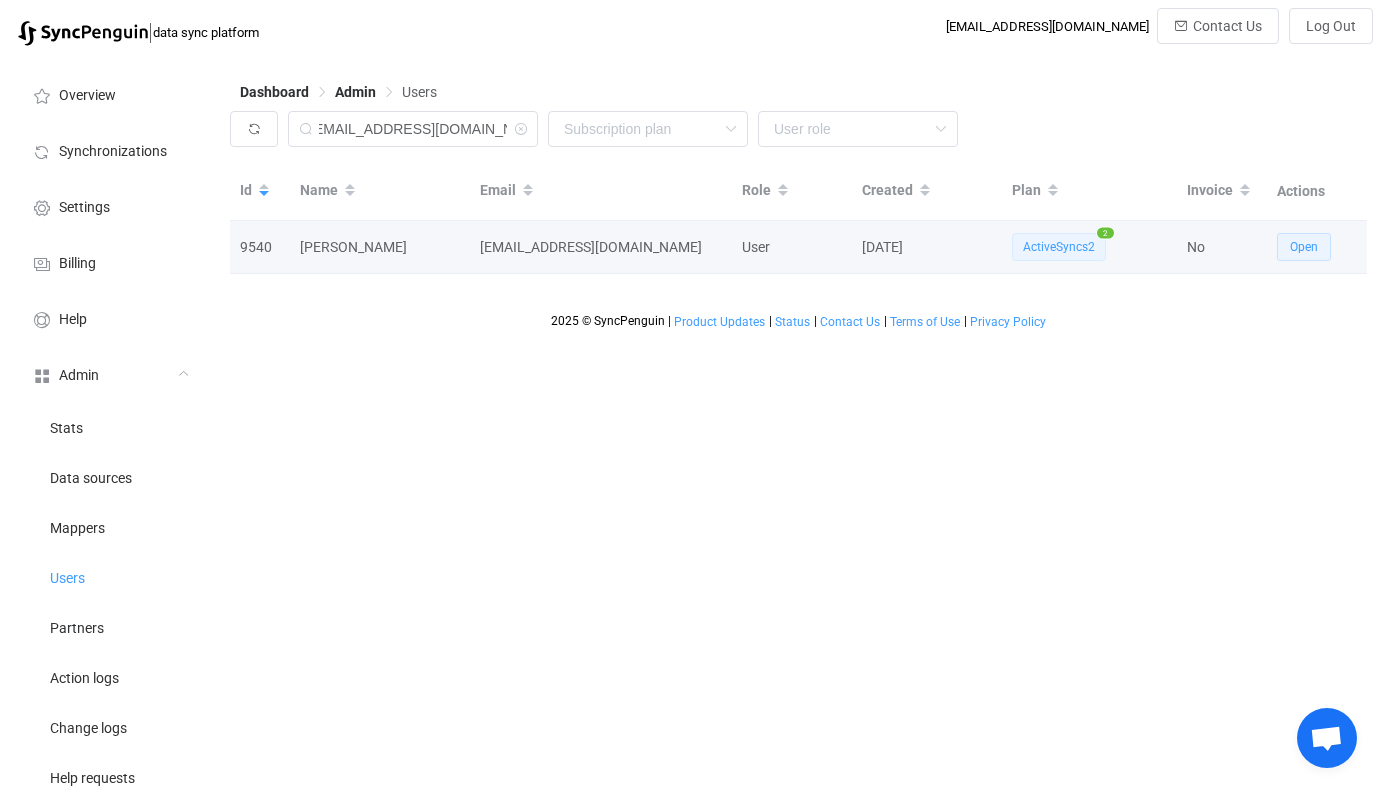 click on "Open" at bounding box center [1304, 247] 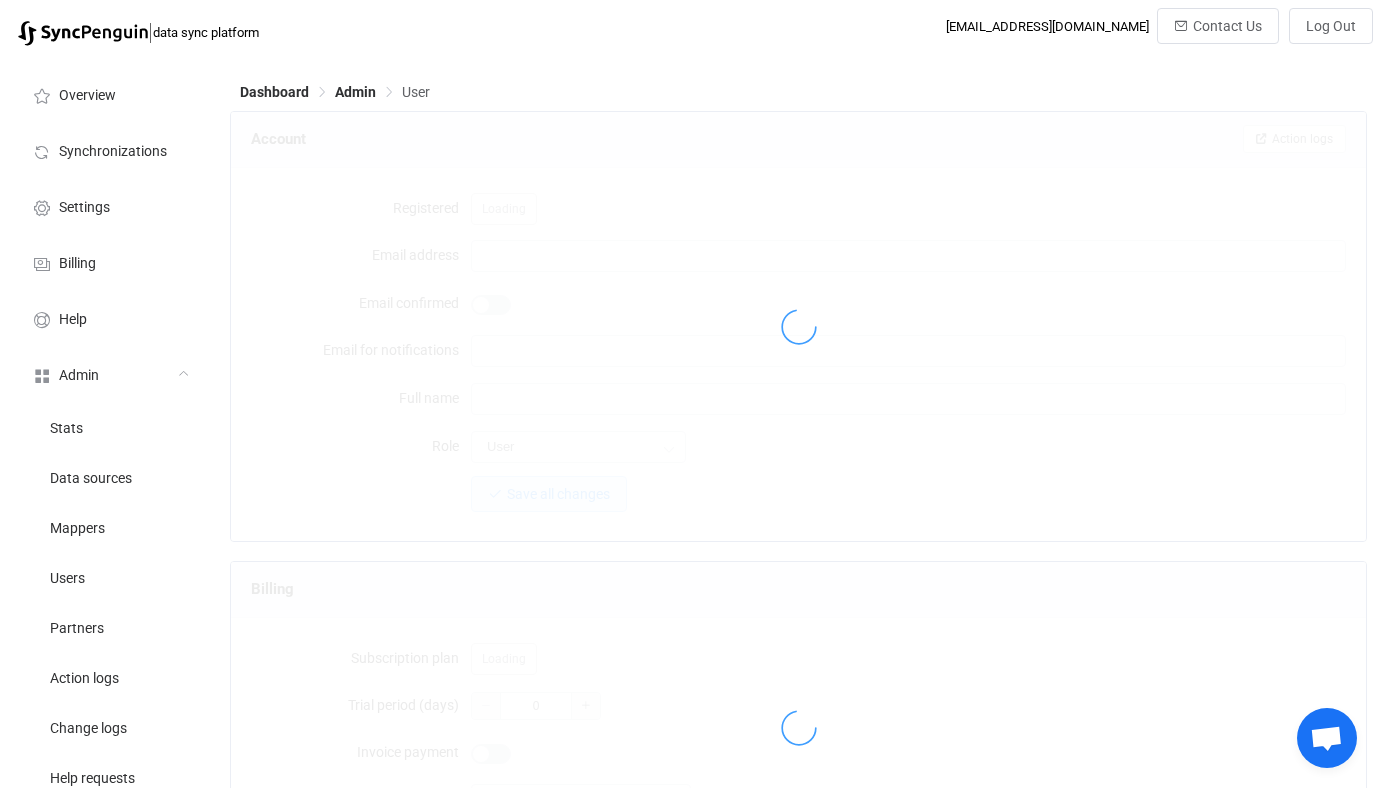 type on "tgorelick@gorelickandsons.com" 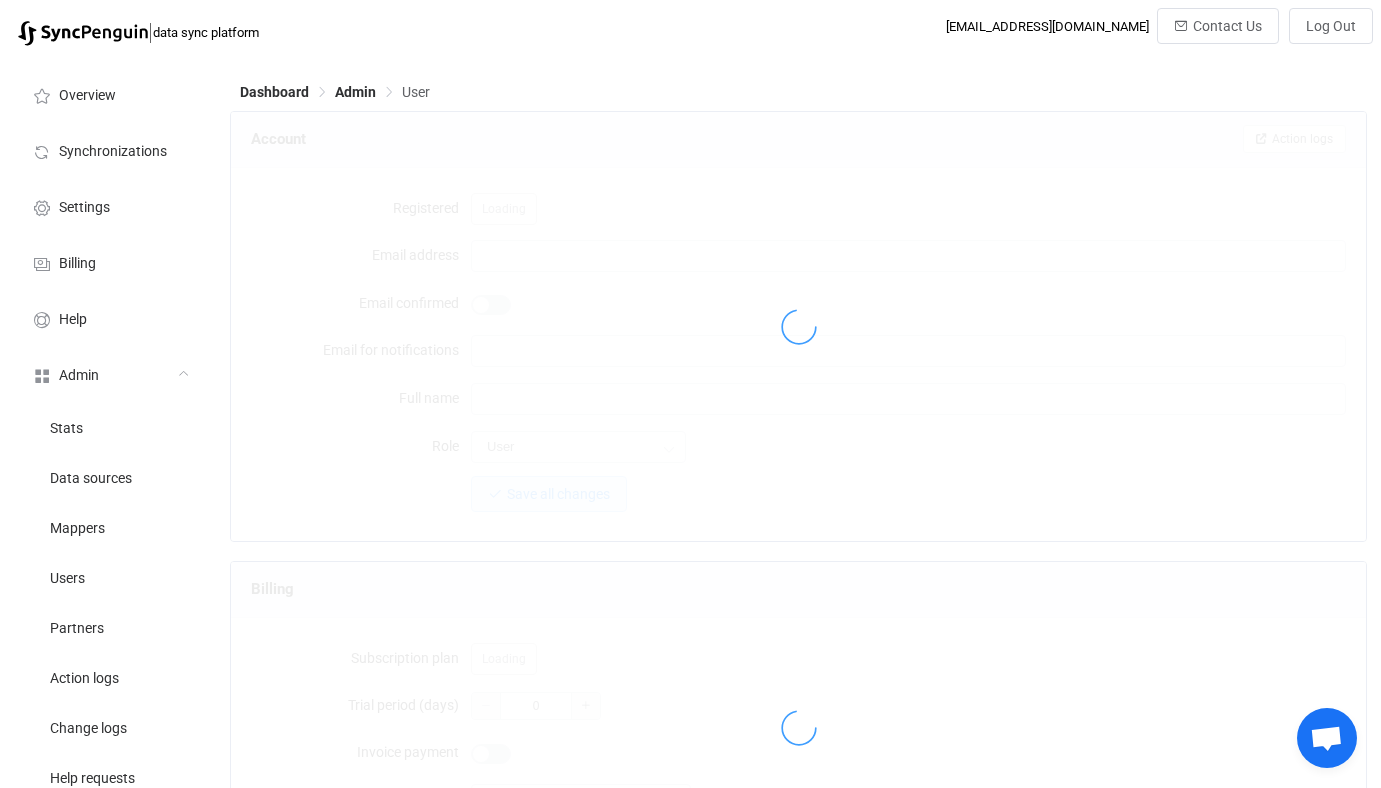 type on "Todd Gorelick" 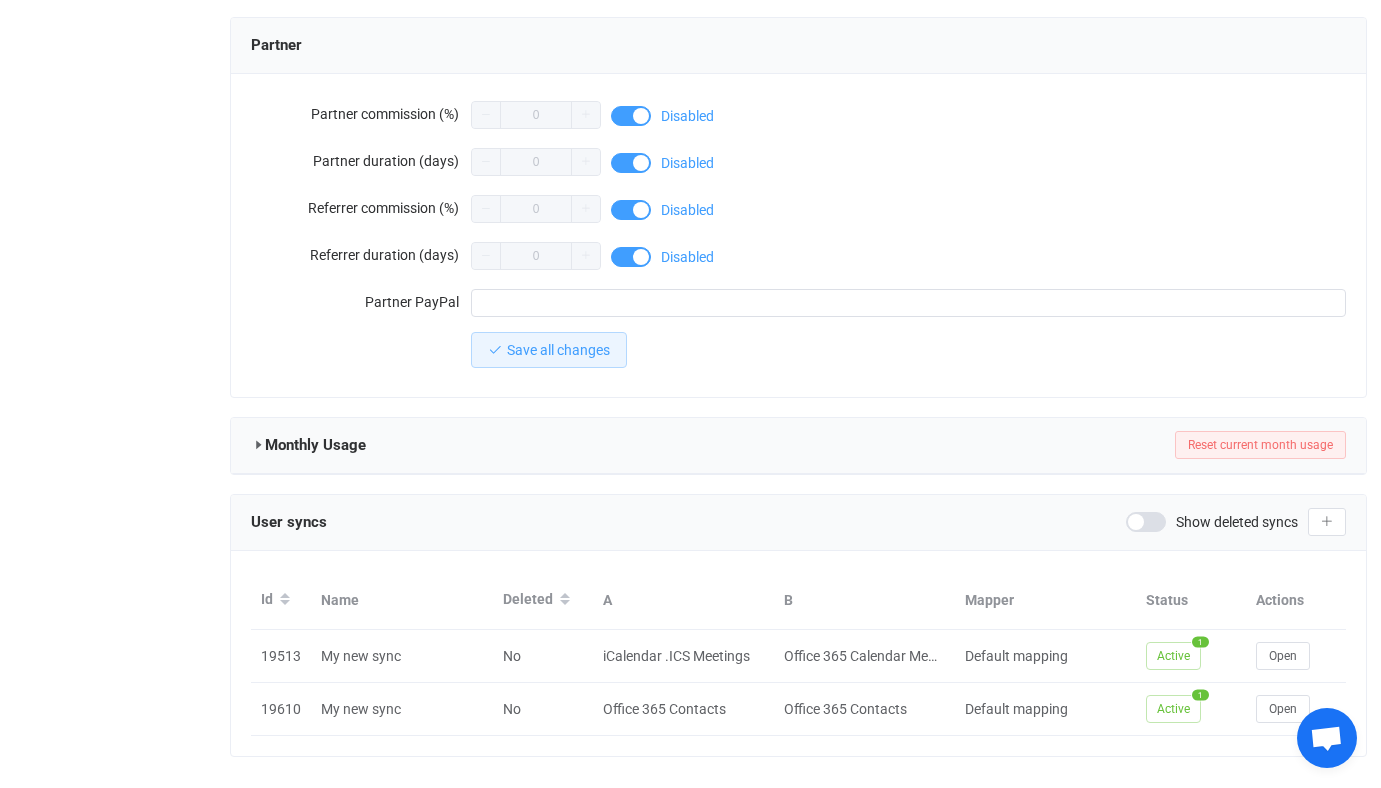 scroll, scrollTop: 1795, scrollLeft: 0, axis: vertical 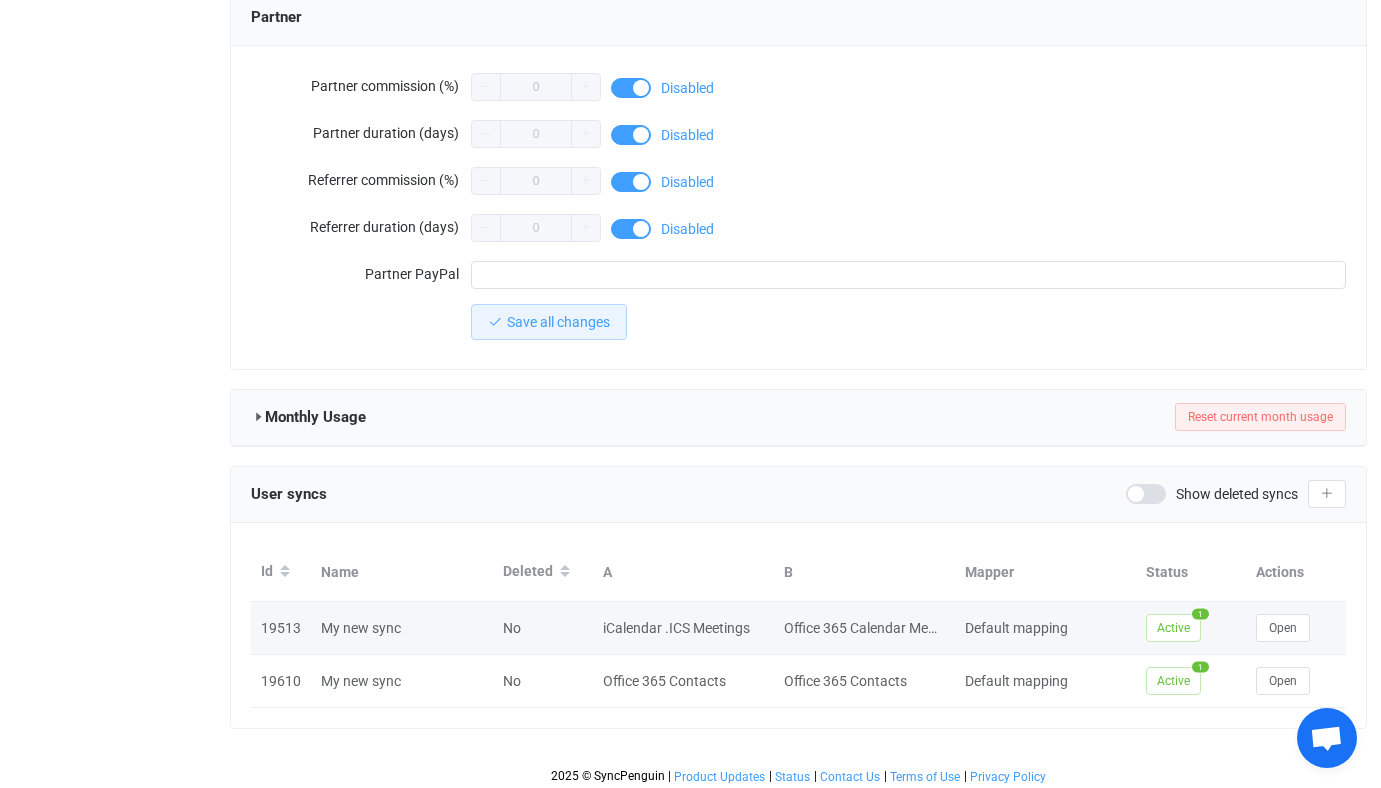 click on "Open" at bounding box center (1296, 628) 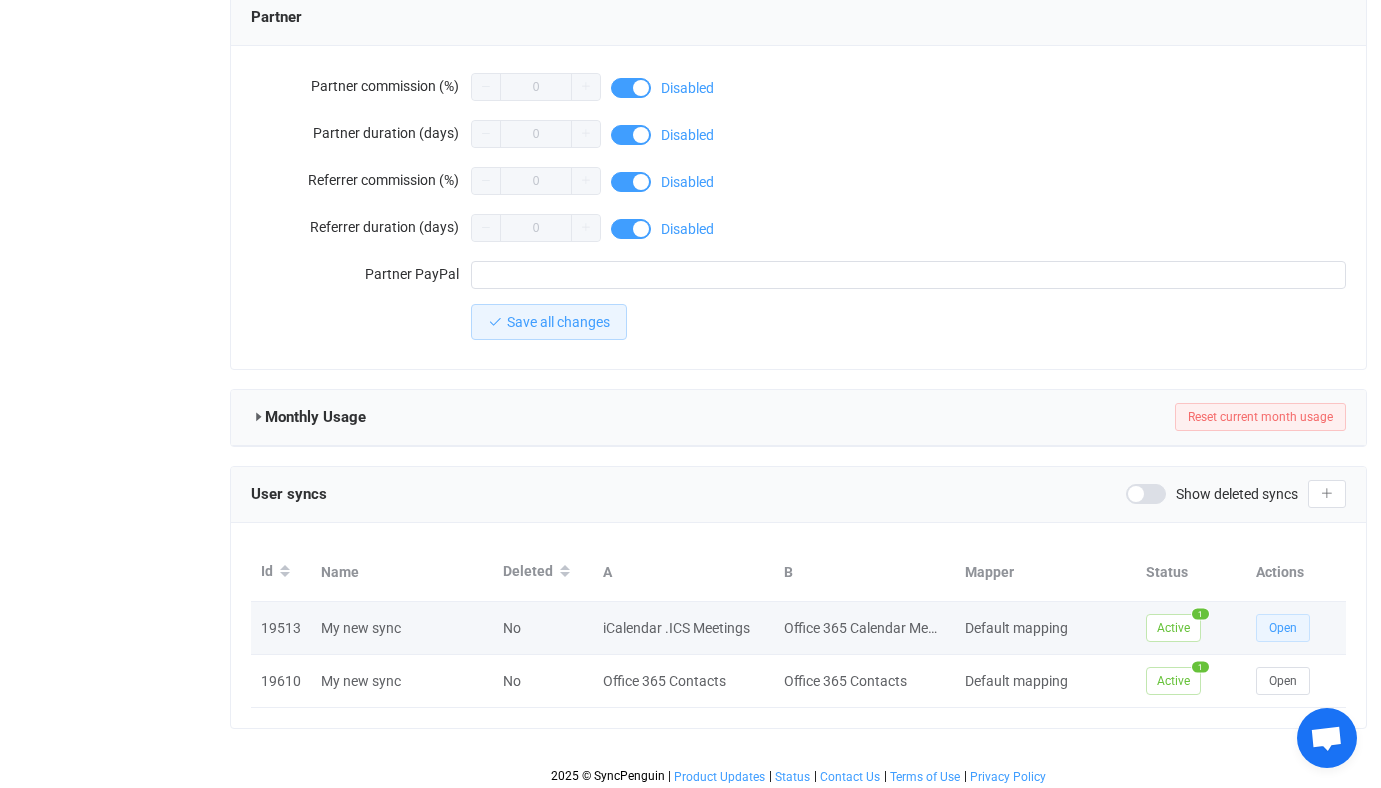 click on "Open" at bounding box center (1283, 628) 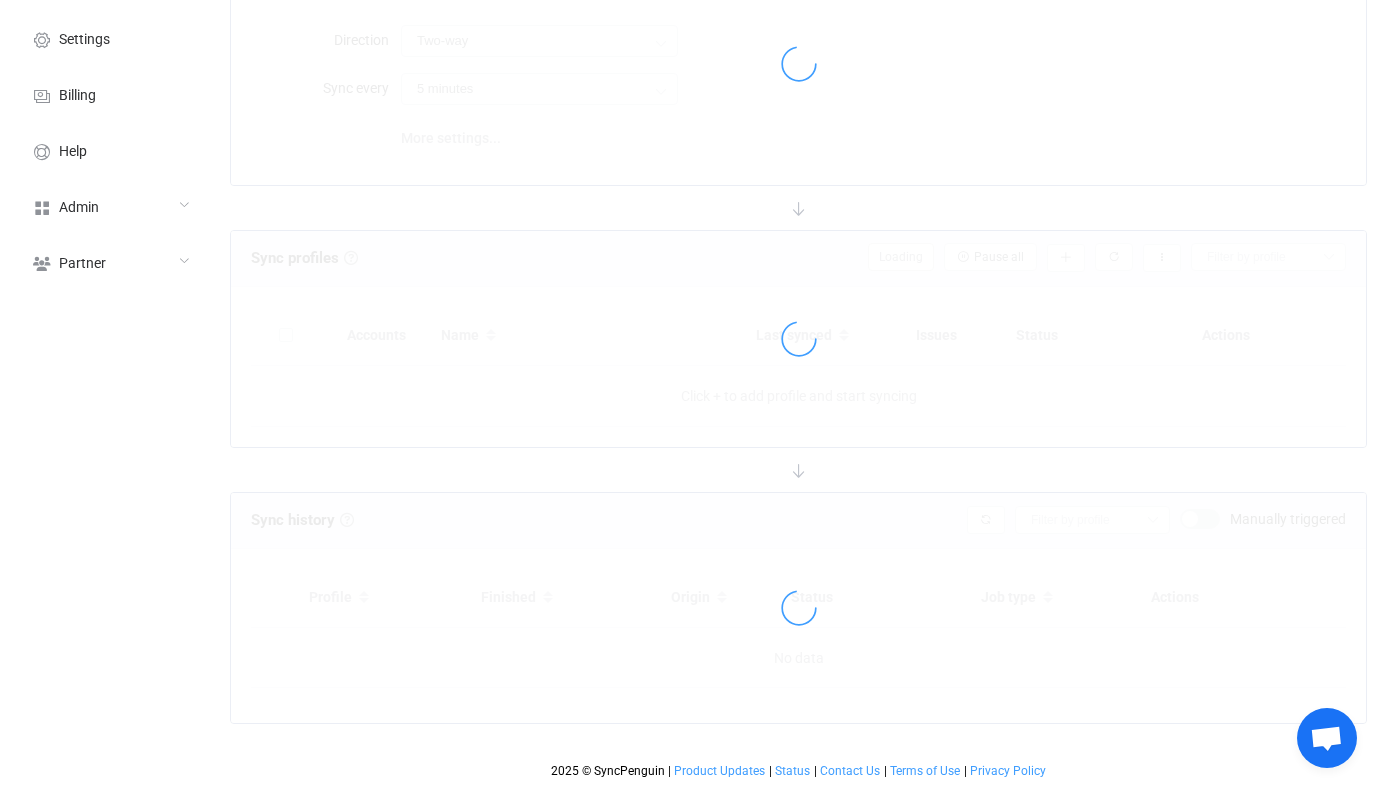 scroll, scrollTop: 0, scrollLeft: 0, axis: both 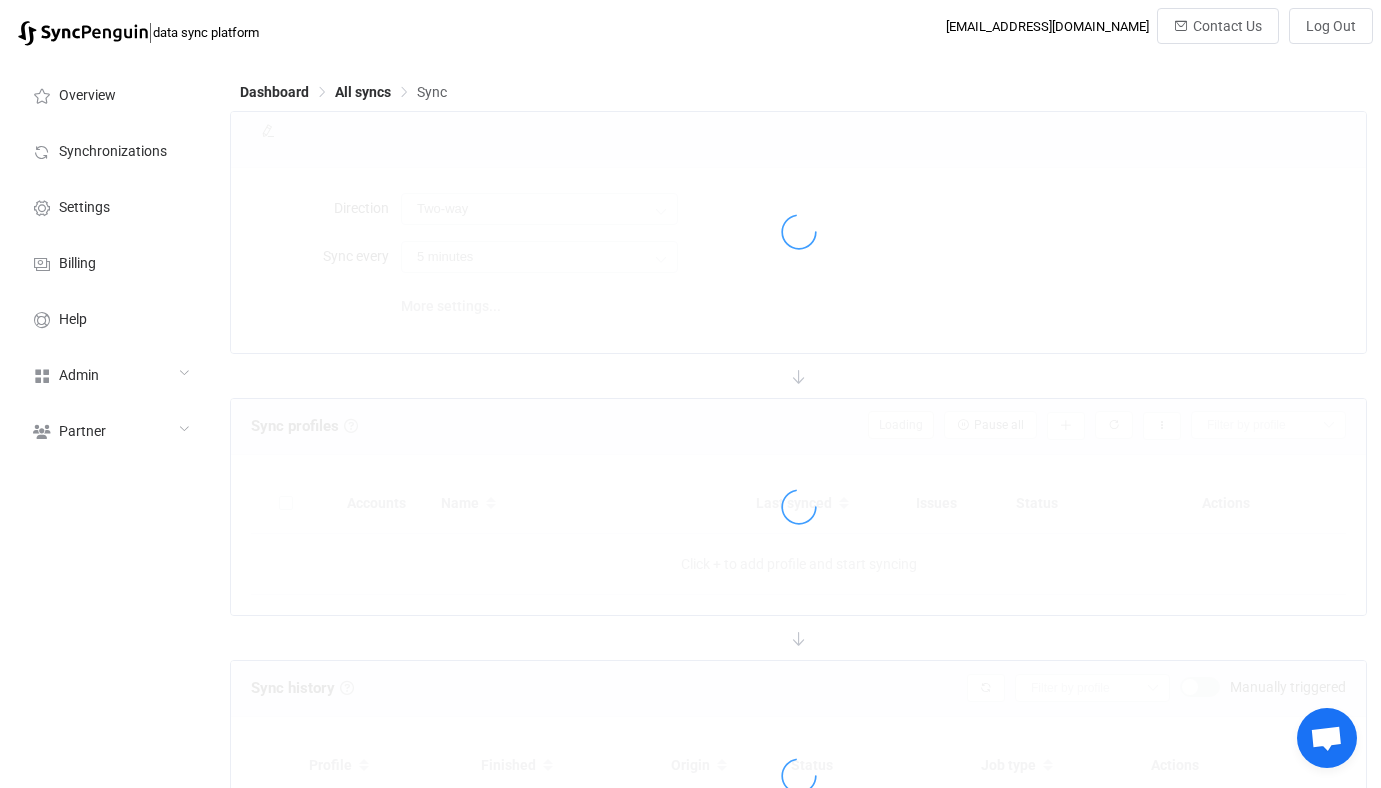 type on "iCalendar .ICS → Office 365" 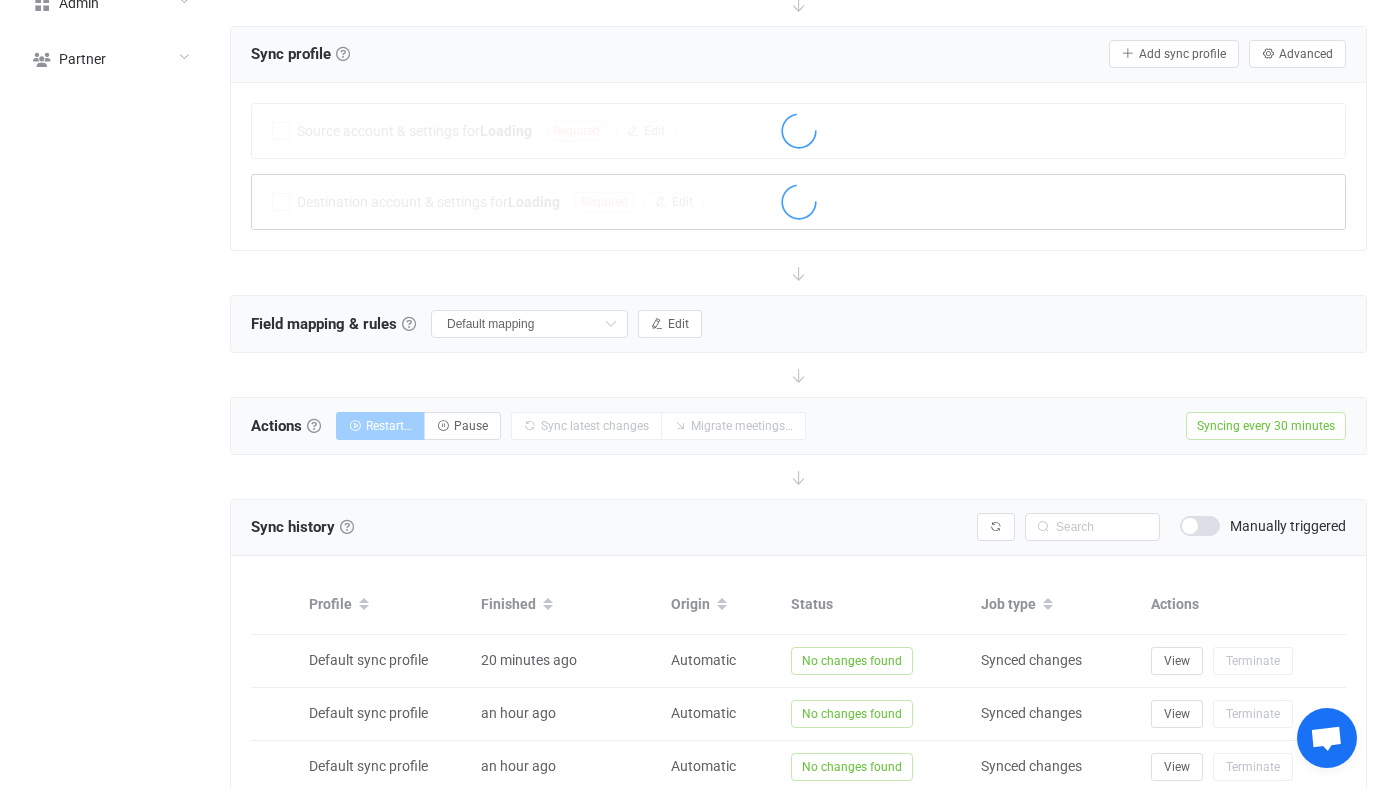 scroll, scrollTop: 873, scrollLeft: 0, axis: vertical 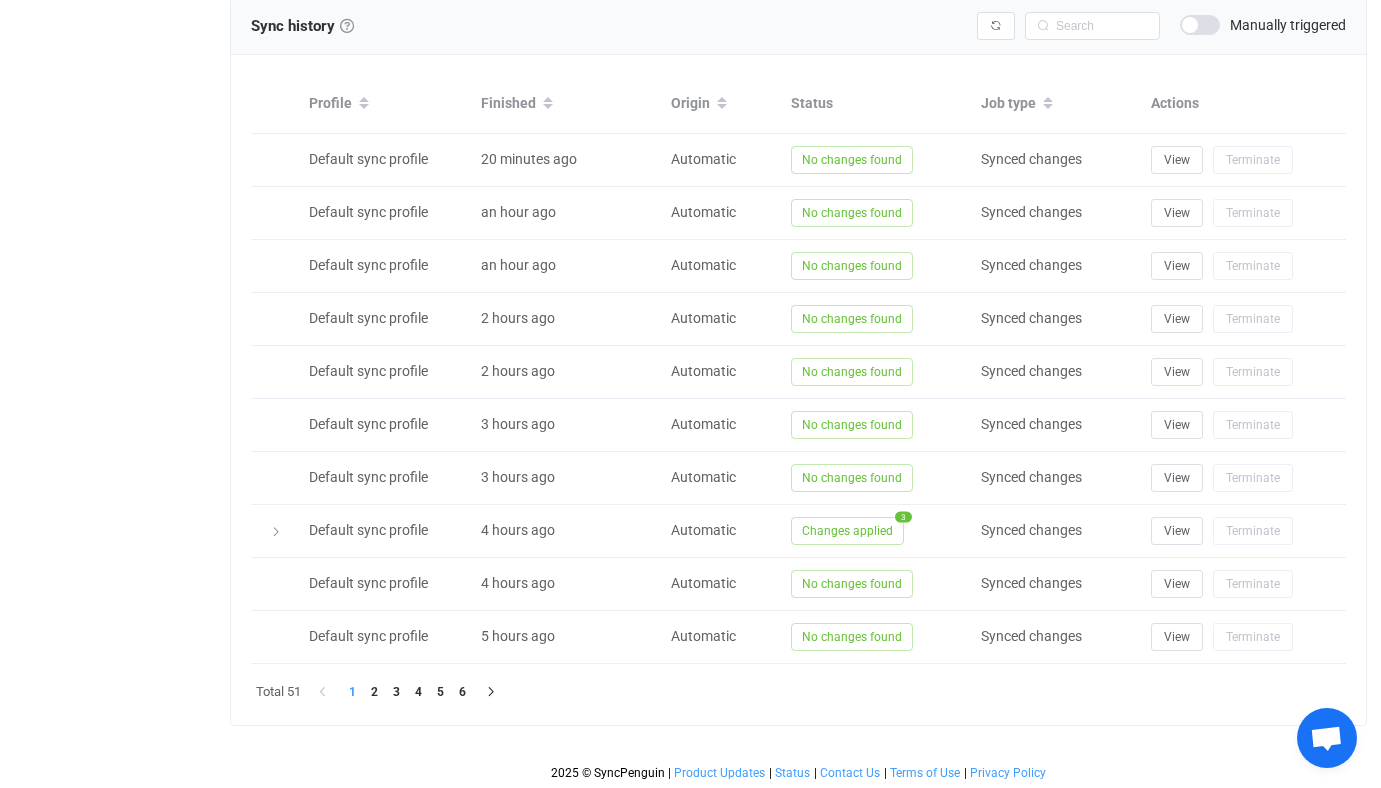 click on "Changes applied
3" at bounding box center (876, 531) 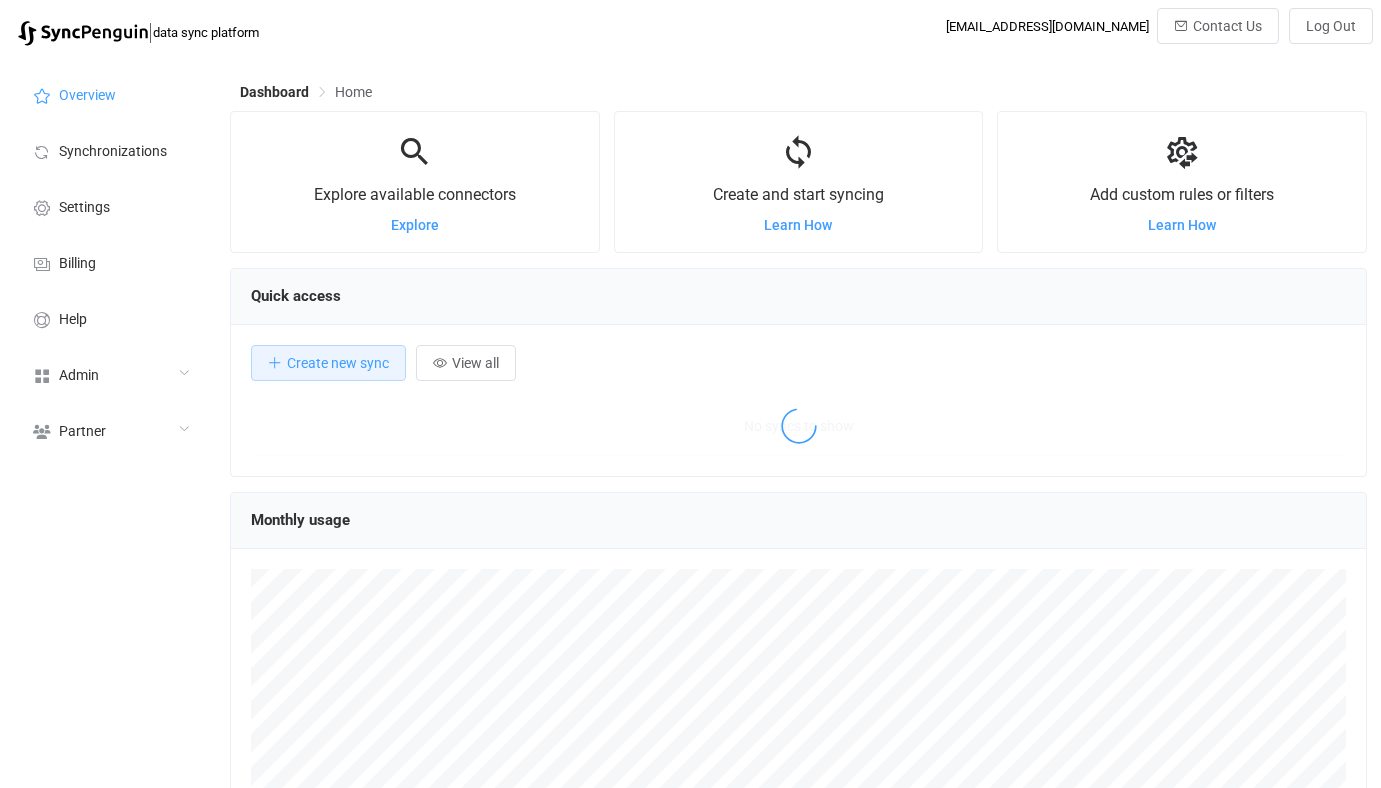 scroll, scrollTop: 0, scrollLeft: 0, axis: both 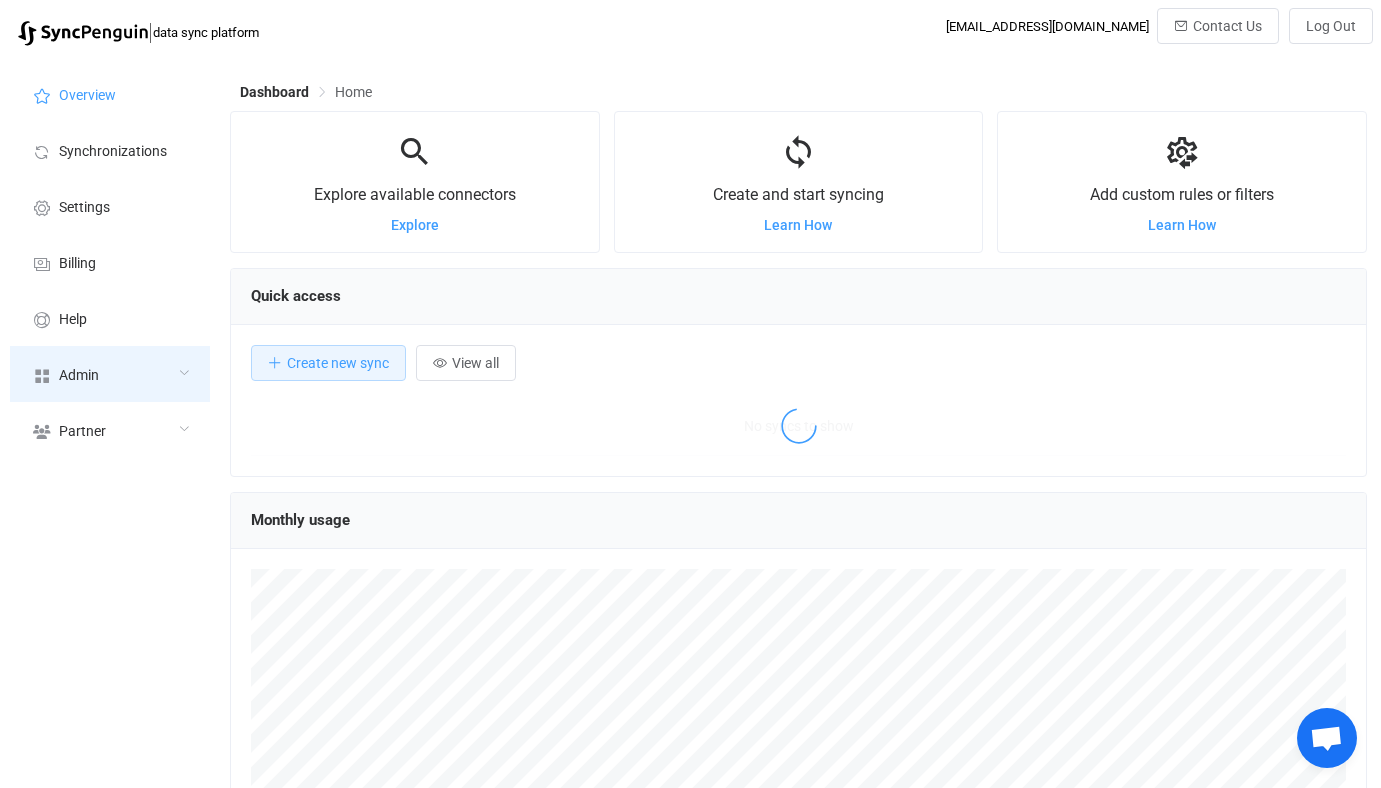 click on "Admin" at bounding box center (110, 374) 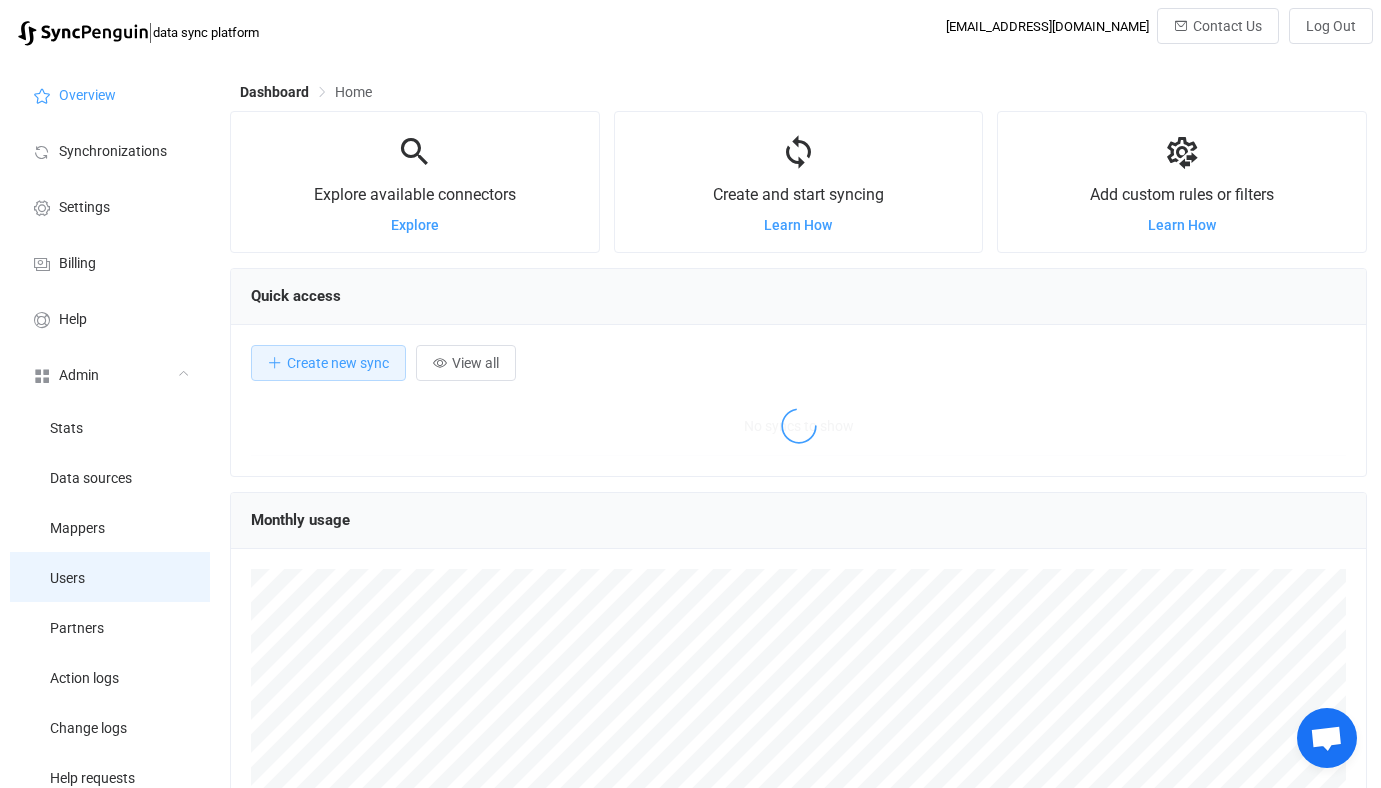 click on "Users" at bounding box center (110, 577) 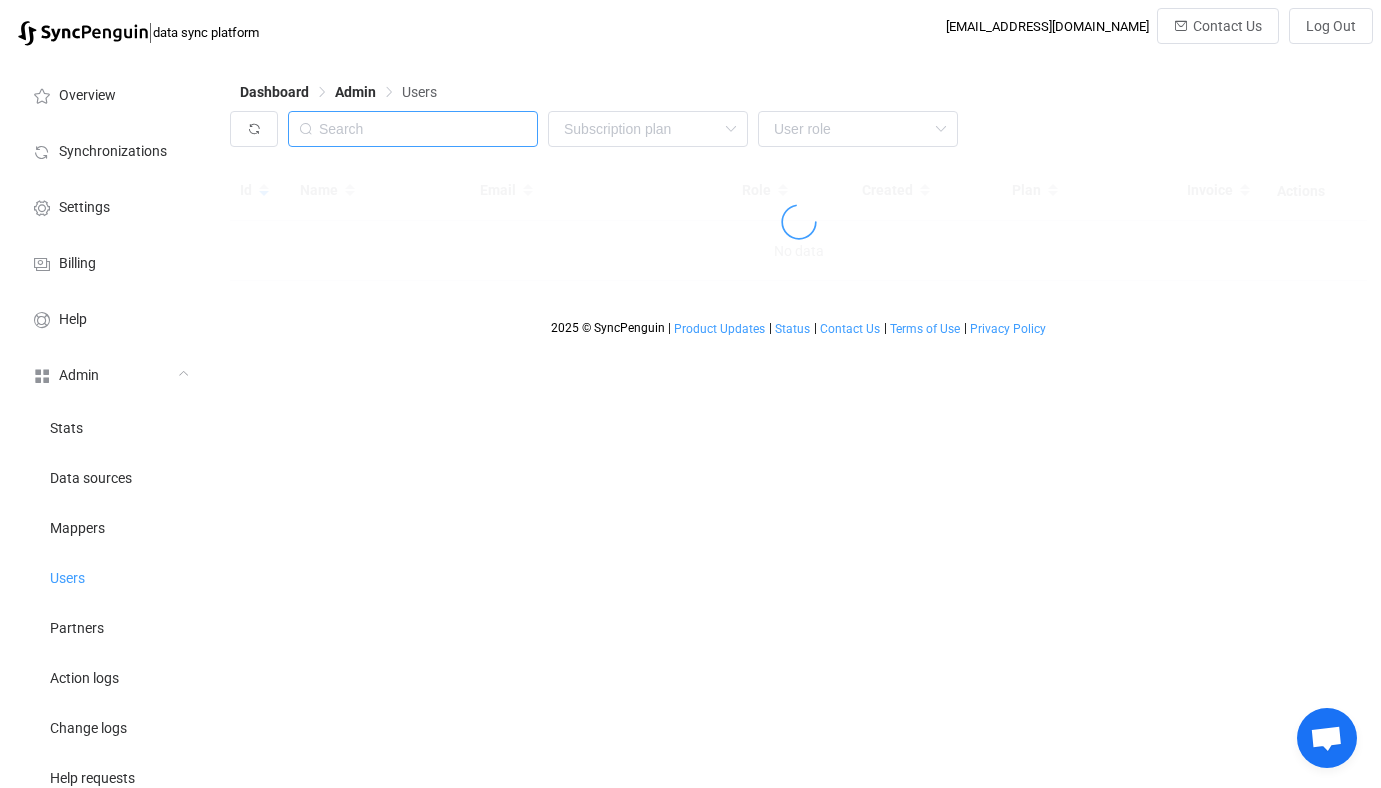 click at bounding box center [413, 129] 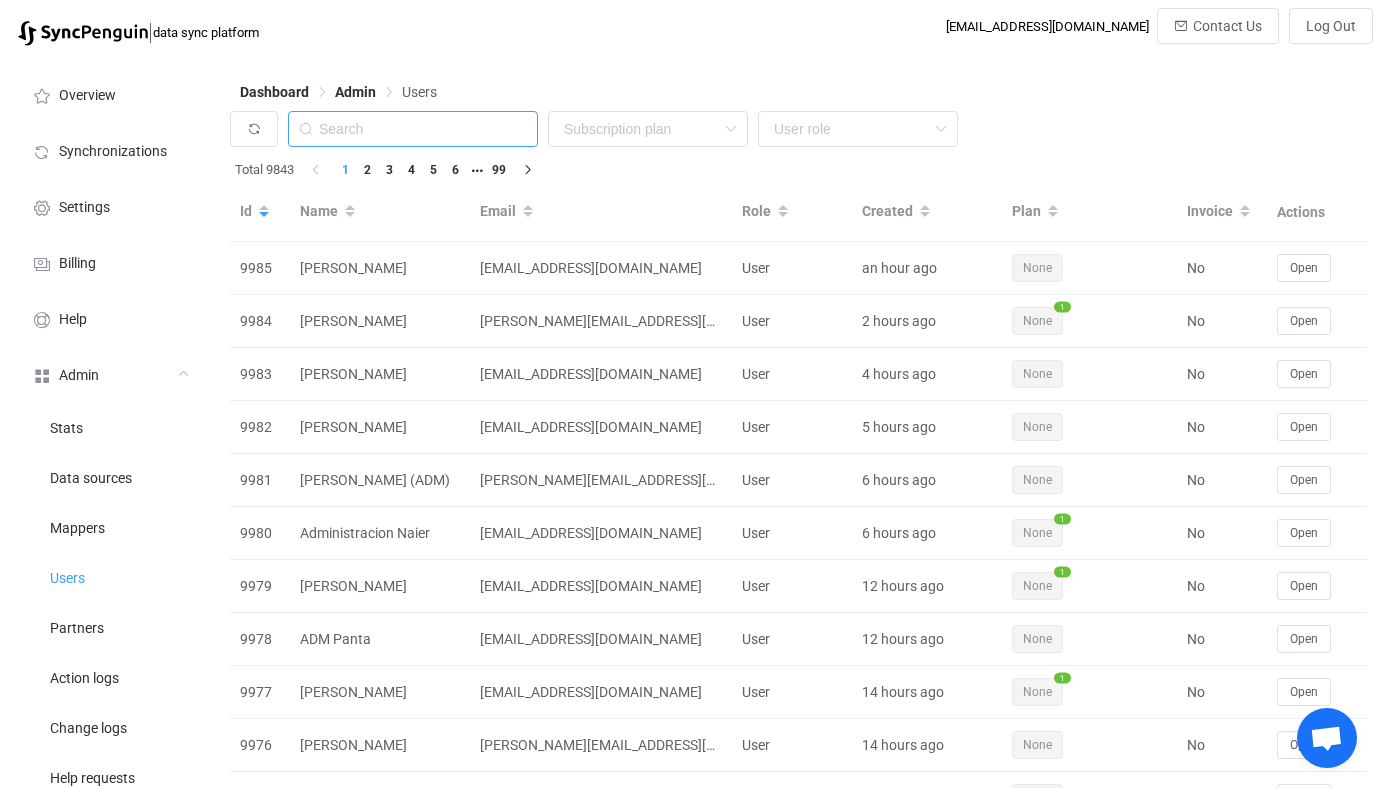 paste on "mdohm@mscloud.consulting" 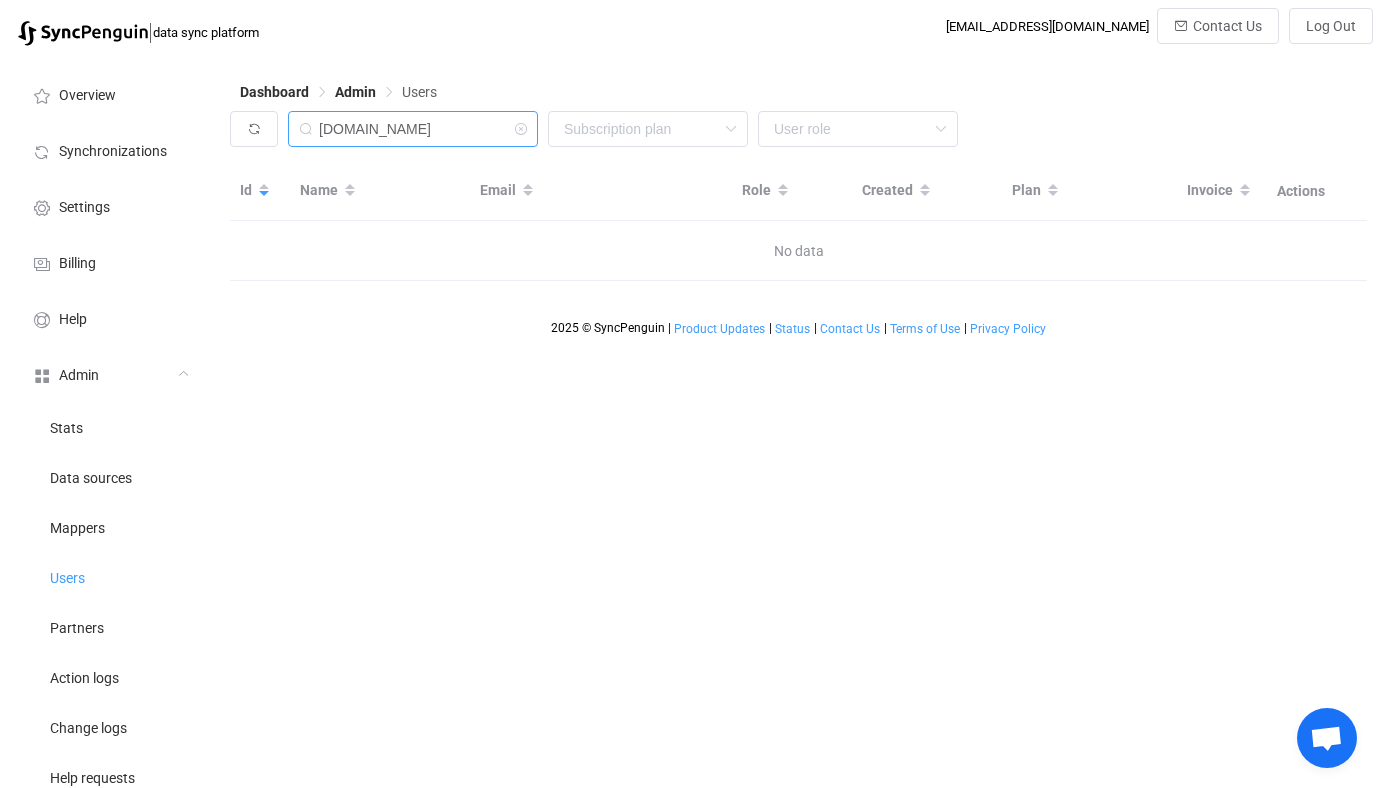 click on "mscloud.consulting" at bounding box center [413, 129] 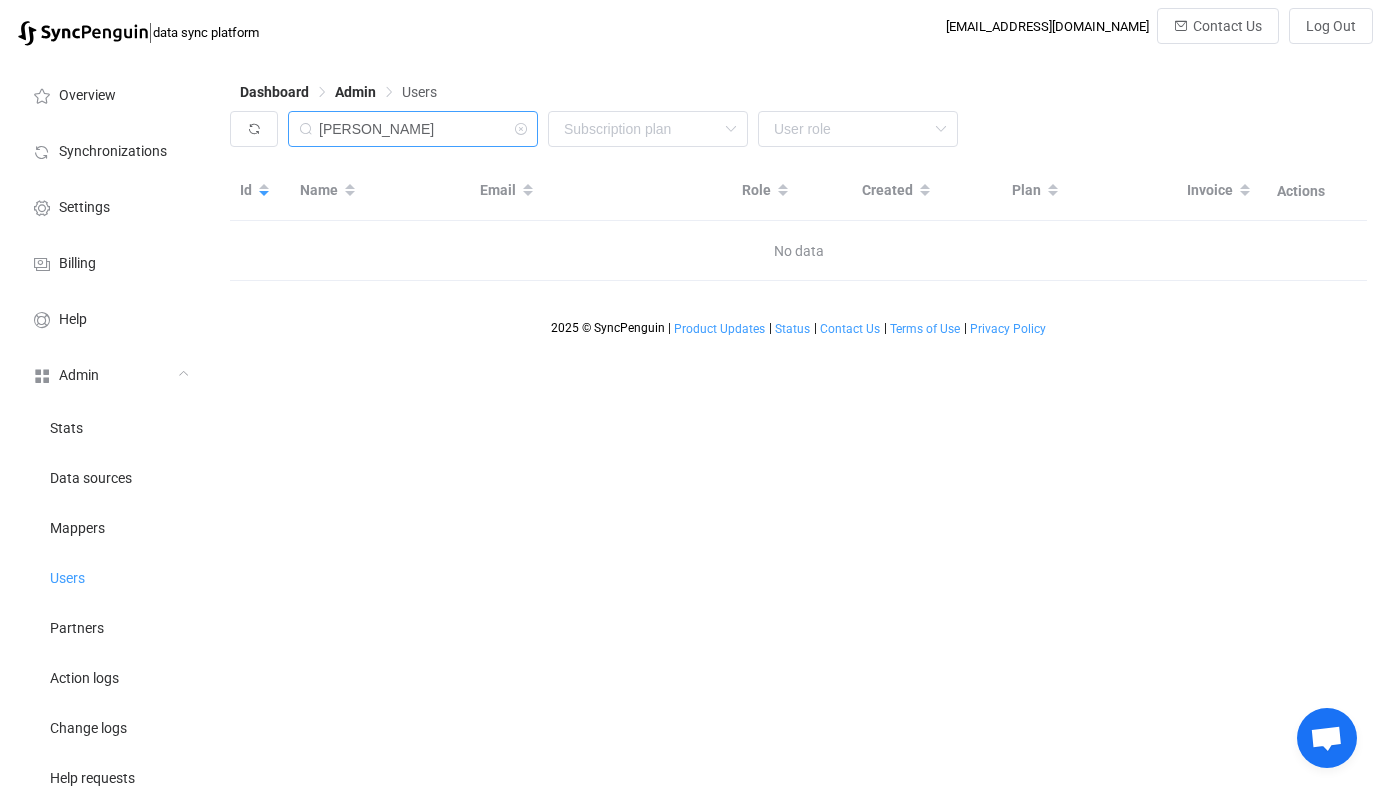 type on "Mattias" 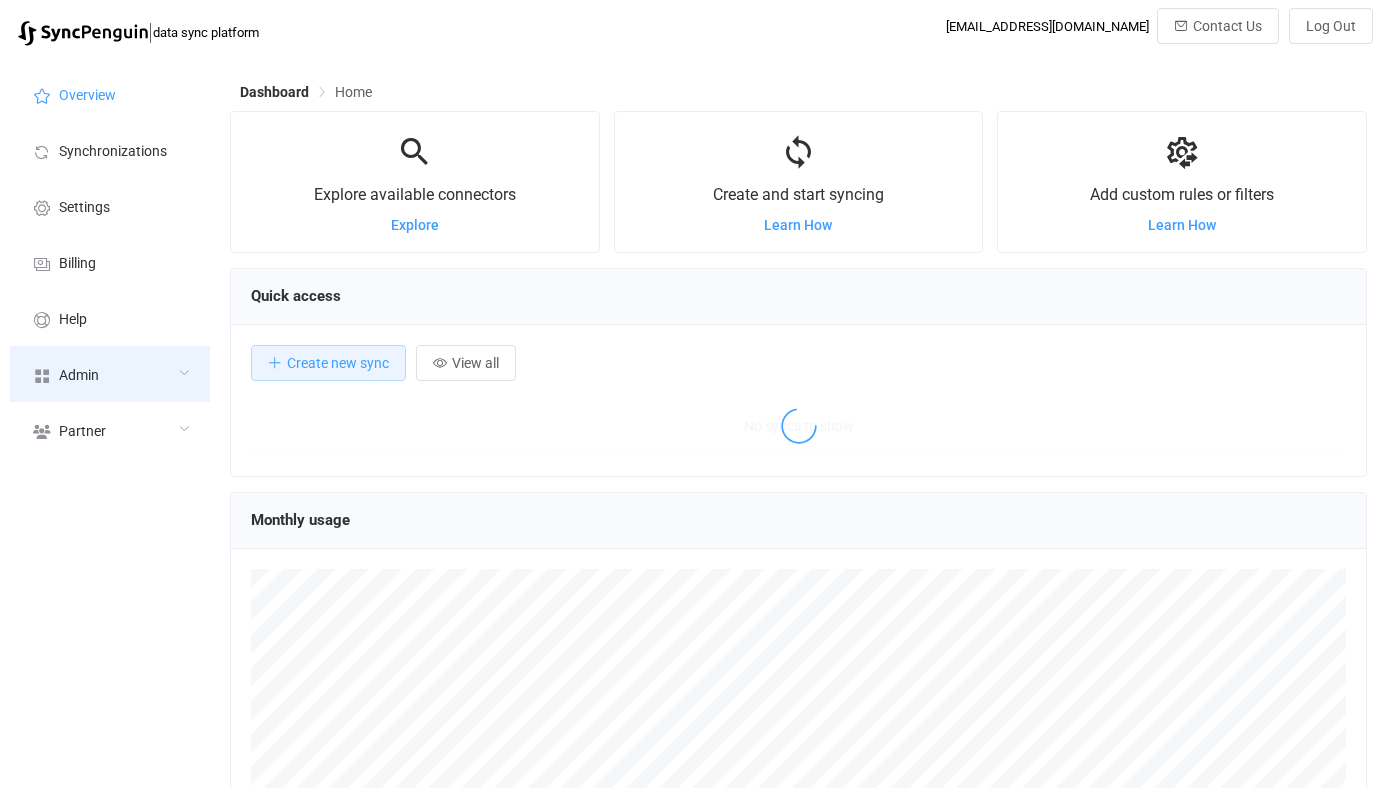 scroll, scrollTop: 0, scrollLeft: 0, axis: both 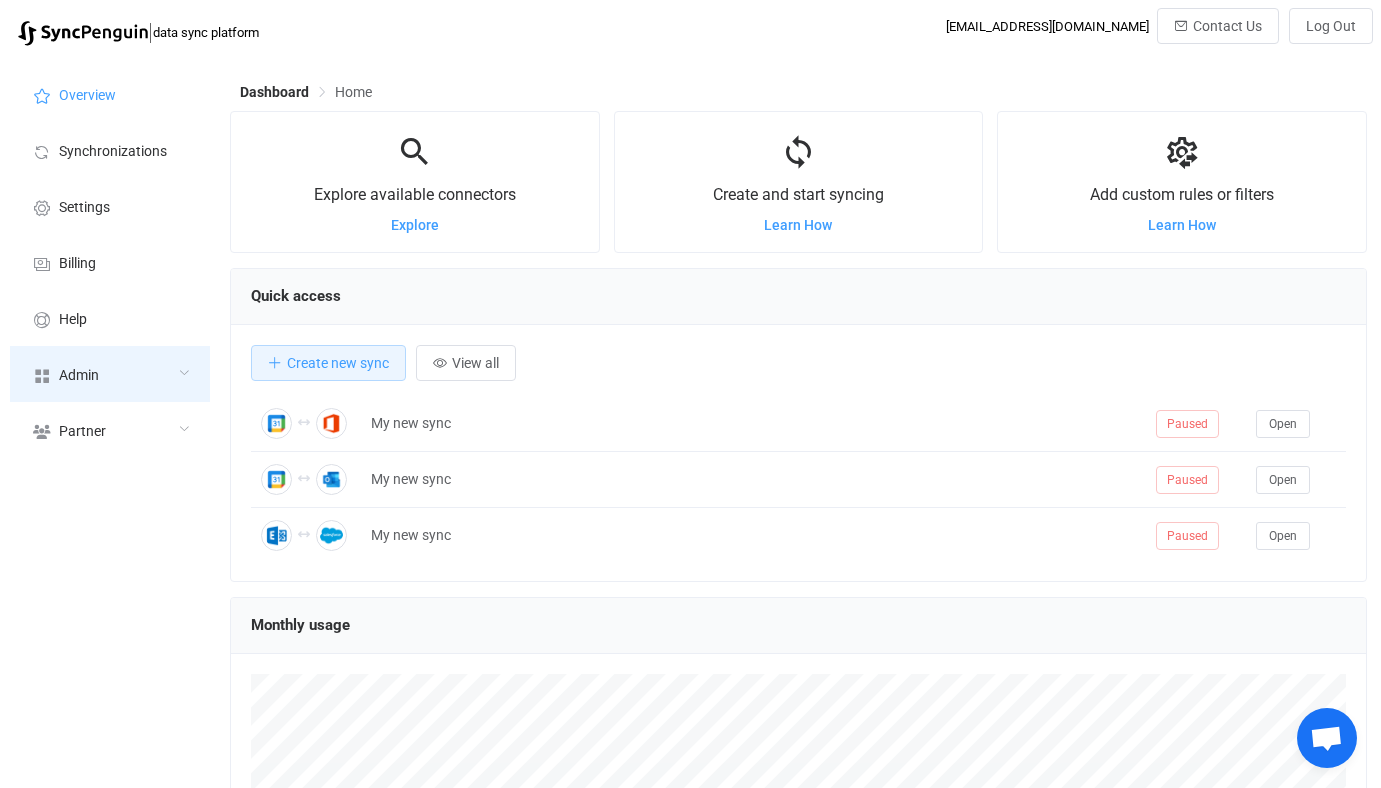 click on "Admin" at bounding box center (110, 374) 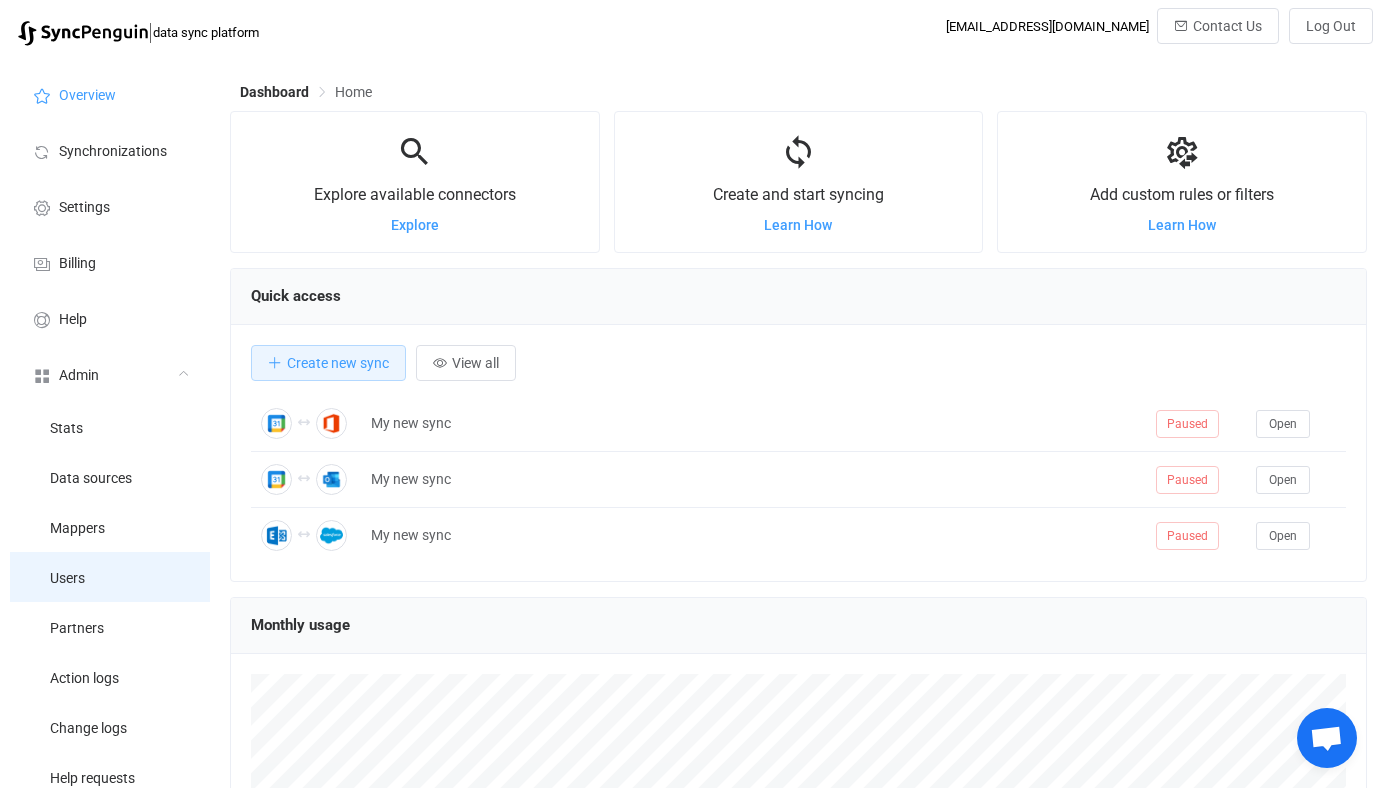 click on "Users" at bounding box center [110, 577] 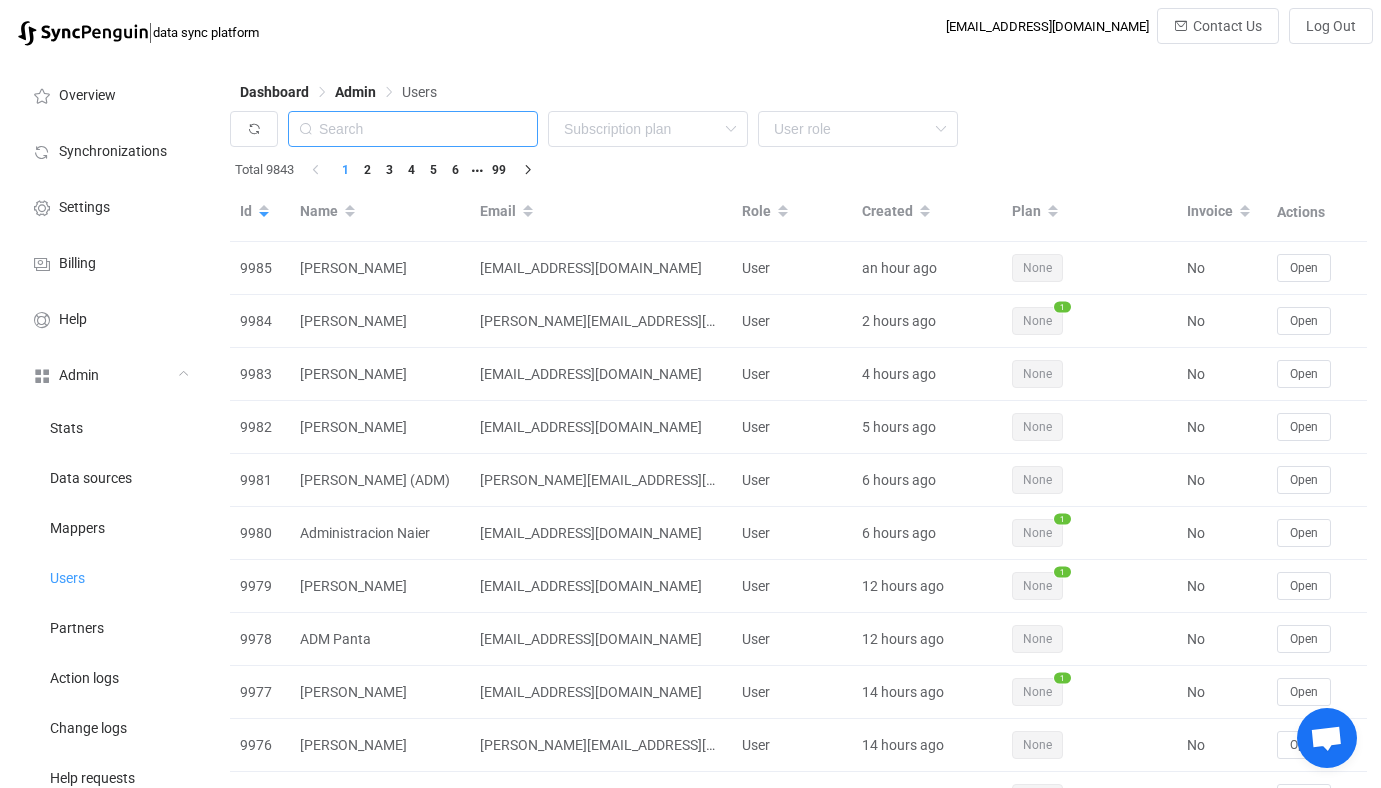 click at bounding box center (413, 129) 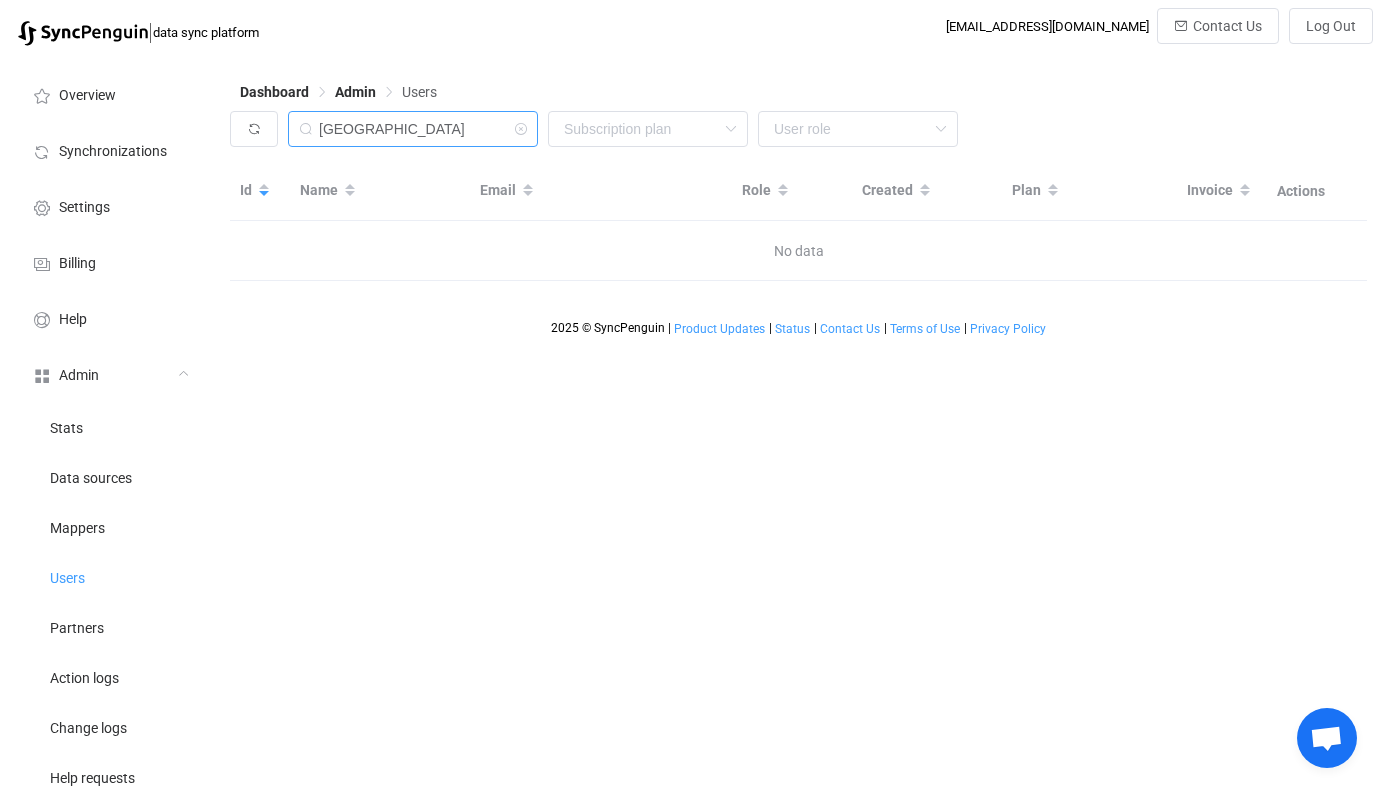 type on "[GEOGRAPHIC_DATA]" 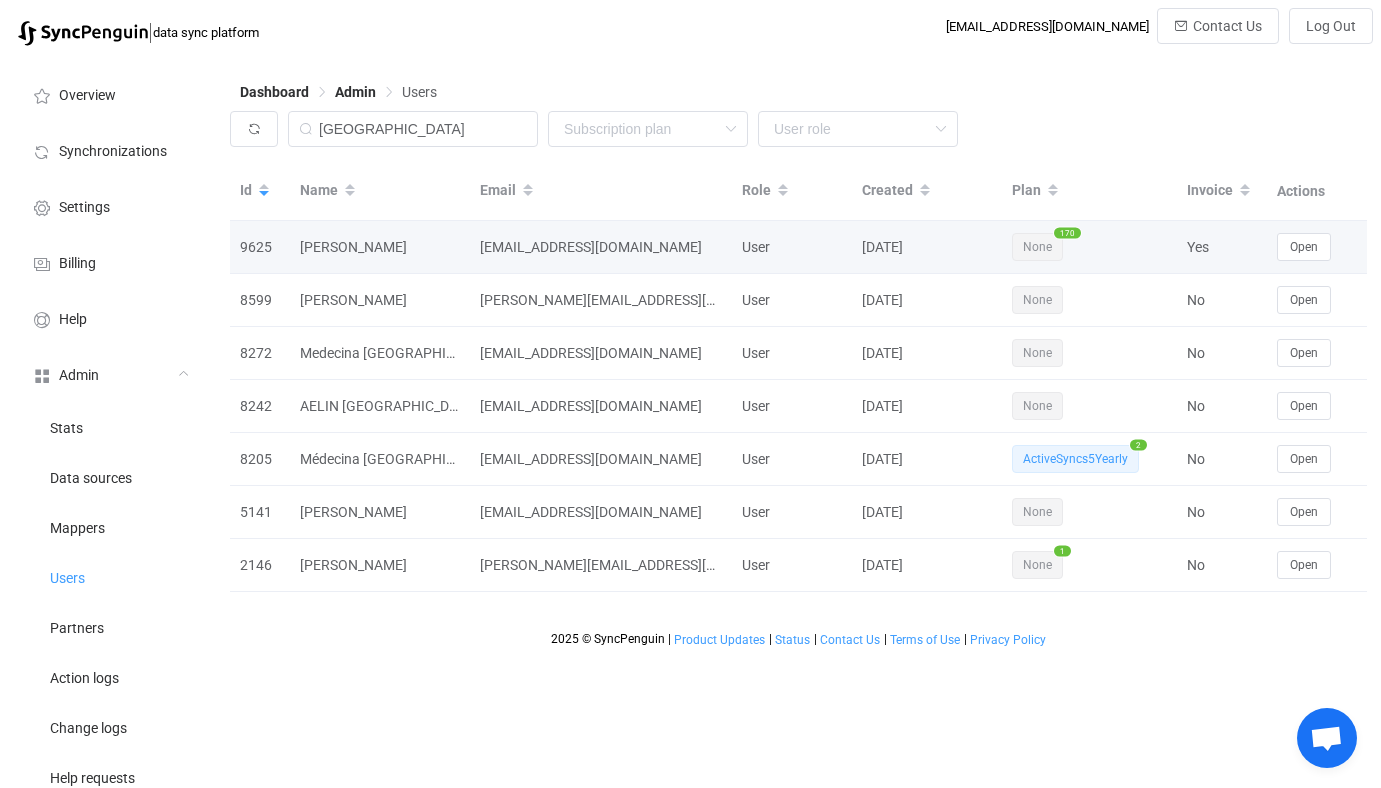 click on "Open" at bounding box center (1317, 247) 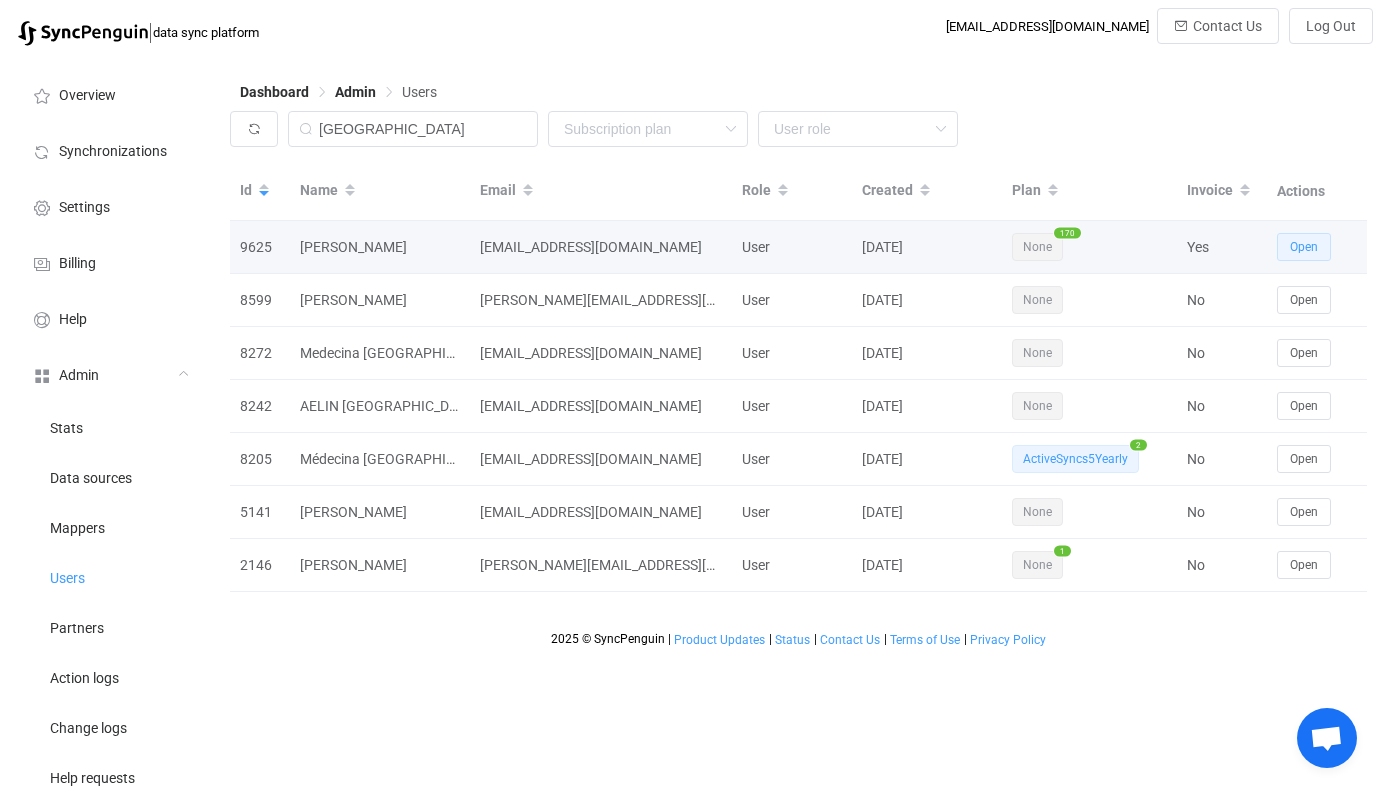 click on "Open" at bounding box center [1304, 247] 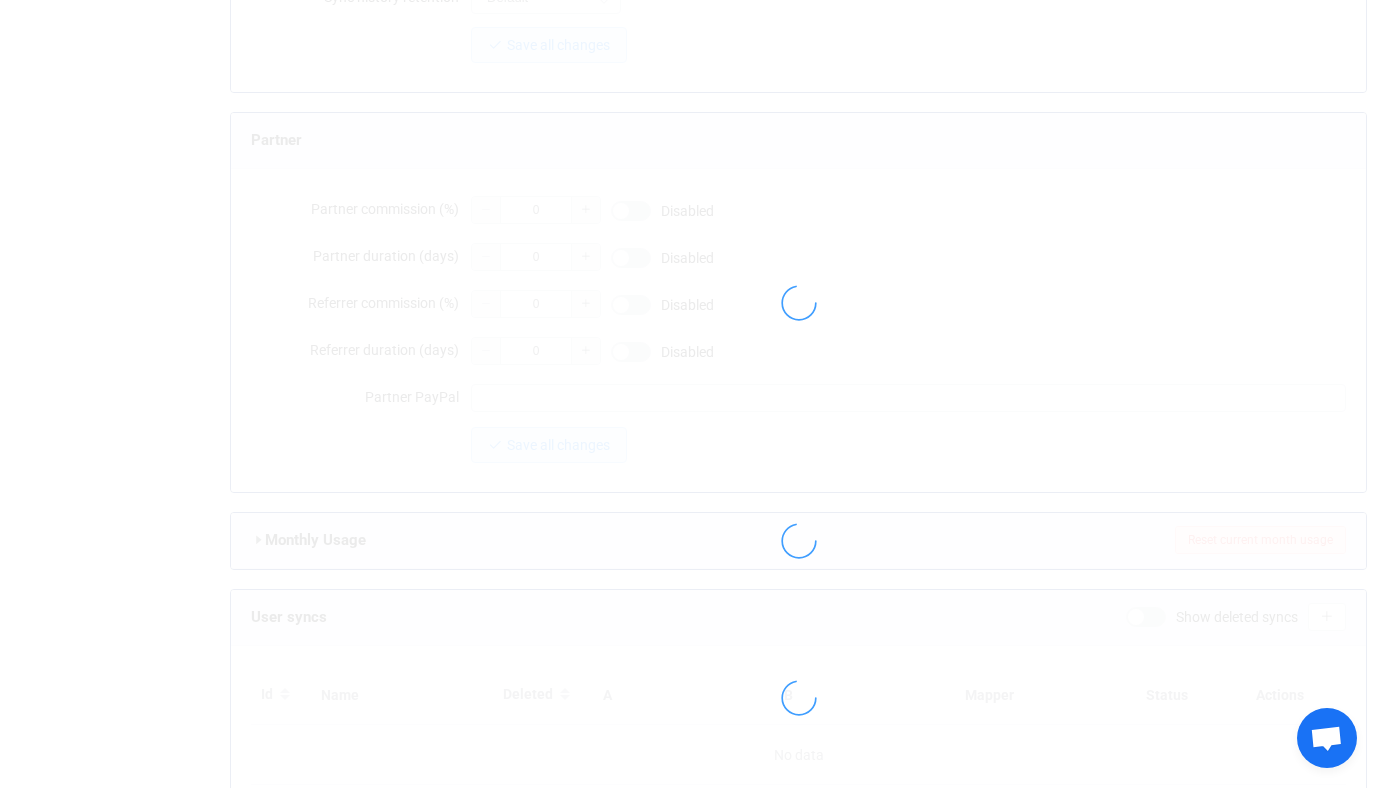 scroll, scrollTop: 1749, scrollLeft: 0, axis: vertical 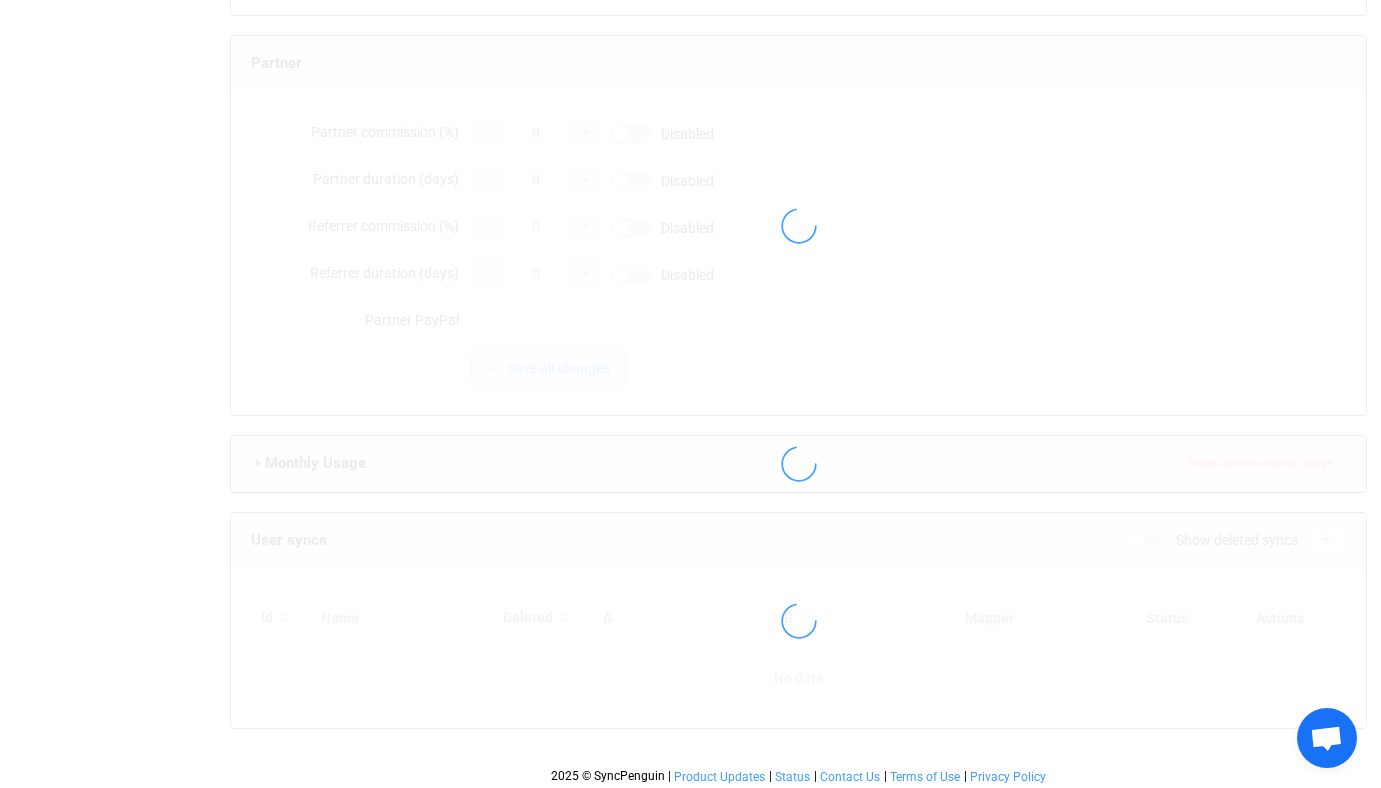 type on "assistenzait@butiholding.com" 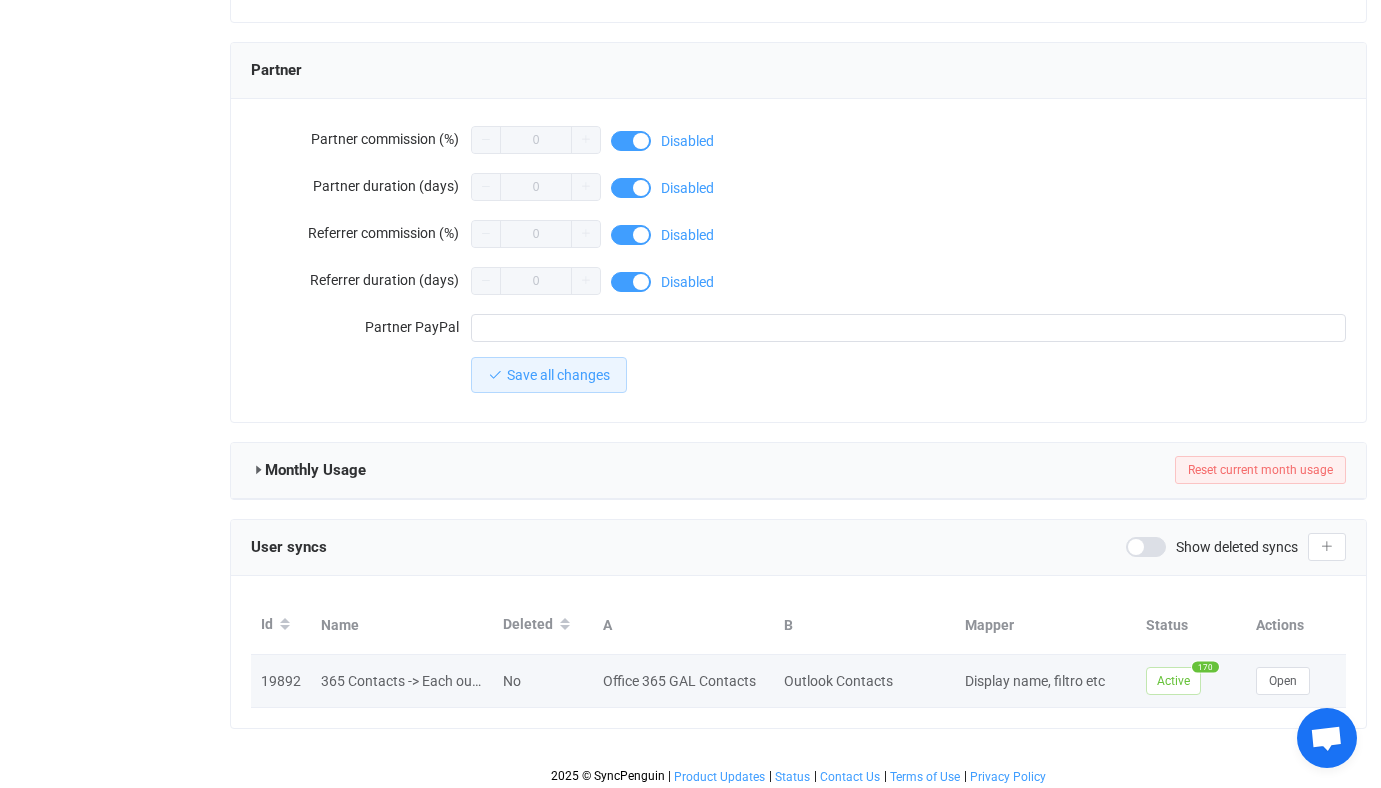 click on "Open" at bounding box center (1296, 681) 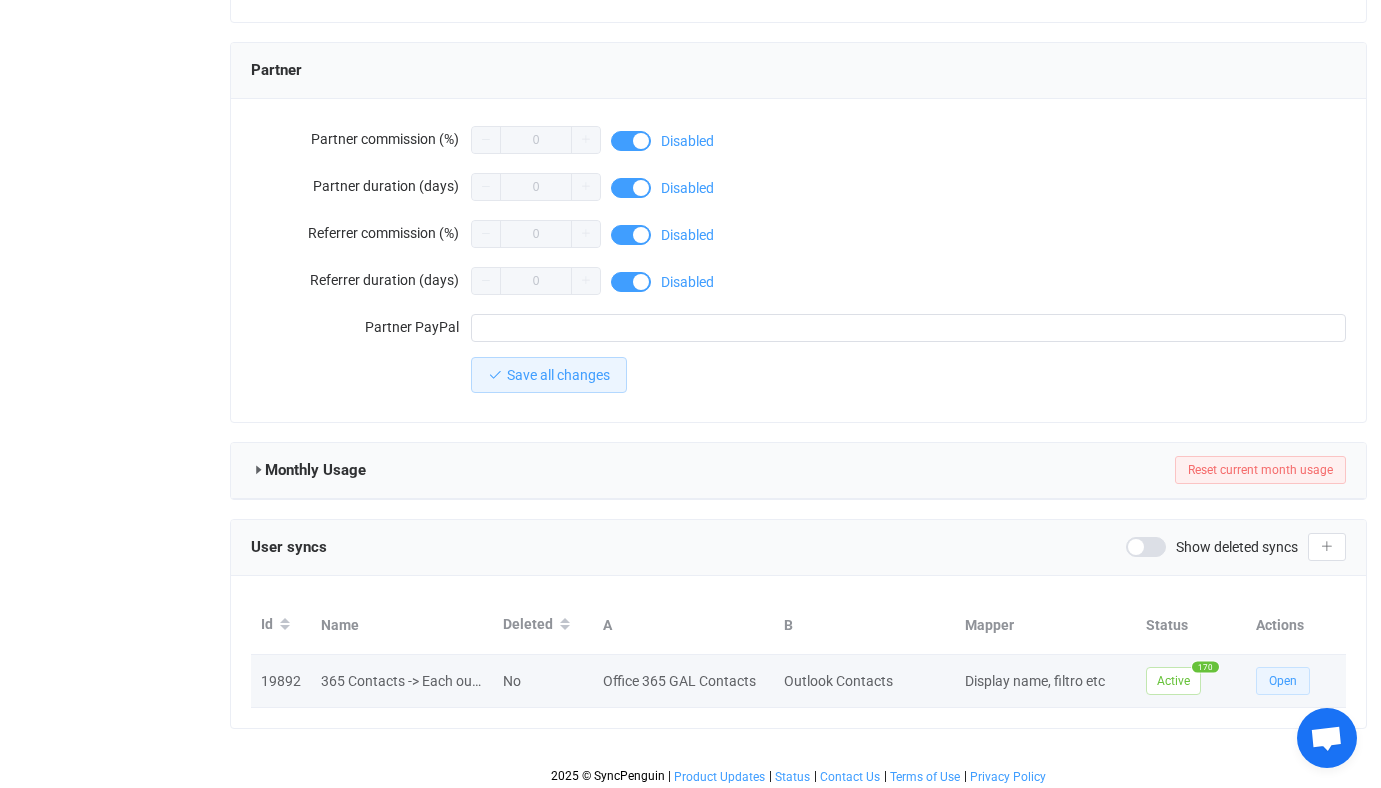 click on "Open" at bounding box center [1283, 681] 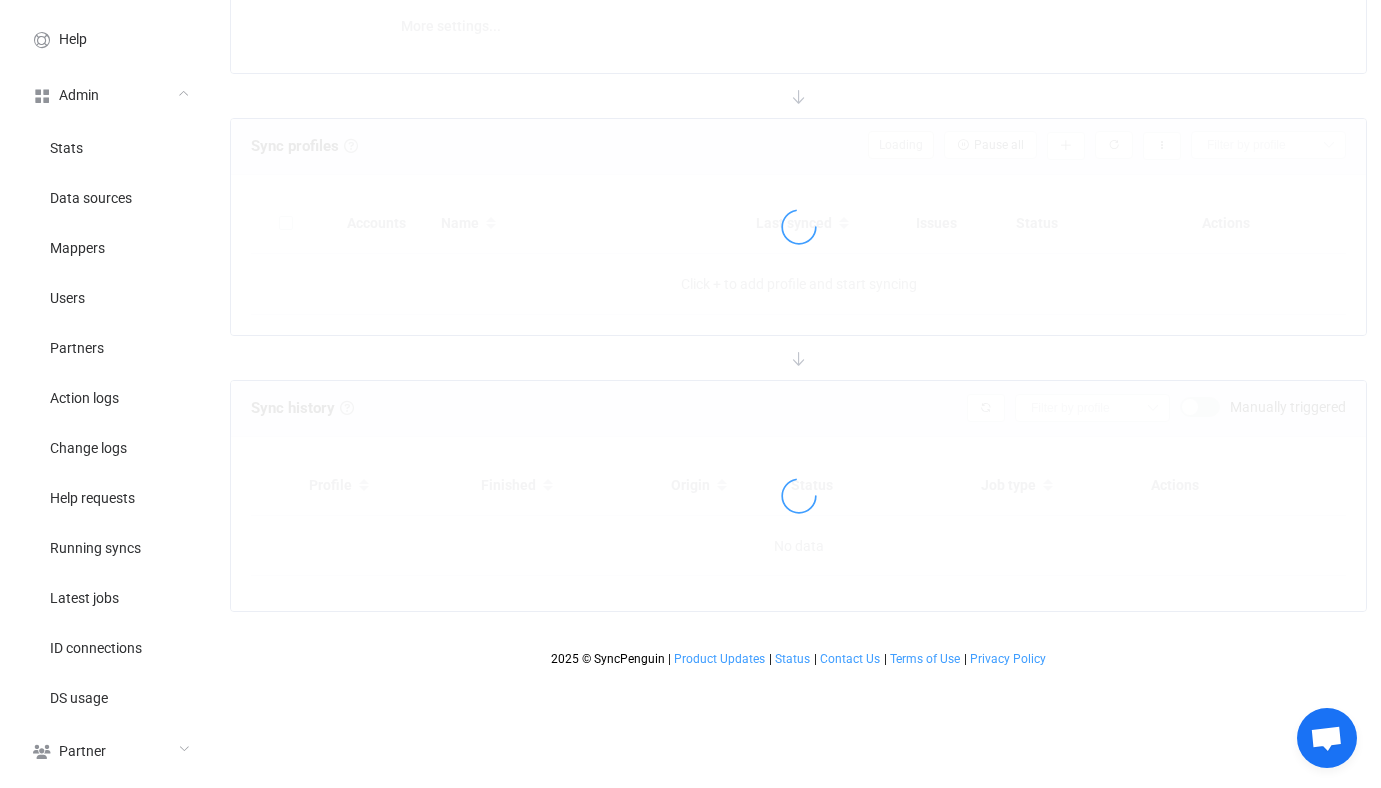 scroll, scrollTop: 0, scrollLeft: 0, axis: both 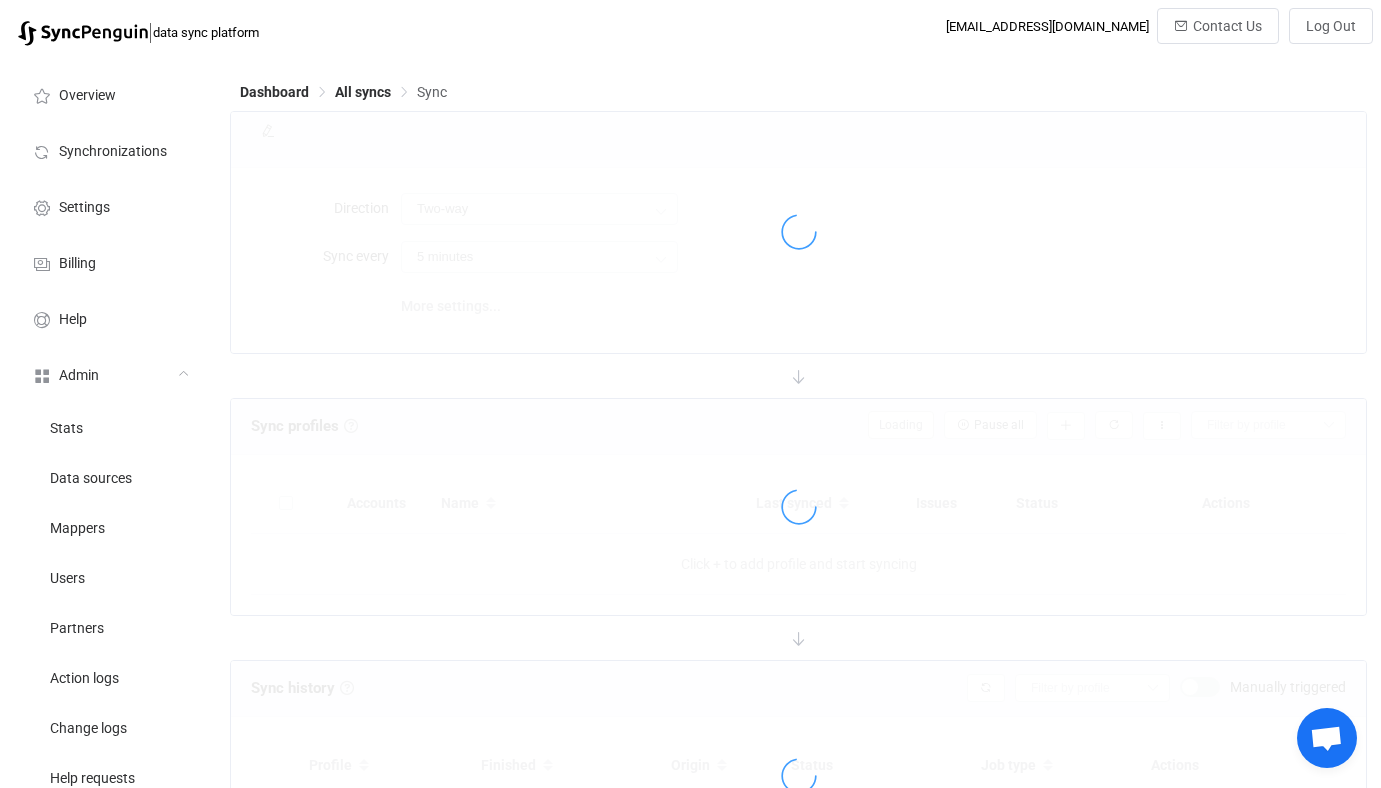 type on "Office 365 GAL → Outlook (one to many)" 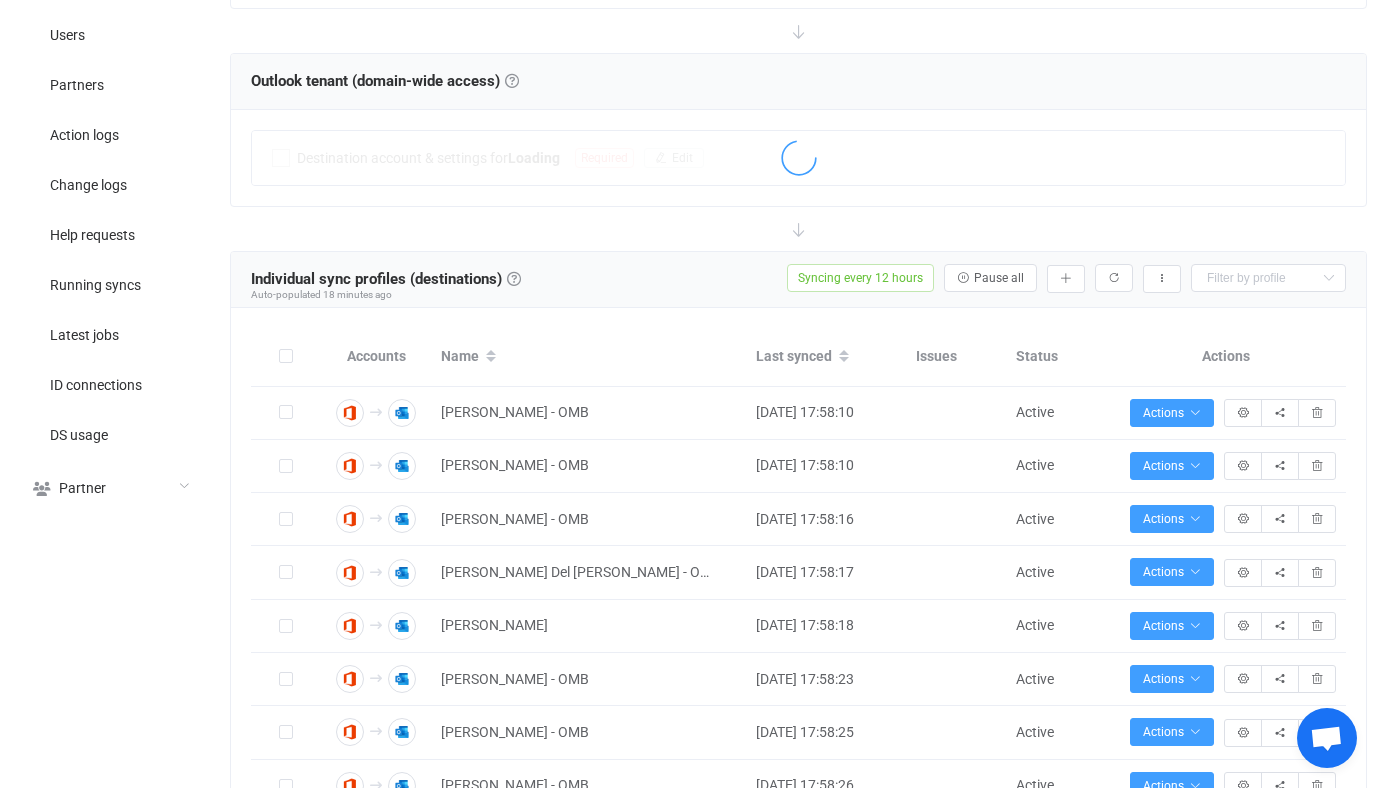 scroll, scrollTop: 733, scrollLeft: 0, axis: vertical 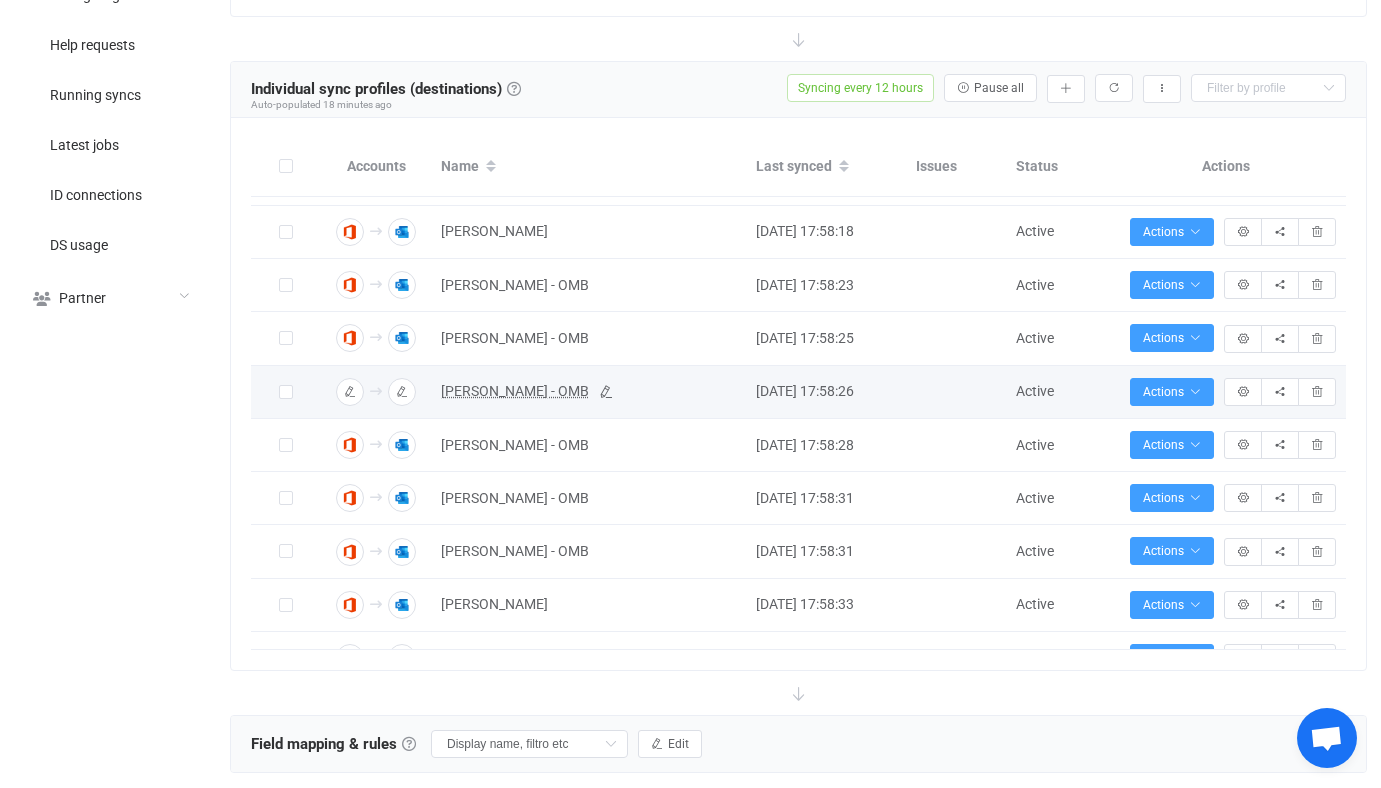 click on "Monica Micheli - OMB" at bounding box center [515, 391] 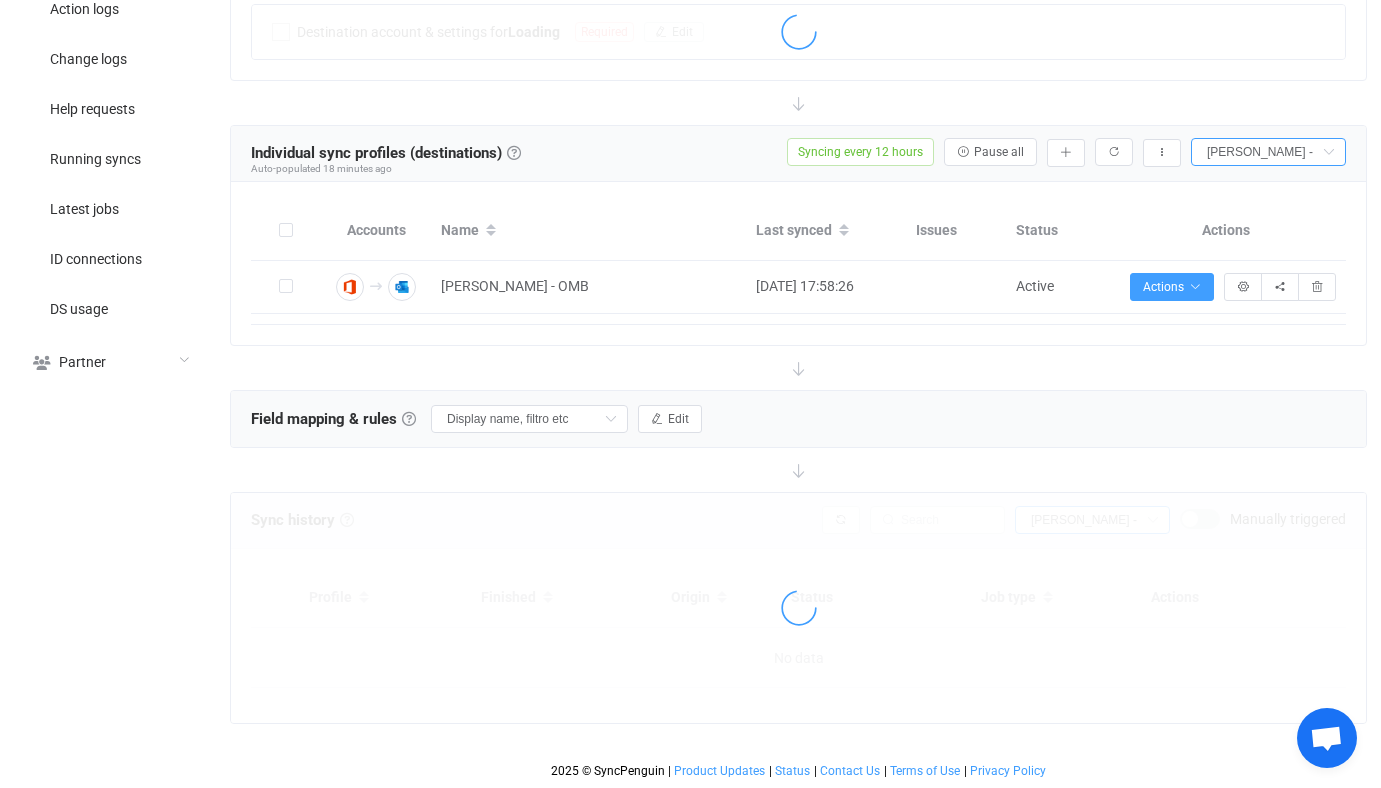 scroll, scrollTop: 667, scrollLeft: 0, axis: vertical 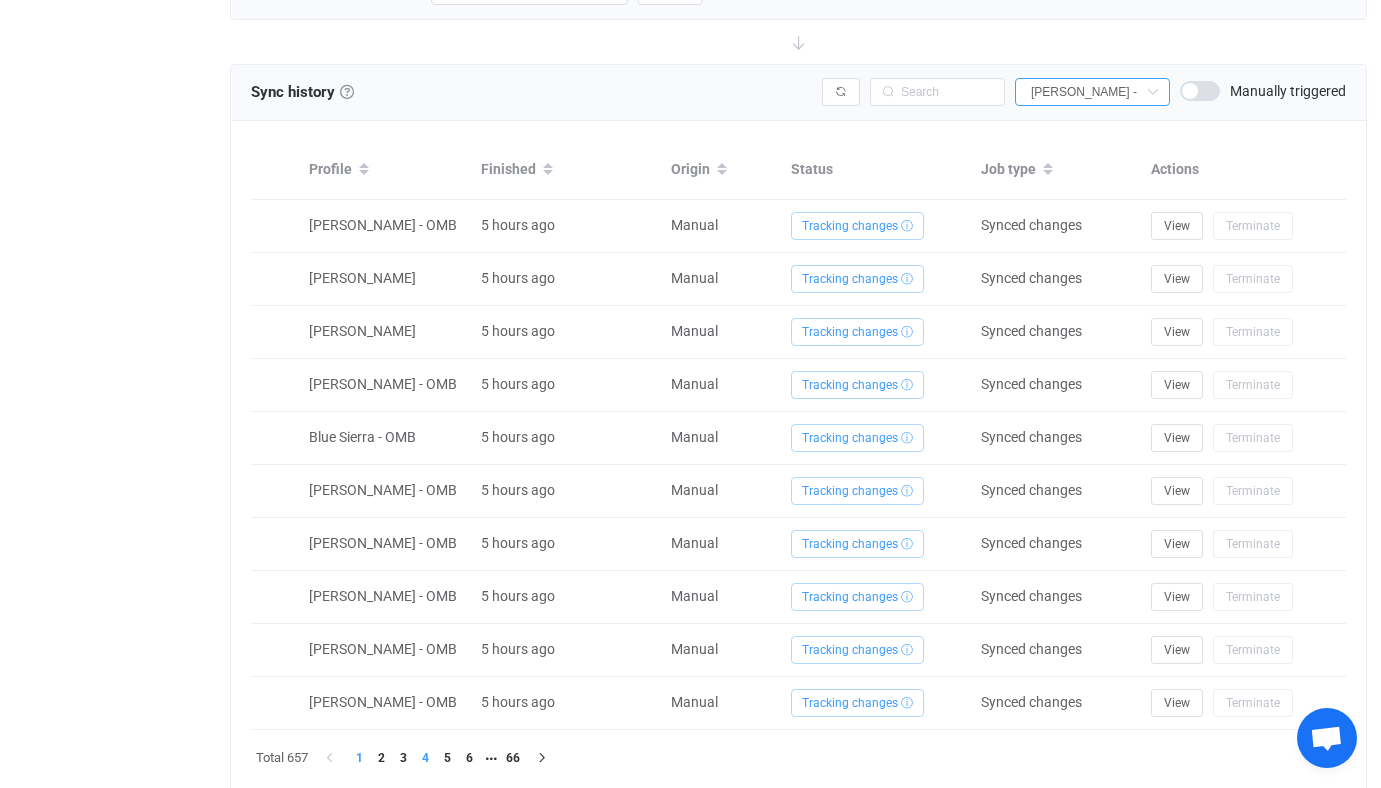 click on "4" at bounding box center (425, 758) 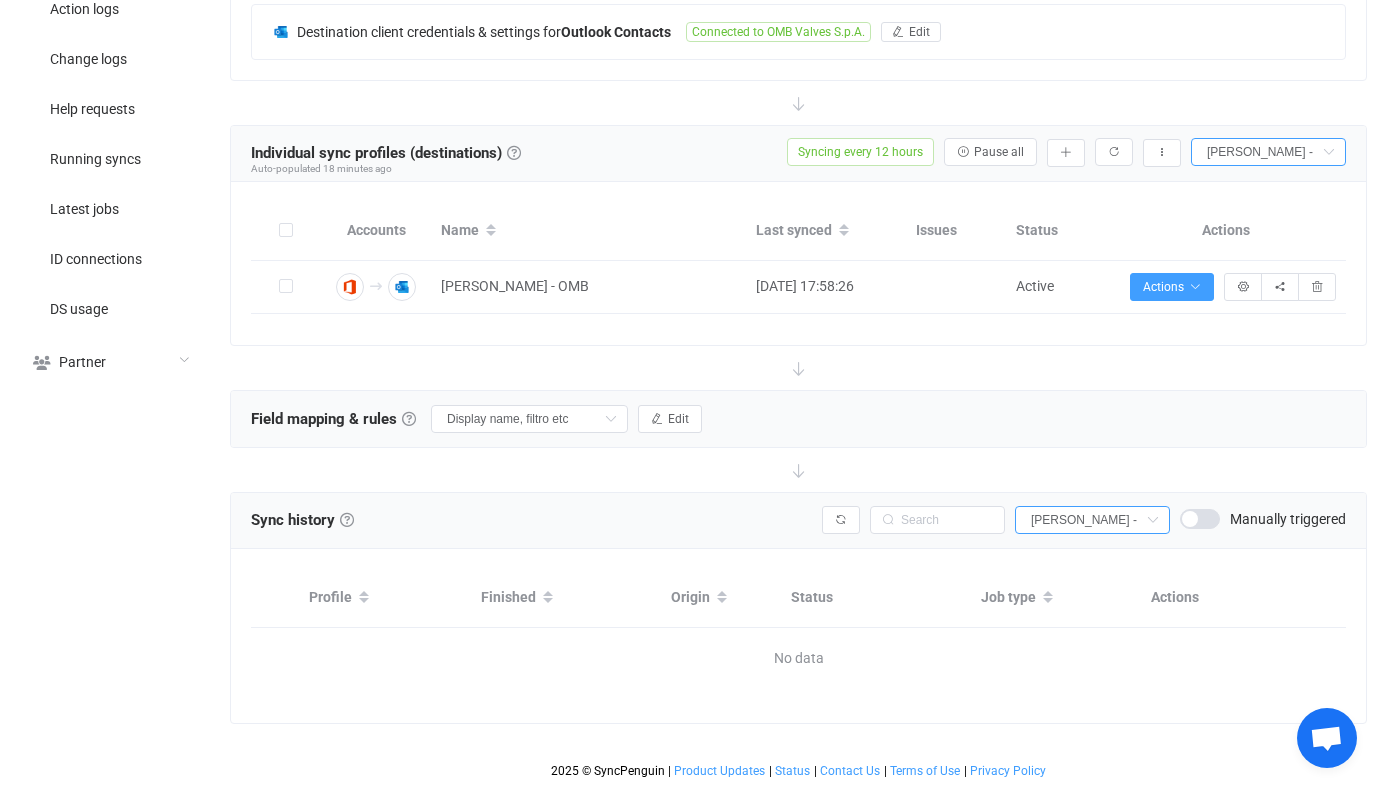 scroll, scrollTop: 667, scrollLeft: 0, axis: vertical 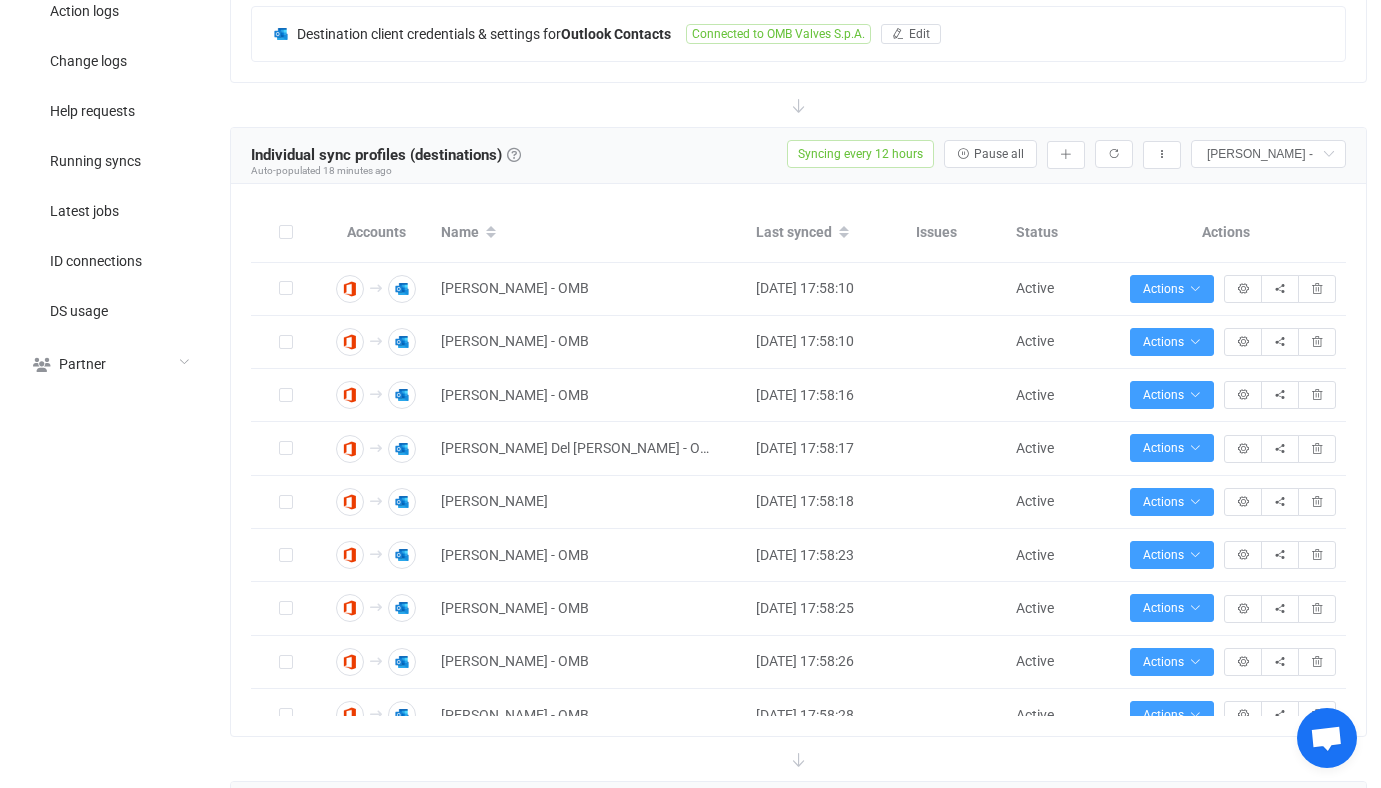 type 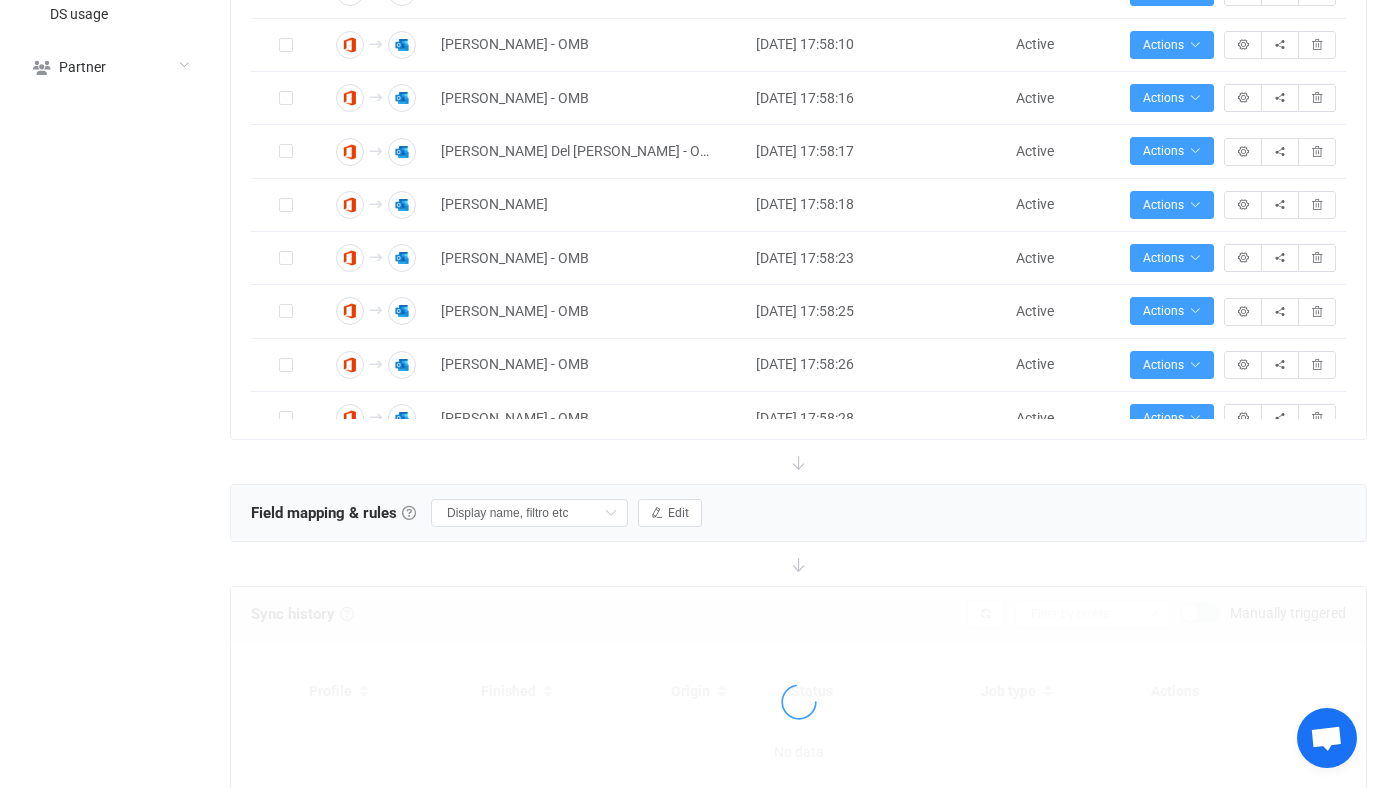 scroll, scrollTop: 725, scrollLeft: 0, axis: vertical 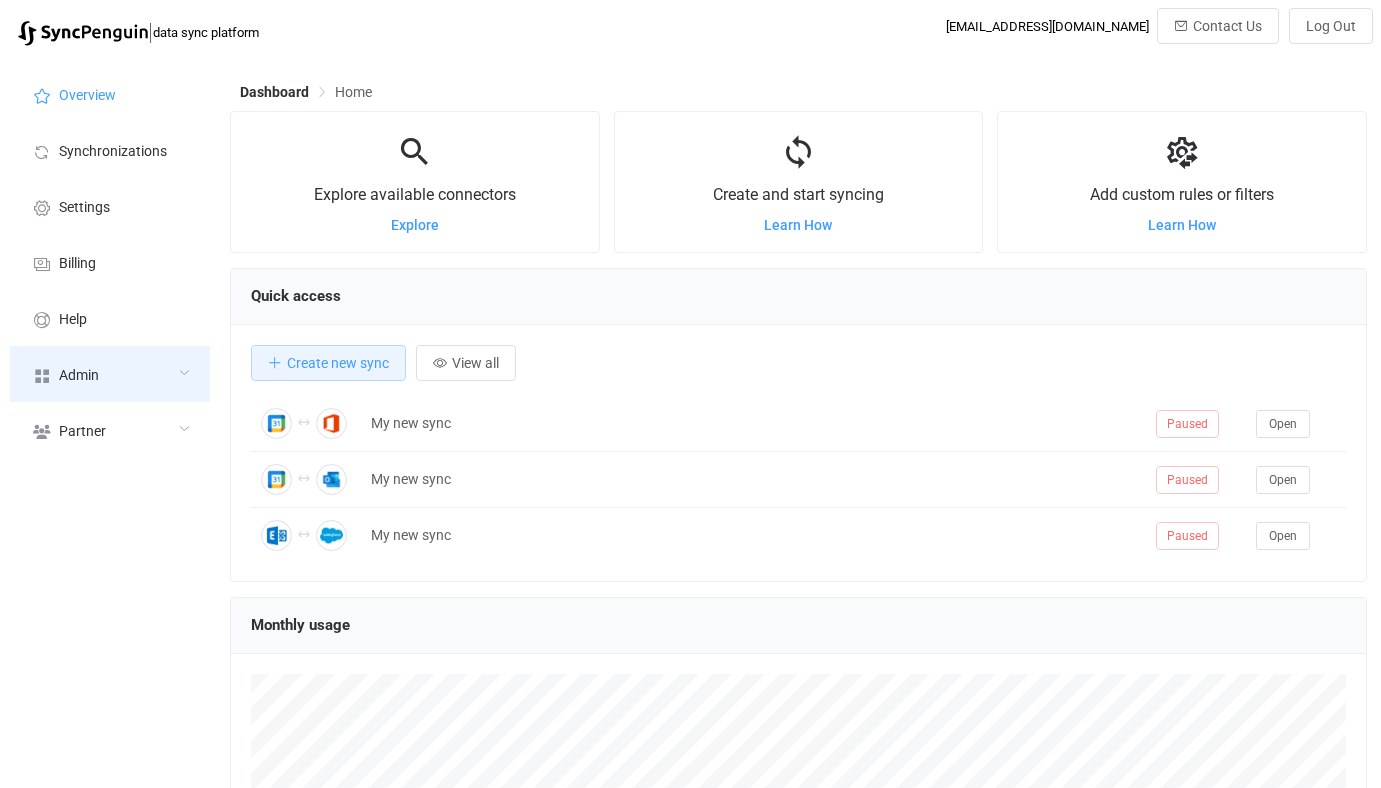 click on "Admin" at bounding box center [110, 374] 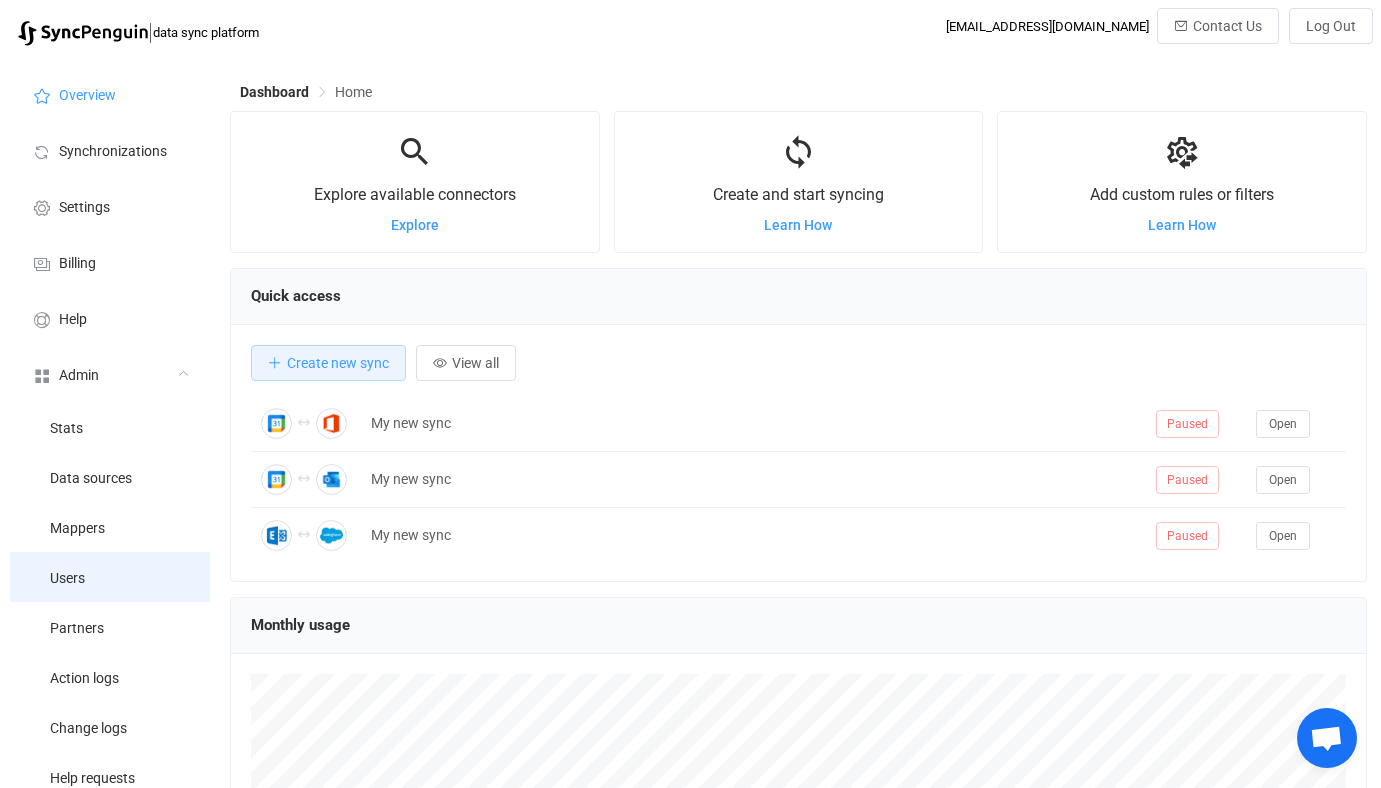 click on "Users" at bounding box center (110, 577) 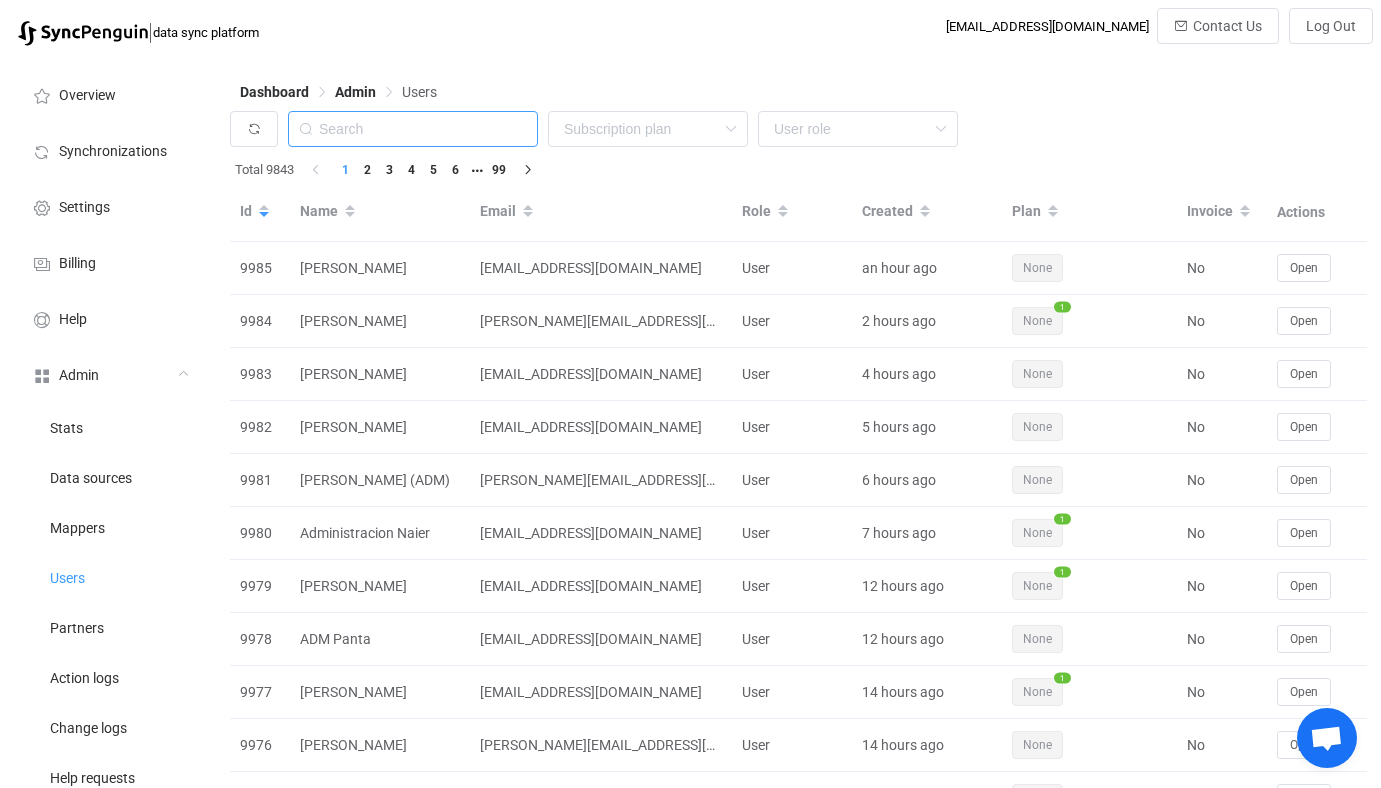 click at bounding box center (413, 129) 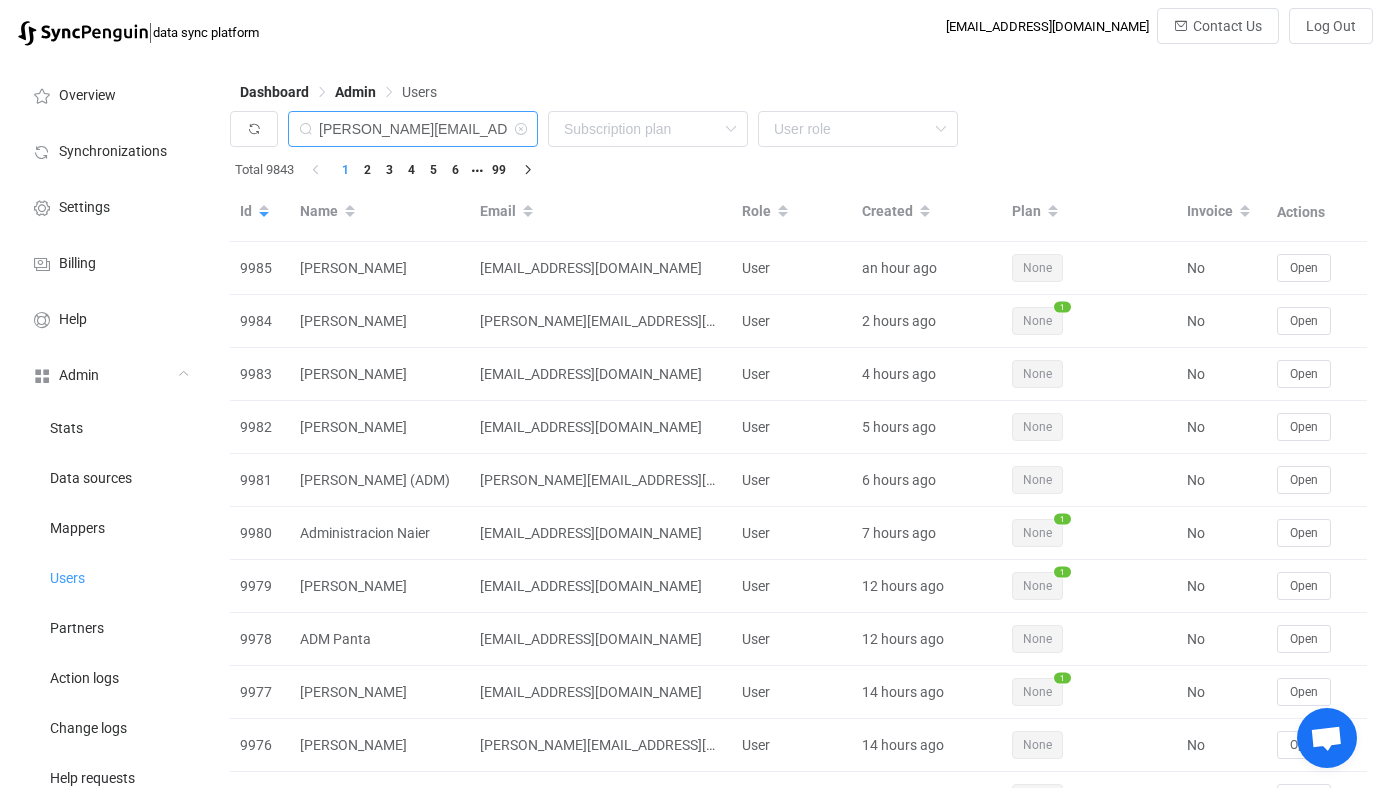 type on "paul@soulcraftelectric.co.uk" 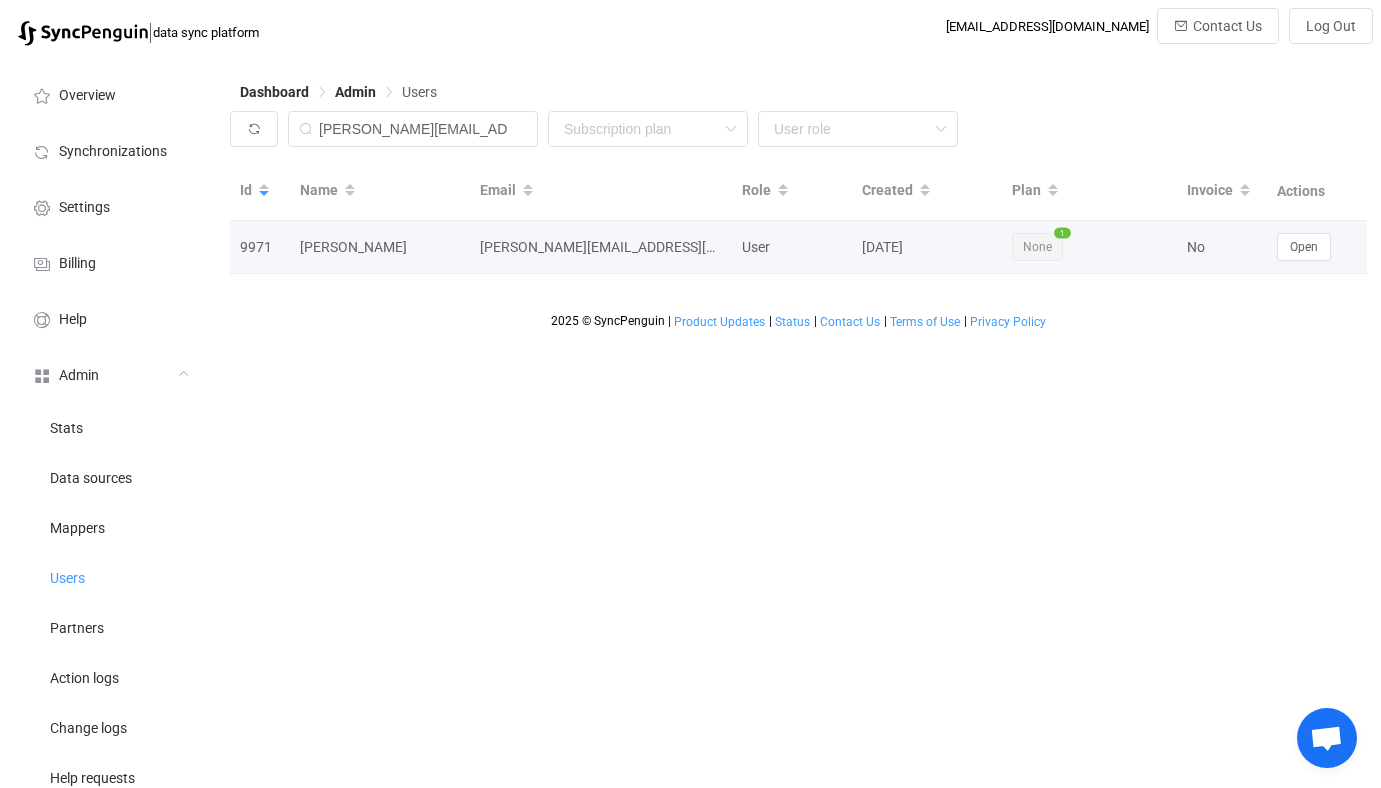click on "Open" at bounding box center [1317, 247] 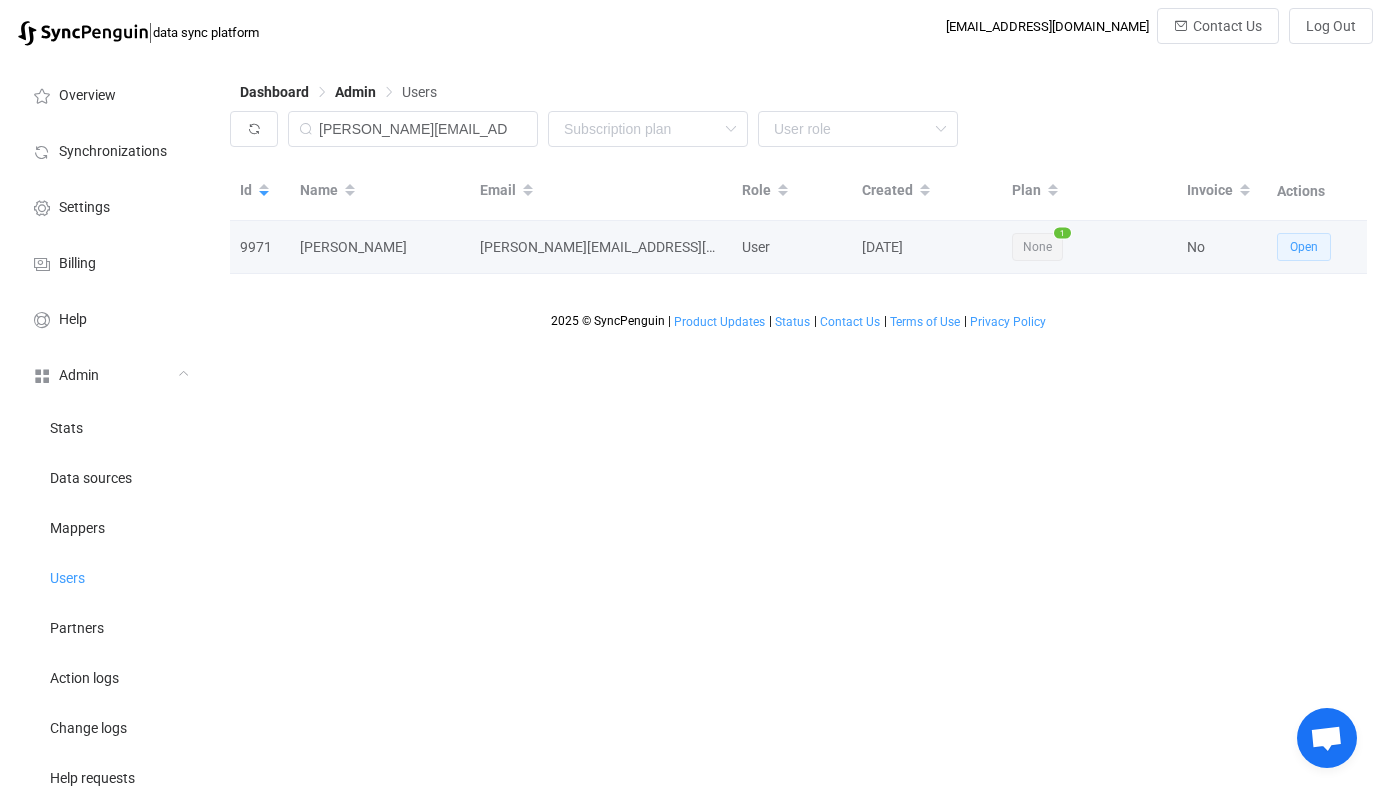 click on "Open" at bounding box center (1304, 247) 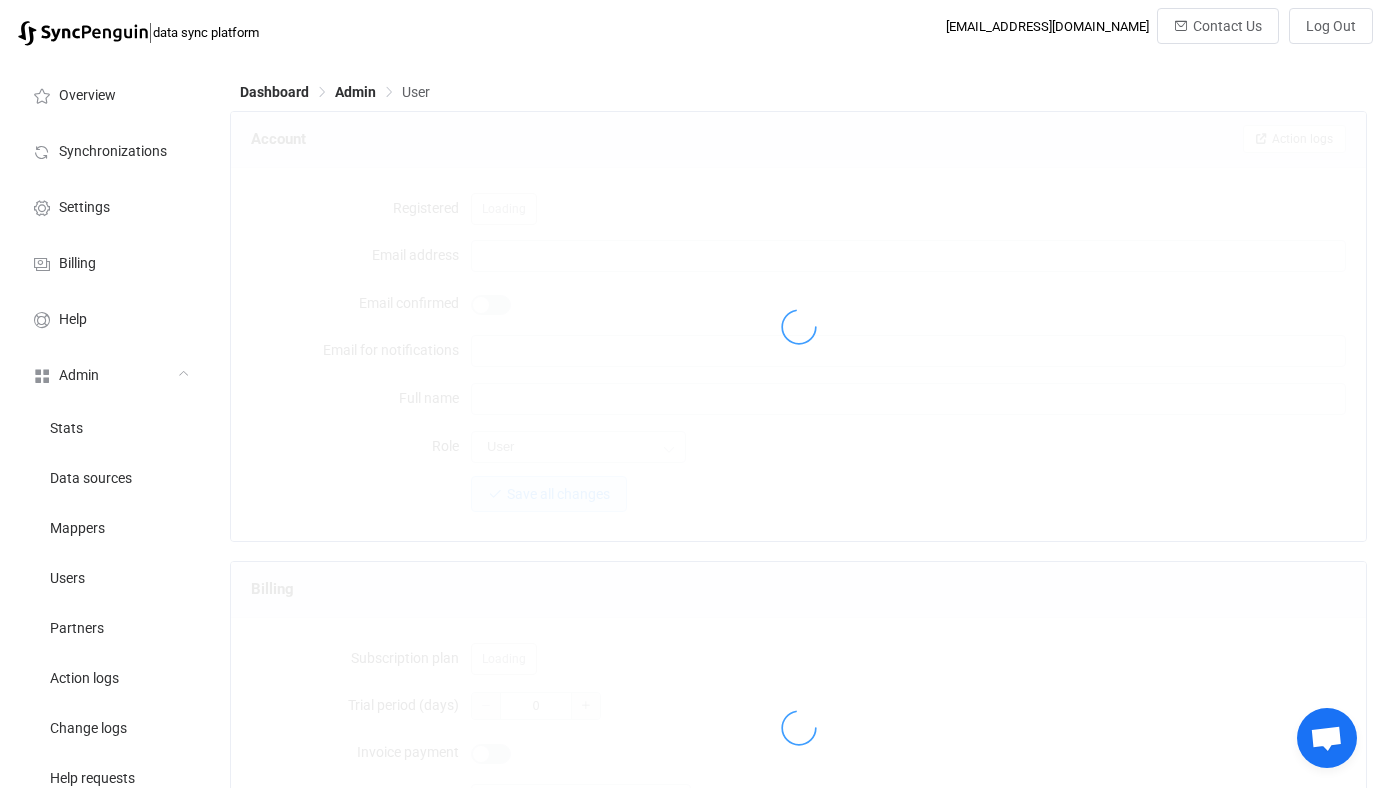 type on "paul@soulcraftelectric.co.uk" 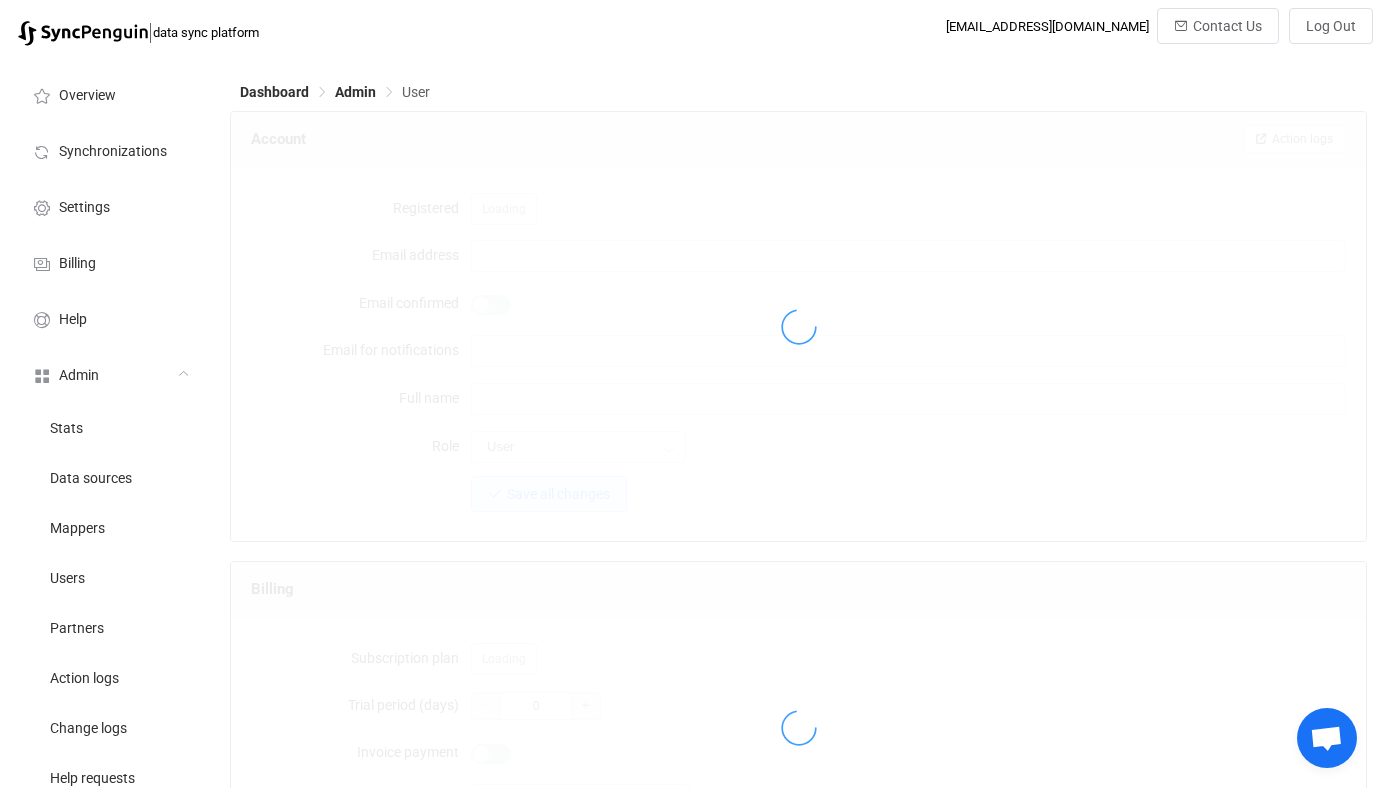 type on "Paul Cross" 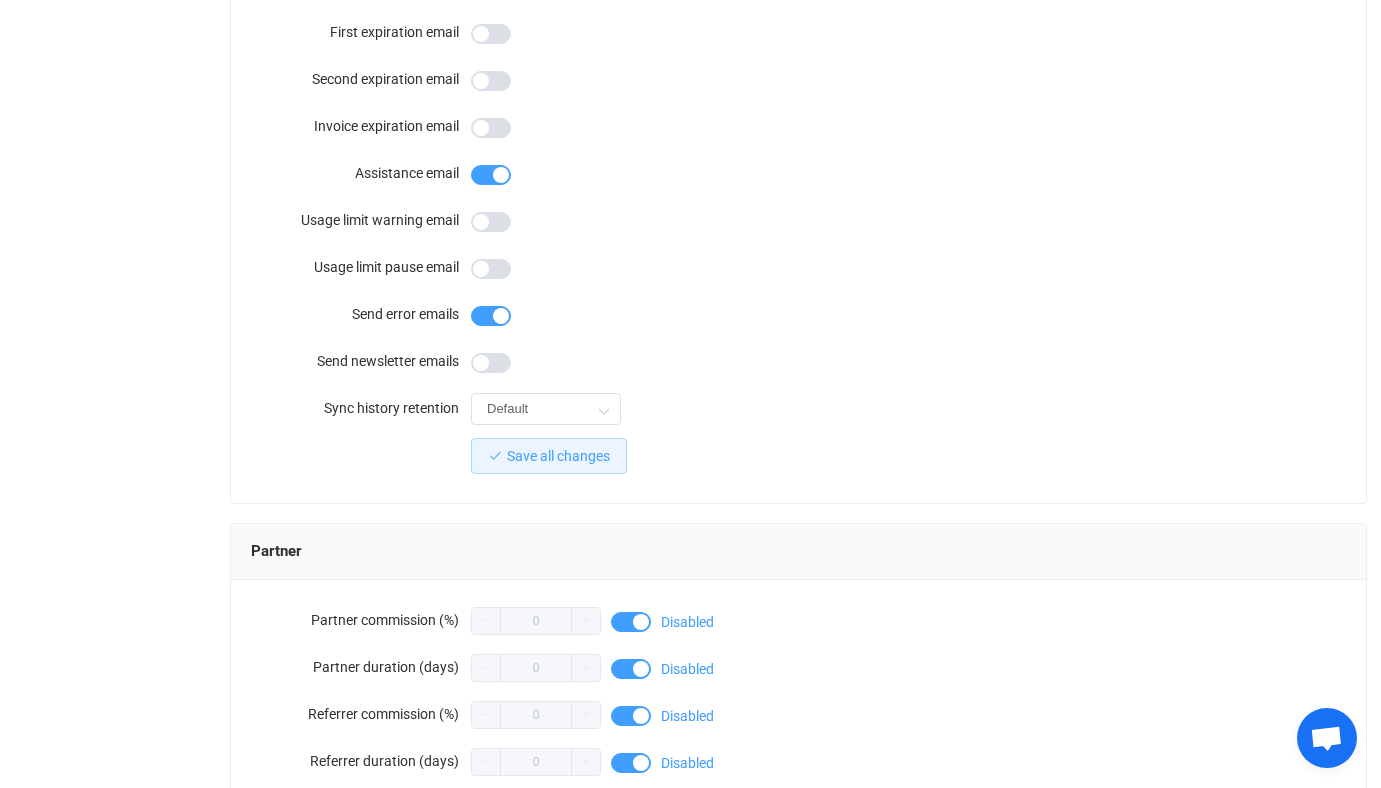scroll, scrollTop: 1848, scrollLeft: 0, axis: vertical 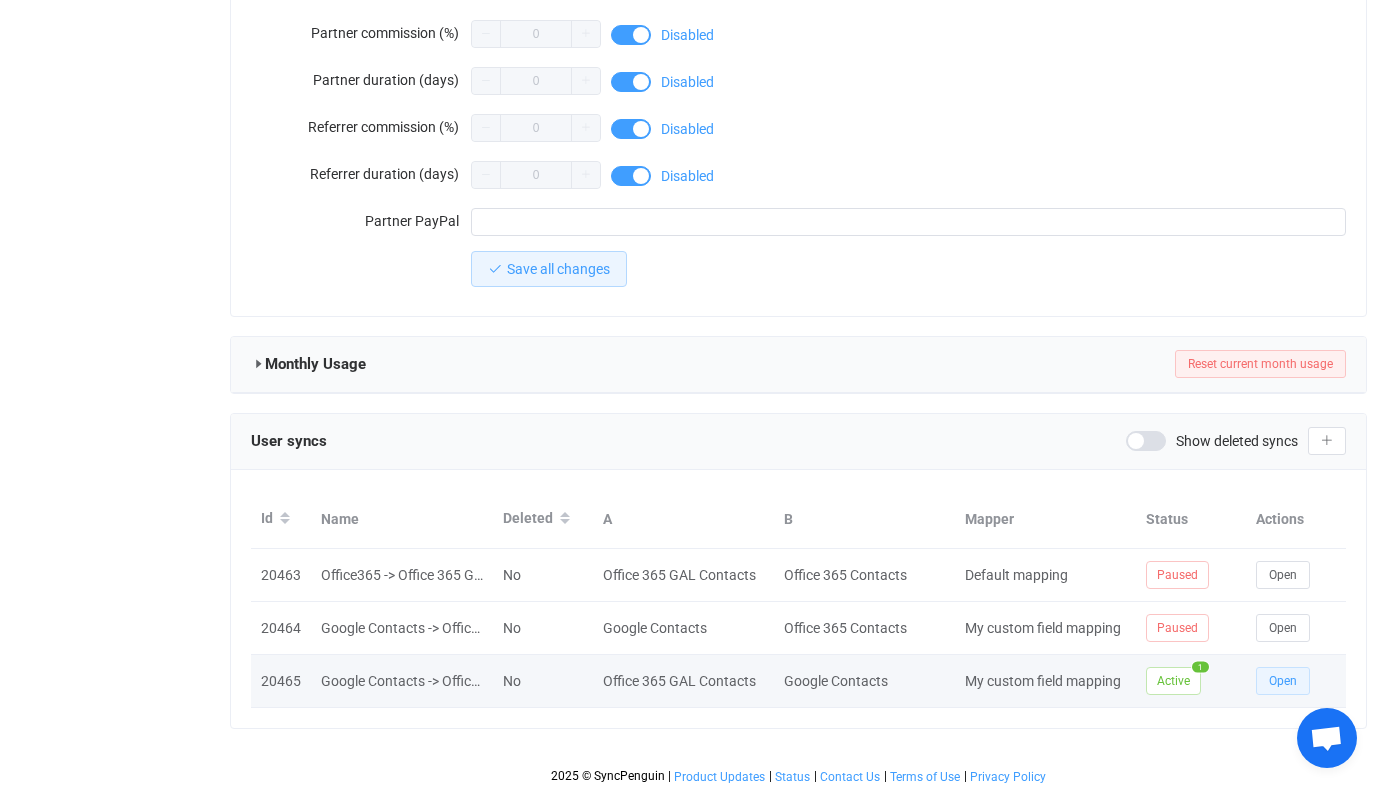 click on "Open" at bounding box center (1283, 681) 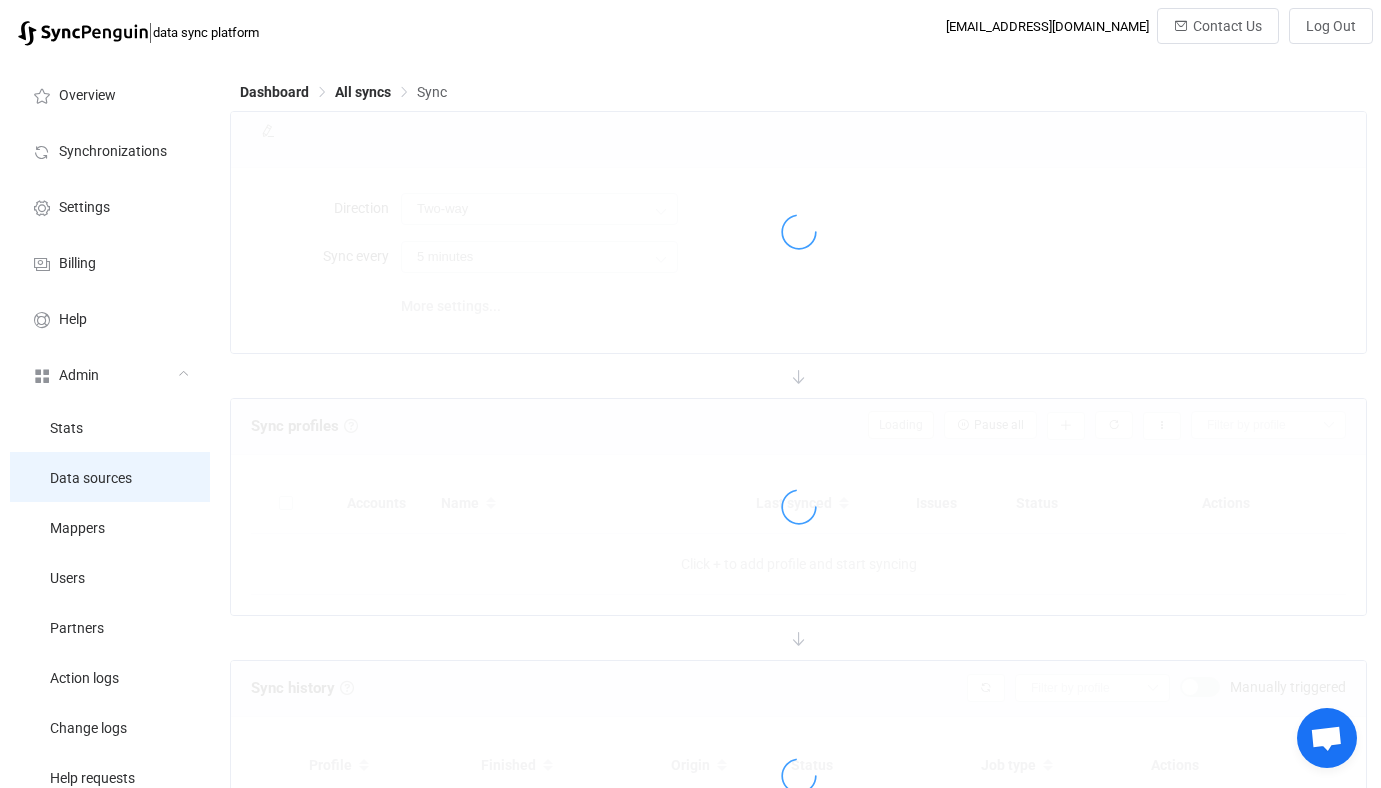 type on "Google → Office 365 GAL" 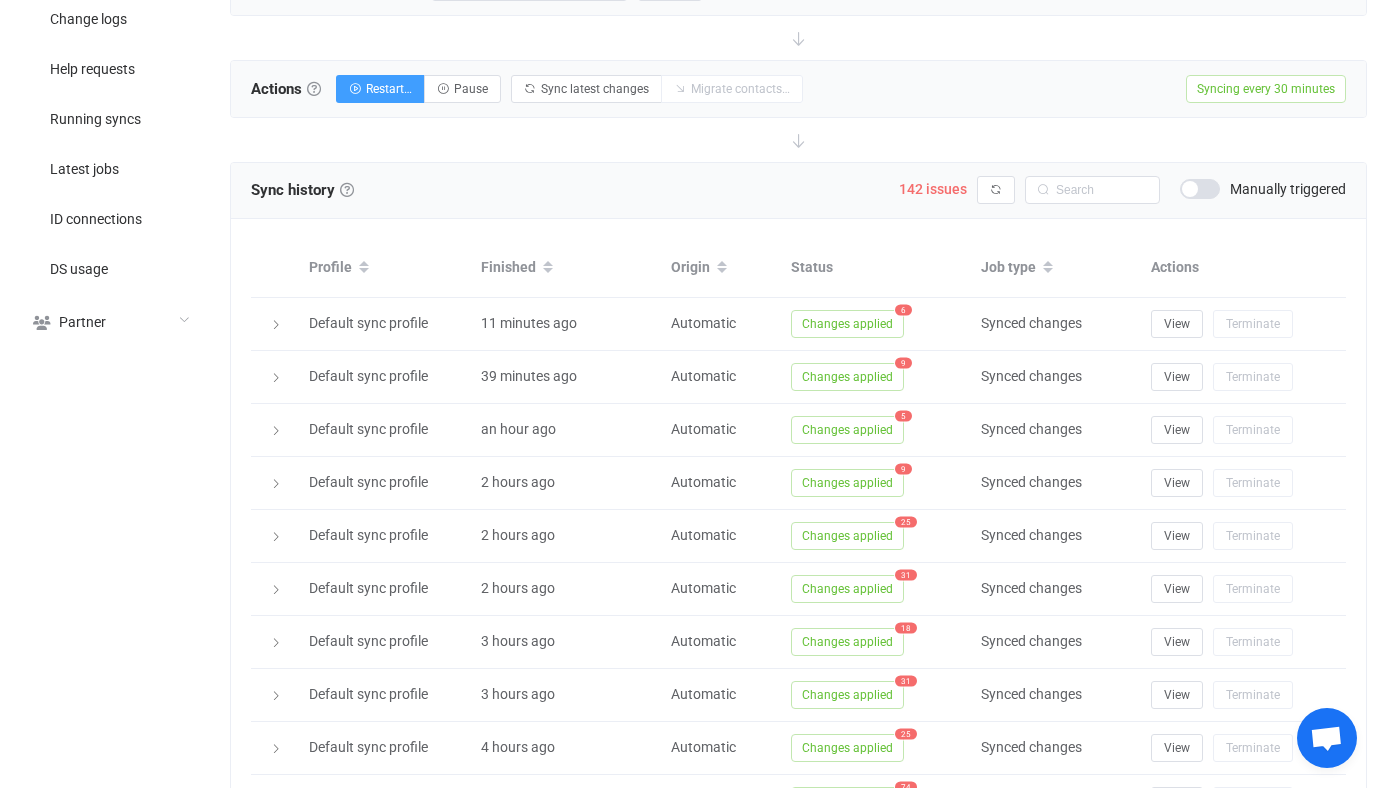 scroll, scrollTop: 694, scrollLeft: 0, axis: vertical 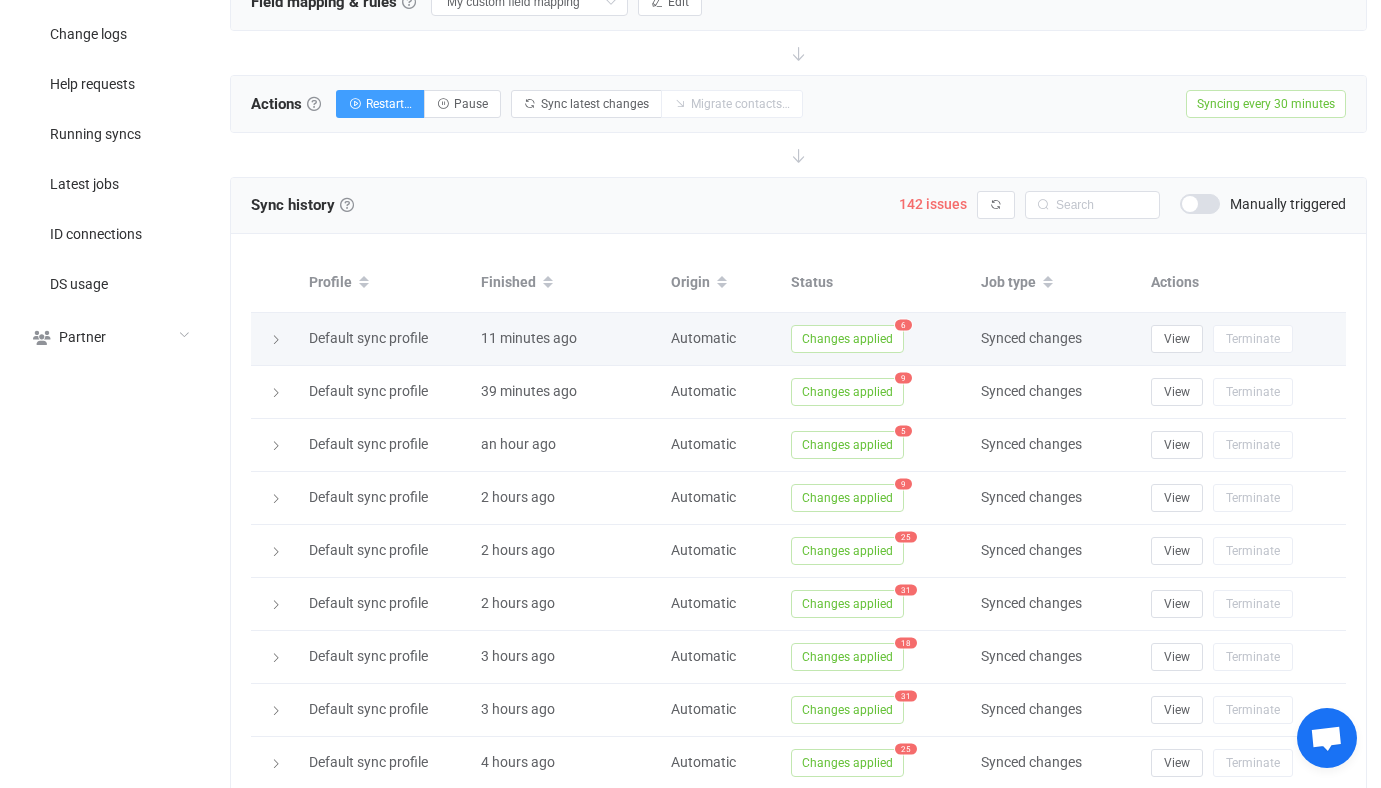 click on "Changes applied" at bounding box center [847, 339] 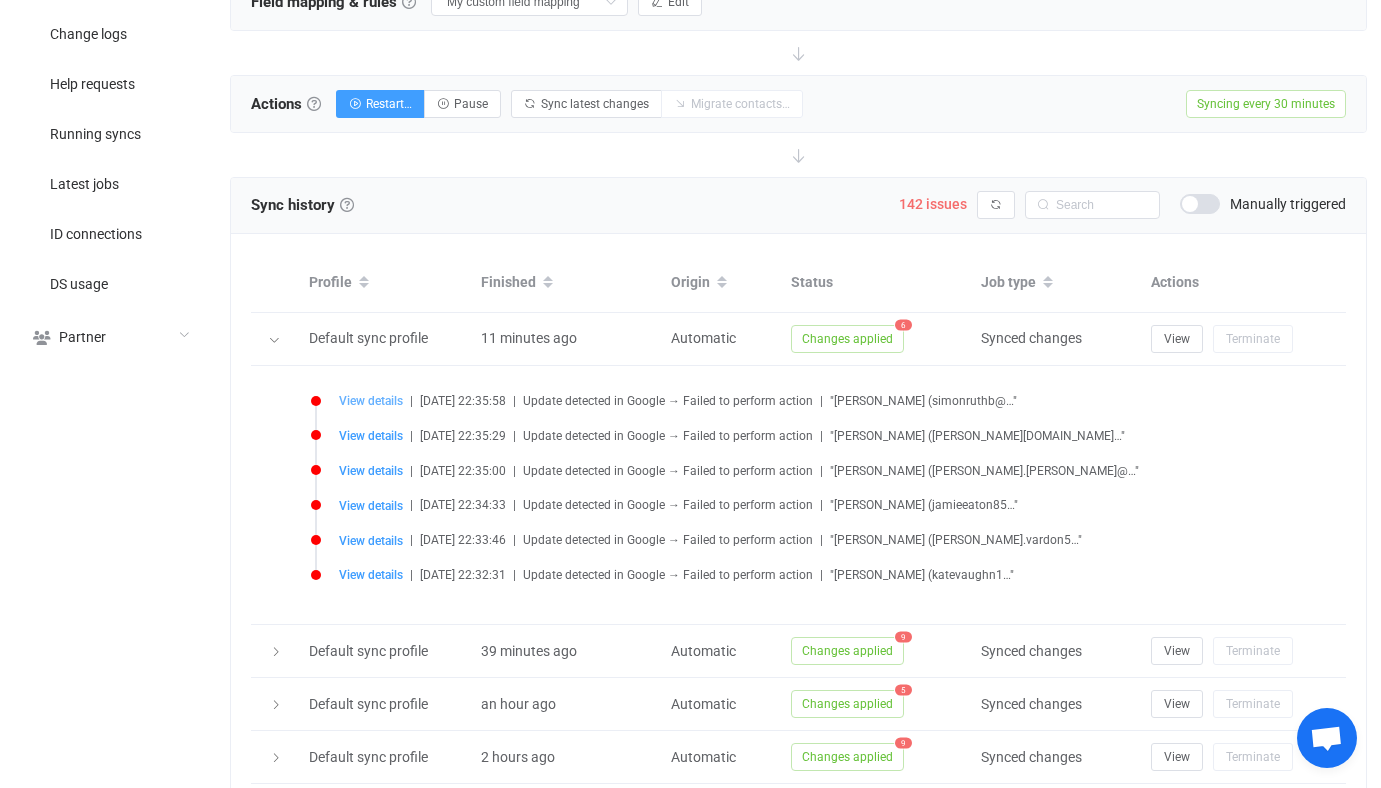 click on "View details" at bounding box center [371, 401] 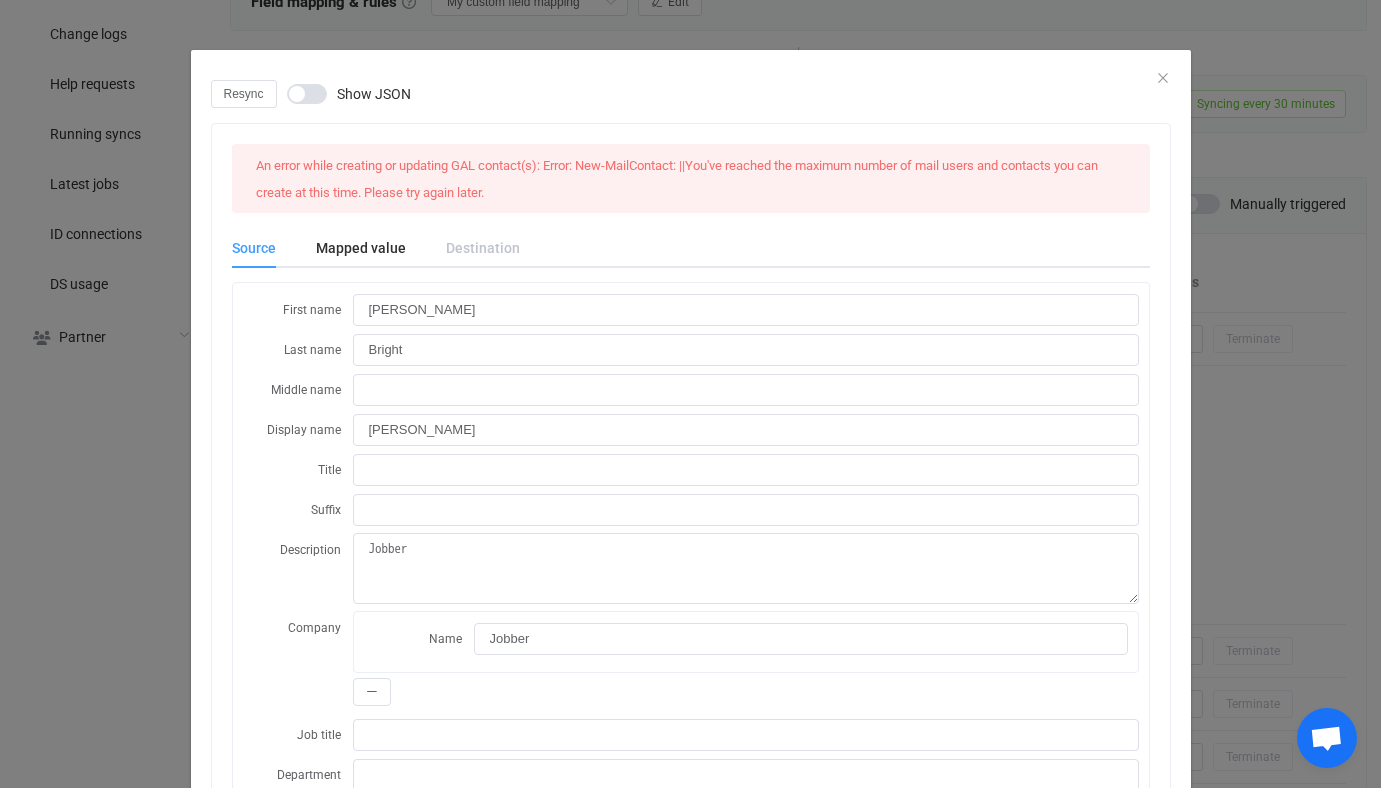 click on "Resync Show JSON An error while creating or updating GAL contact(s): Error: New-MailContact: ||You've reached the maximum number of mail users and contacts you can create at this time. Please try again later.  Source Mapped value Destination First name Simon Last name Bright Middle name Display name Simon Bright Title Suffix Description Jobber Company Name Jobber Job title Department Websites Birthdate UTC Emails Email simonruthb@hotmail.com Type Home Home Work Other Phones Phone 447758969569 Type Mobile Home Work Mobile Home fax Work fax Other fax Work mobile Other home Other Addresses Country United Kingdom State/Region Somerset City BRISTOL Postal code BS31 3BG Street address 22 Chestnut Walk Street address 2 Type Home Home Work Other Labels Name Jobber Name My Contacts Custom fields people/c8728501921563606339 First name Simon Last name Bright Display name Simon Bright Company Name Jobber Job title Department Emails Value simonruthb@hotmail.com Type Work Addresses Country United Kingdom State/region City" at bounding box center (690, 394) 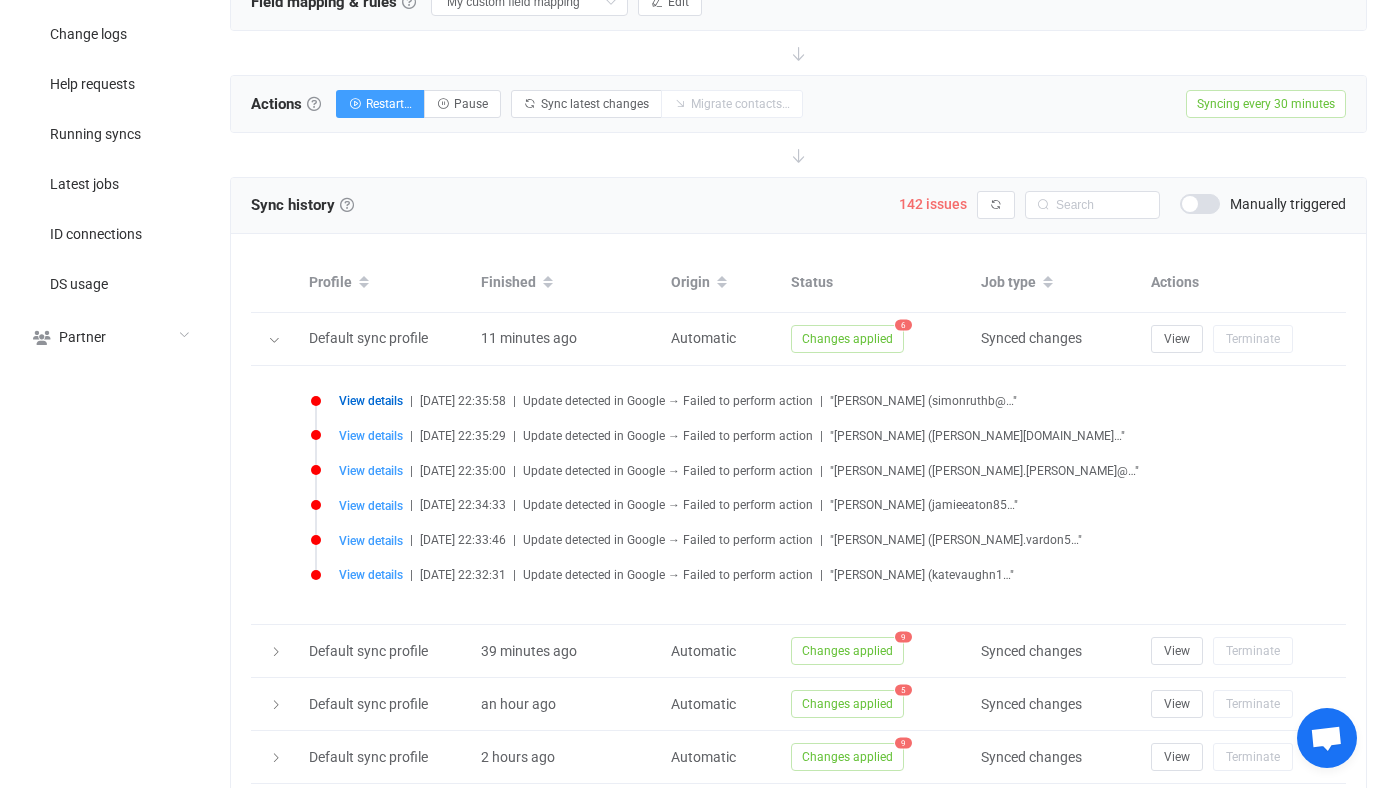 click on "View details | 2025-07-07 22:35:58 | Update detected in Google → Failed to perform action | "Simon Bright (simonruthb@…"" at bounding box center (803, 413) 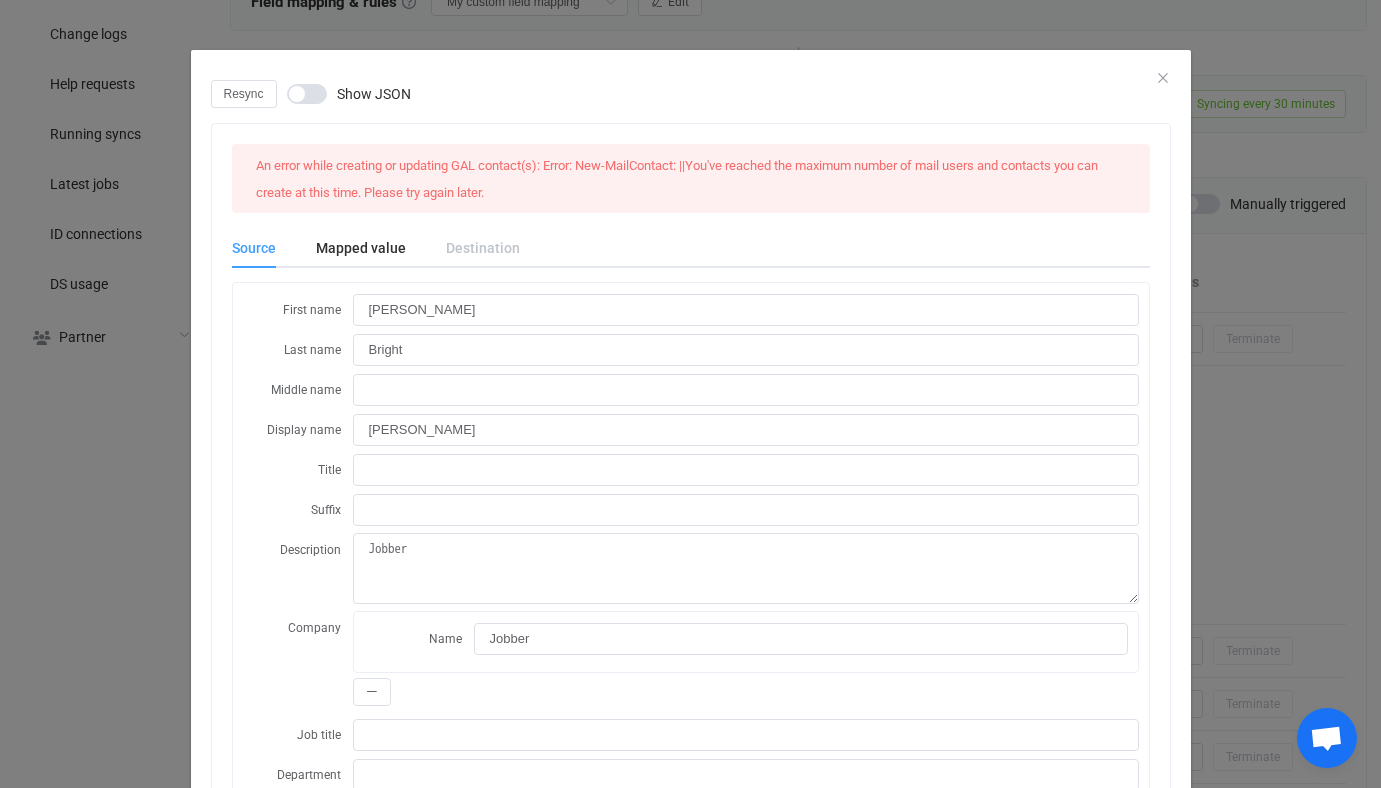 click on "An error while creating or updating GAL contact(s): Error: New-MailContact: ||You've reached the maximum number of mail users and contacts you can create at this time. Please try again later." at bounding box center [691, 178] 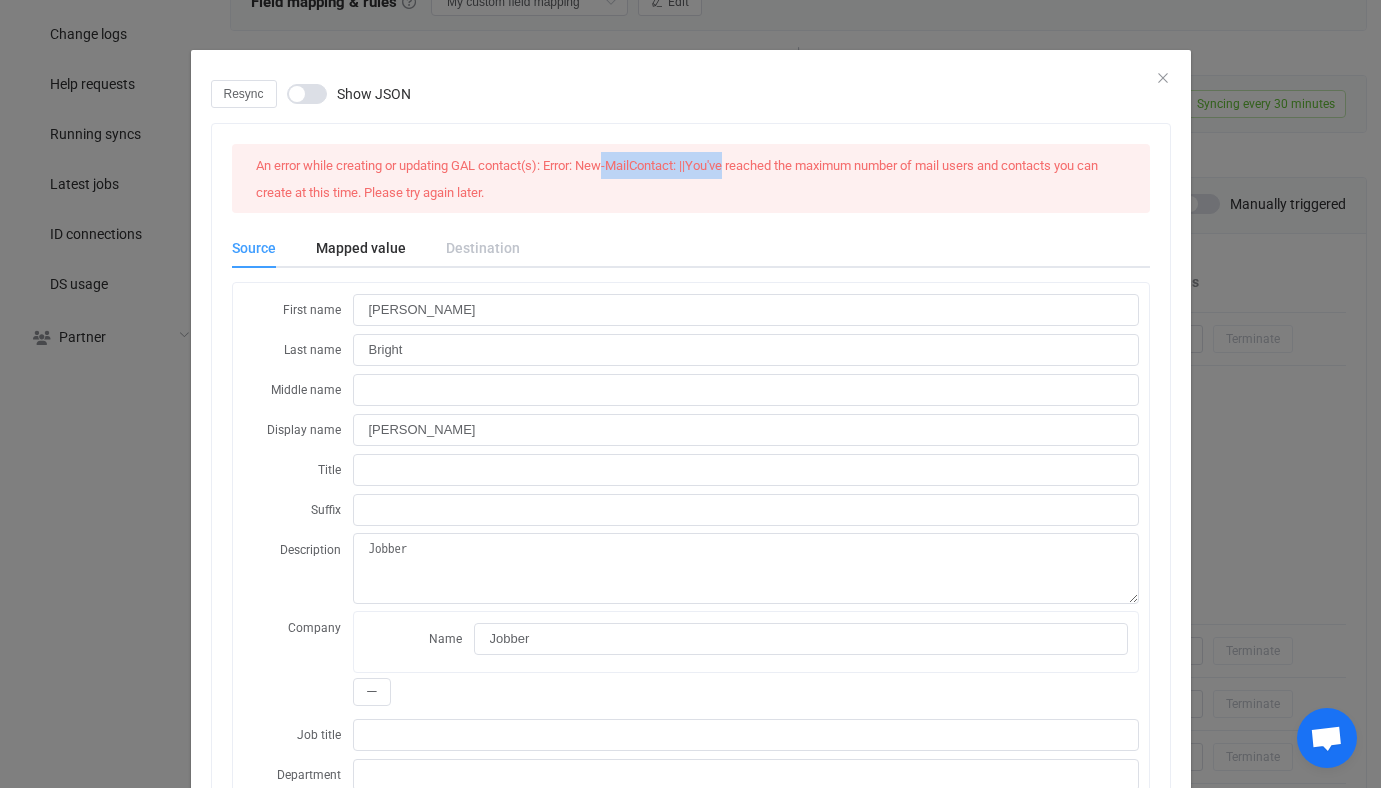 drag, startPoint x: 707, startPoint y: 161, endPoint x: 568, endPoint y: 173, distance: 139.51703 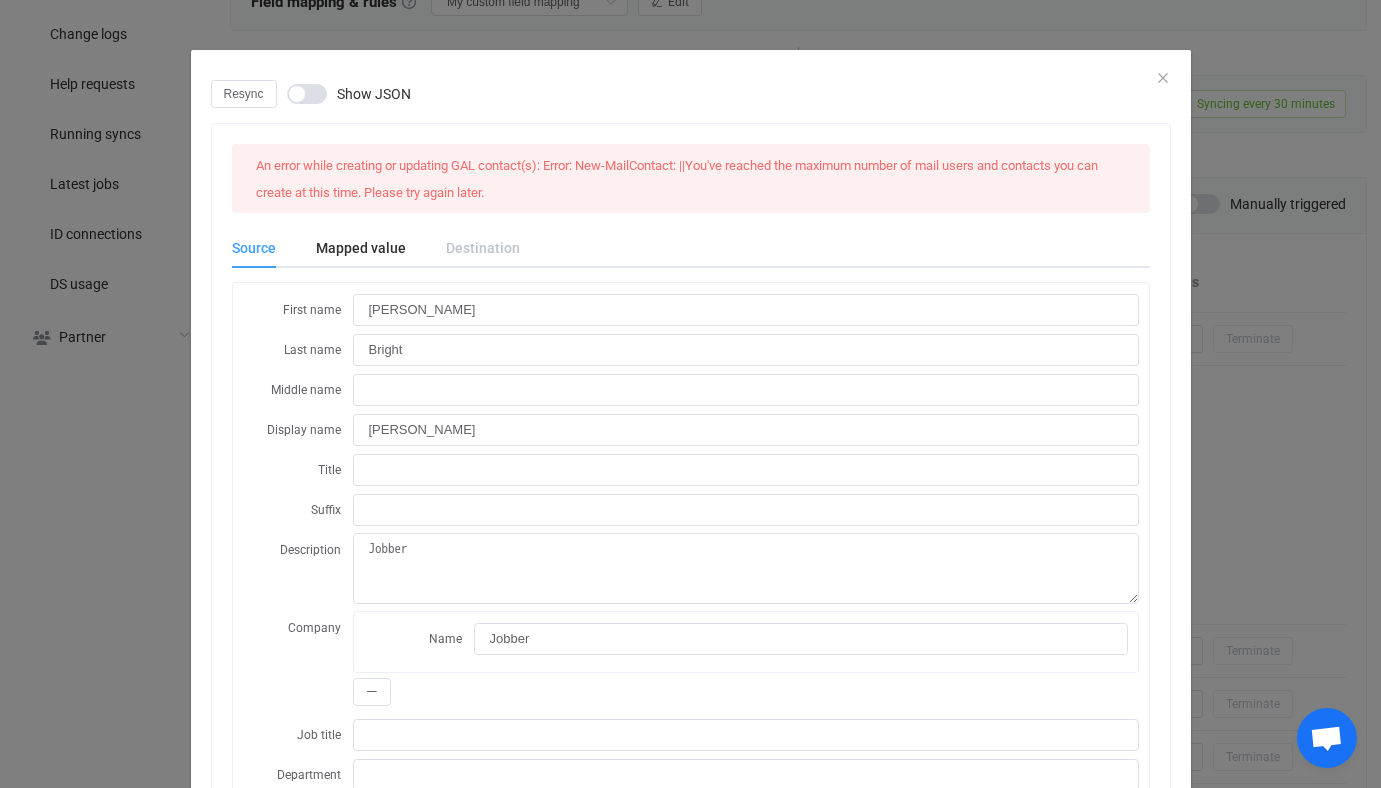 click on "An error while creating or updating GAL contact(s): Error: New-MailContact: ||You've reached the maximum number of mail users and contacts you can create at this time. Please try again later." at bounding box center [677, 179] 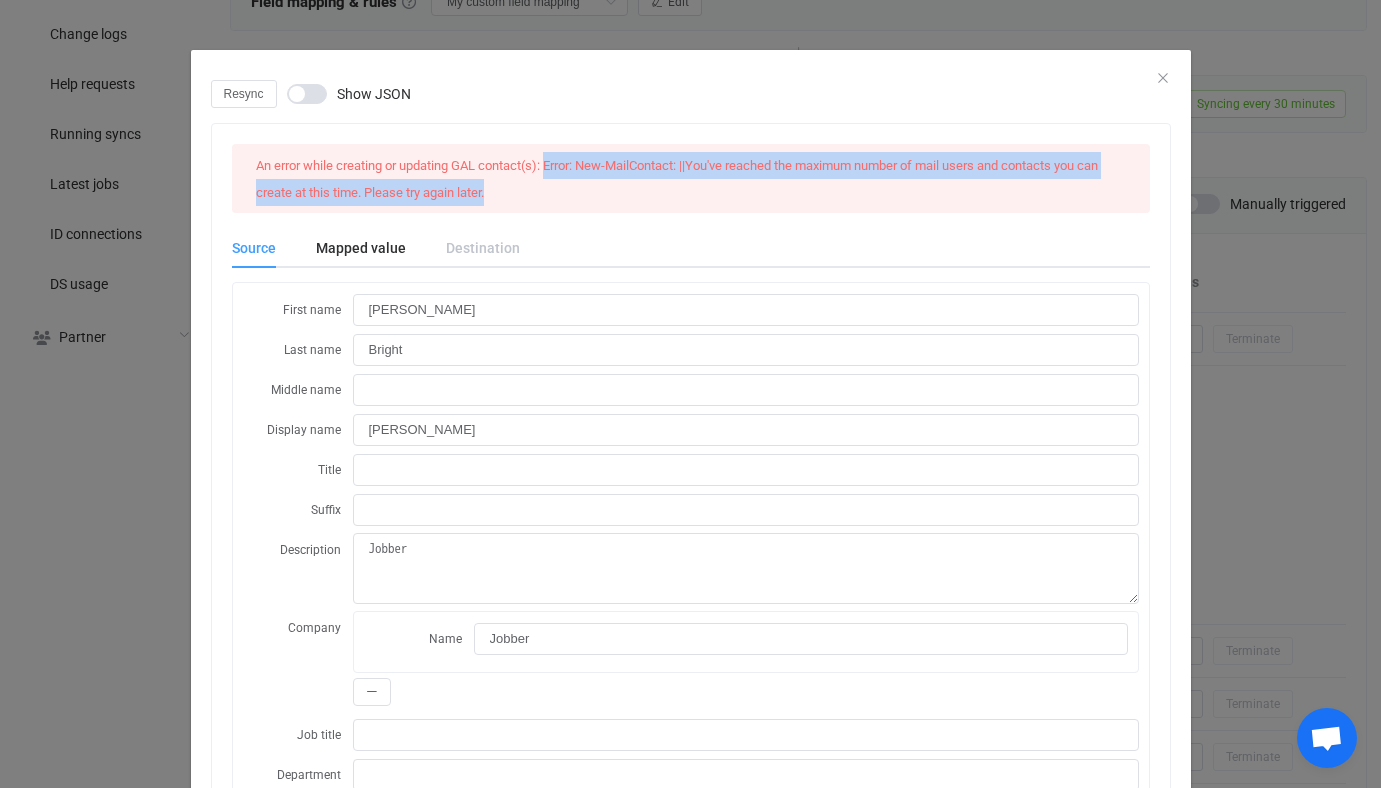drag, startPoint x: 556, startPoint y: 165, endPoint x: 495, endPoint y: 193, distance: 67.11929 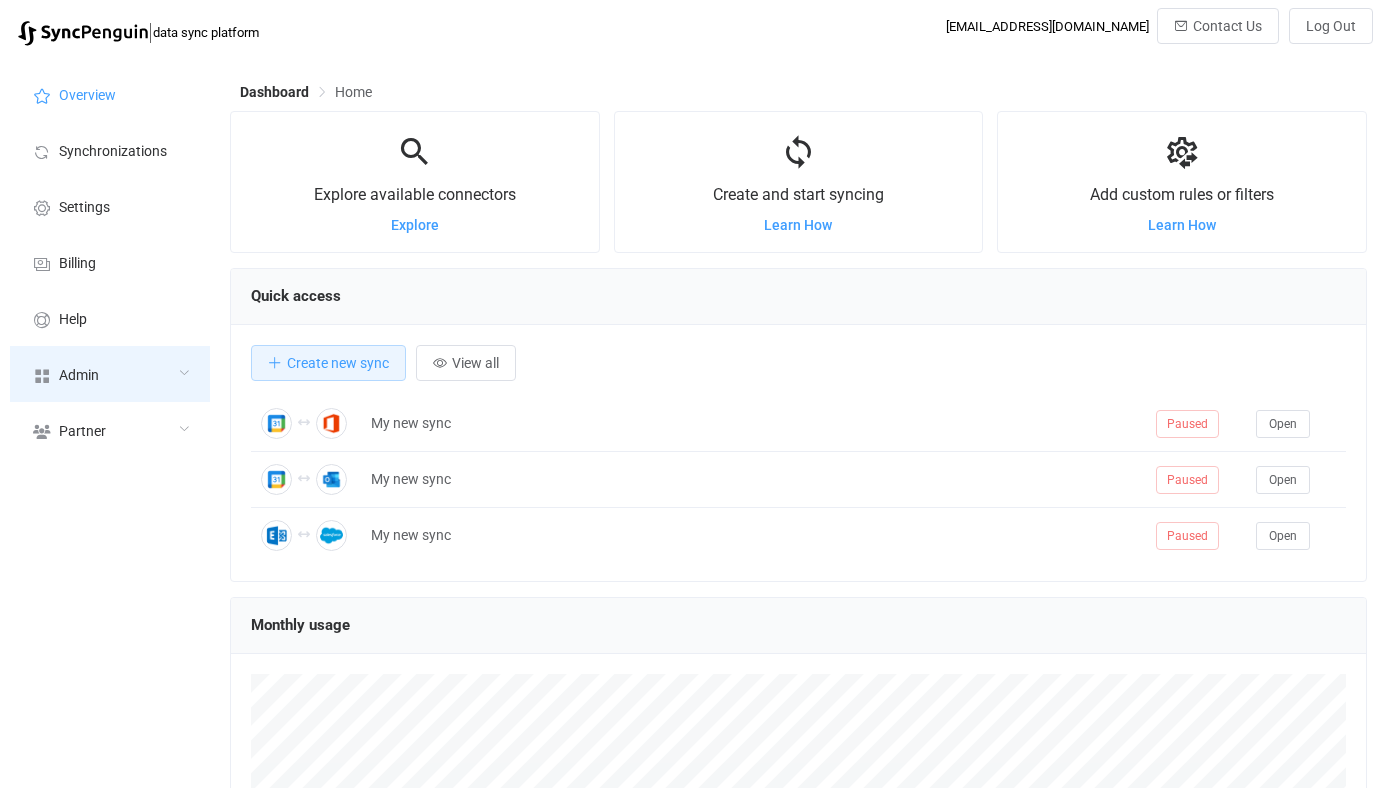scroll, scrollTop: 0, scrollLeft: 0, axis: both 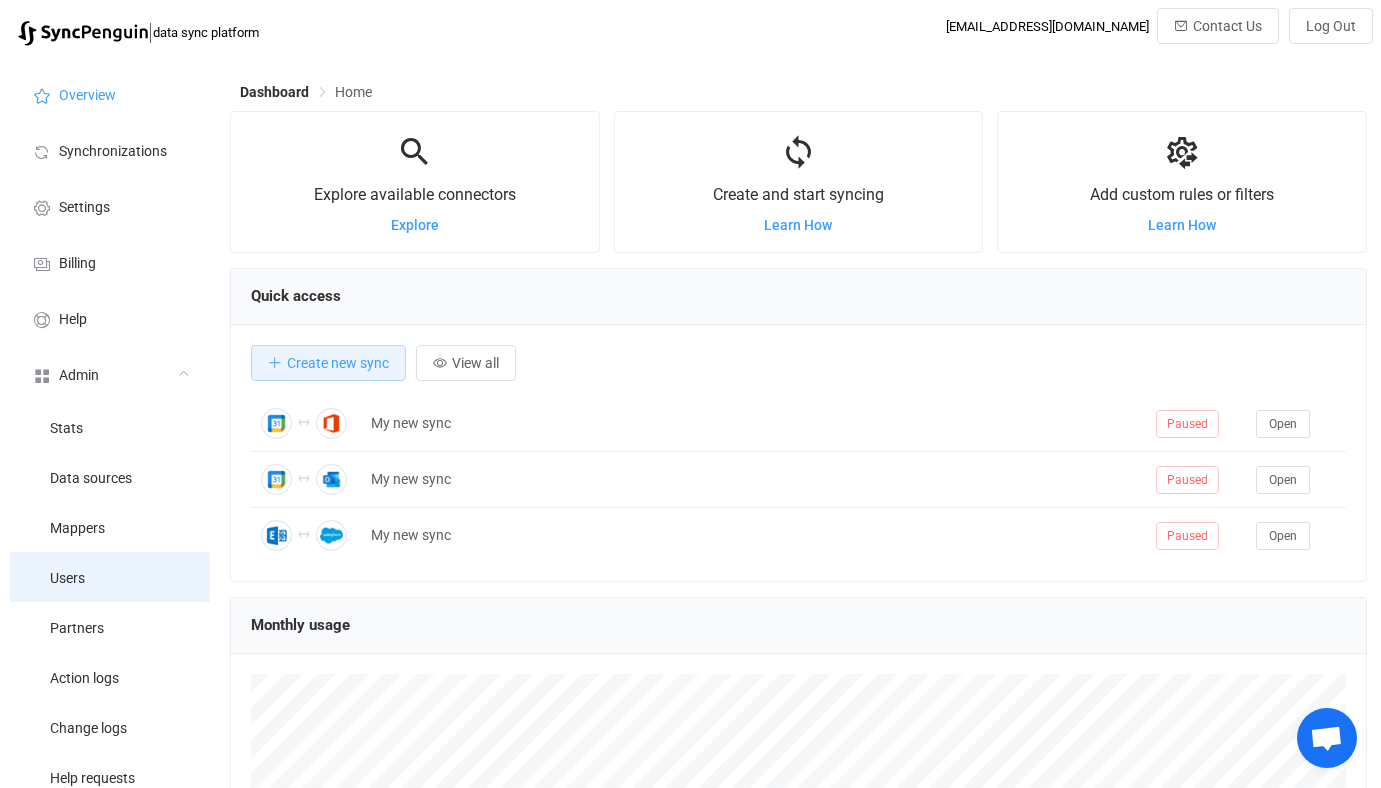 click on "Users" at bounding box center (110, 577) 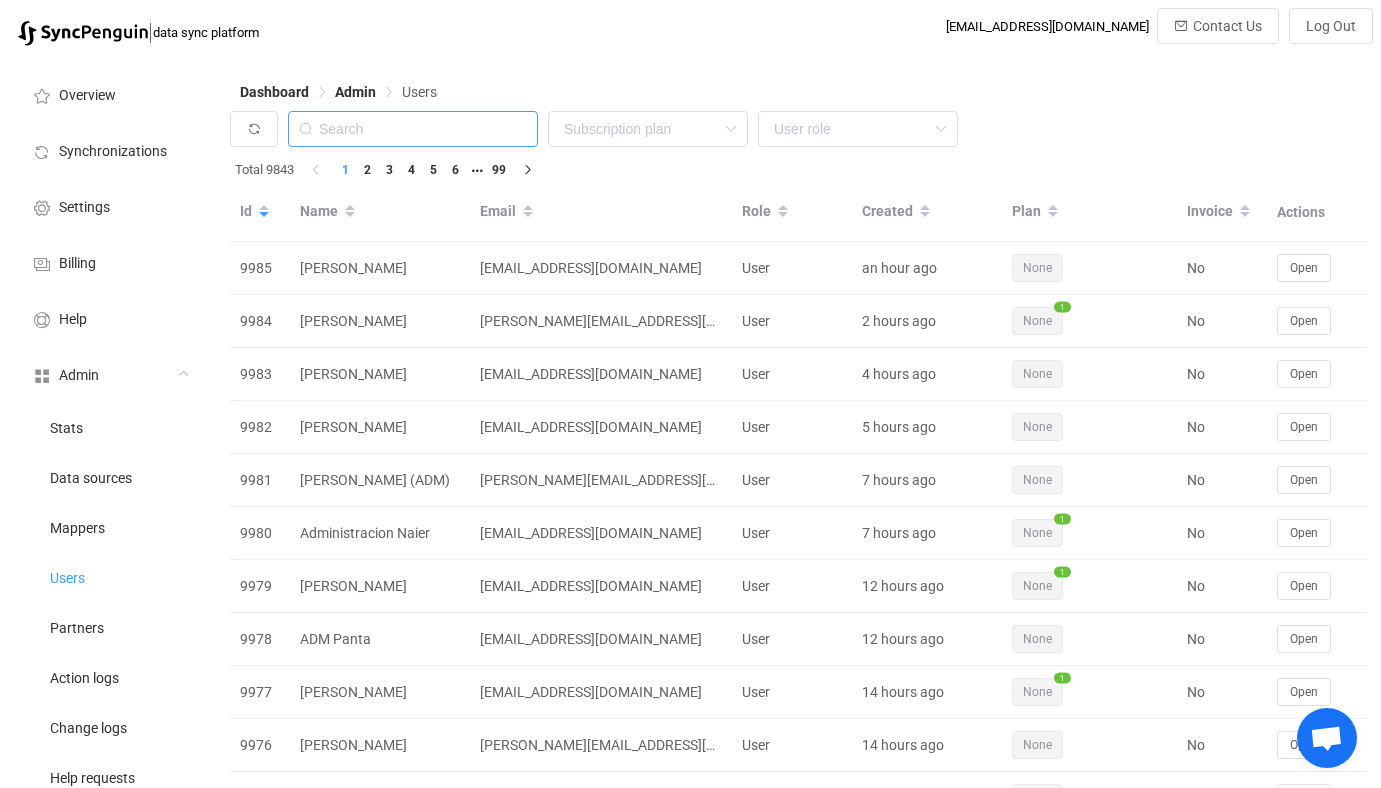 click at bounding box center (413, 129) 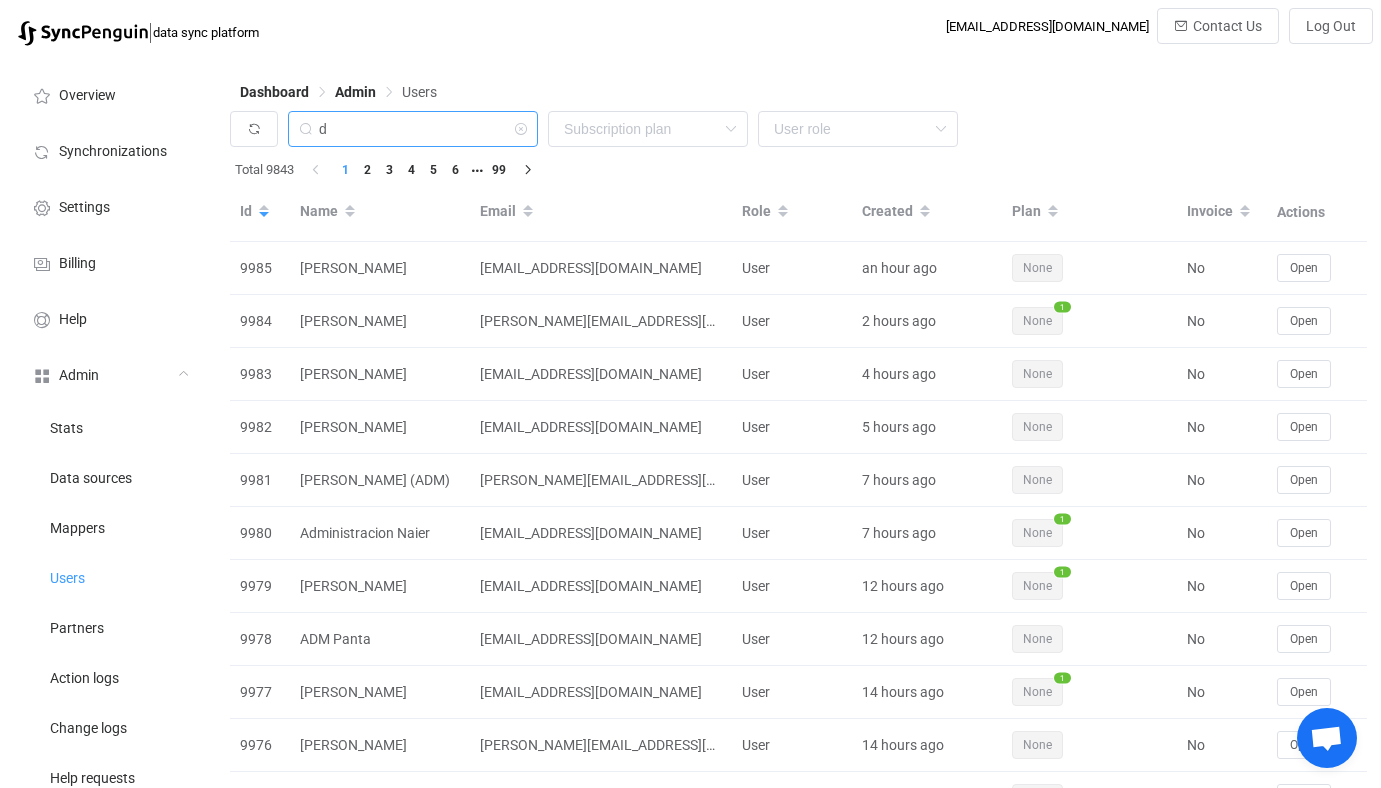 scroll, scrollTop: 0, scrollLeft: 0, axis: both 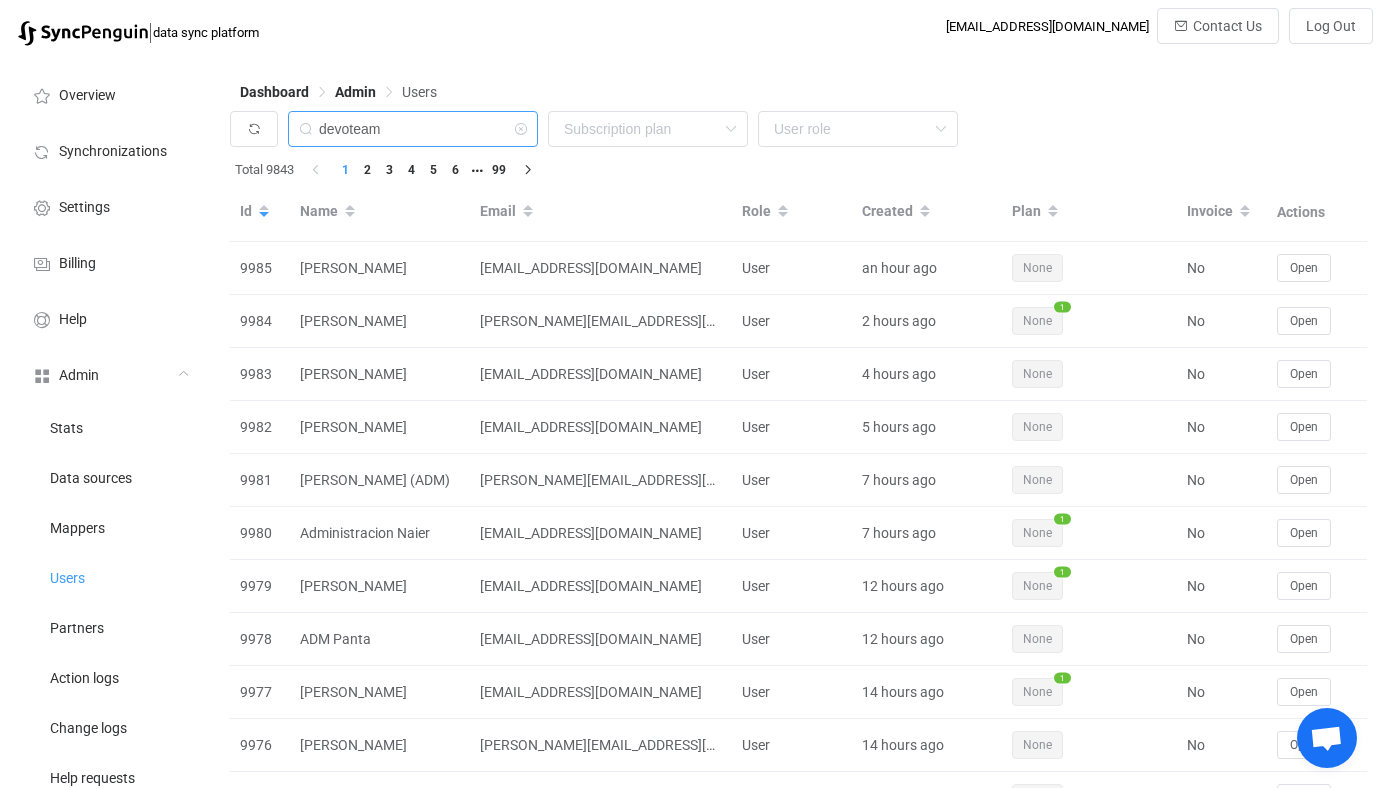 type on "devoteam" 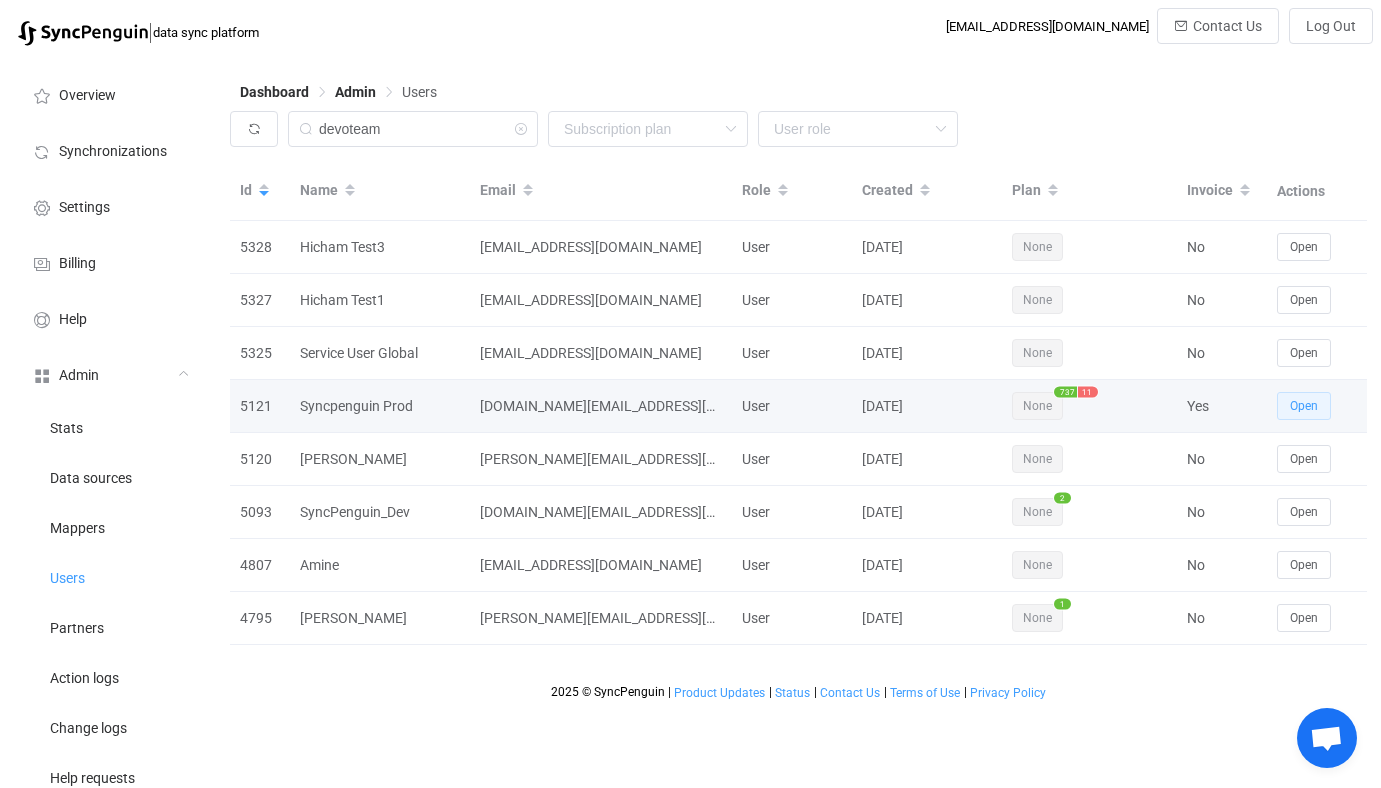 click on "Open" at bounding box center (1304, 406) 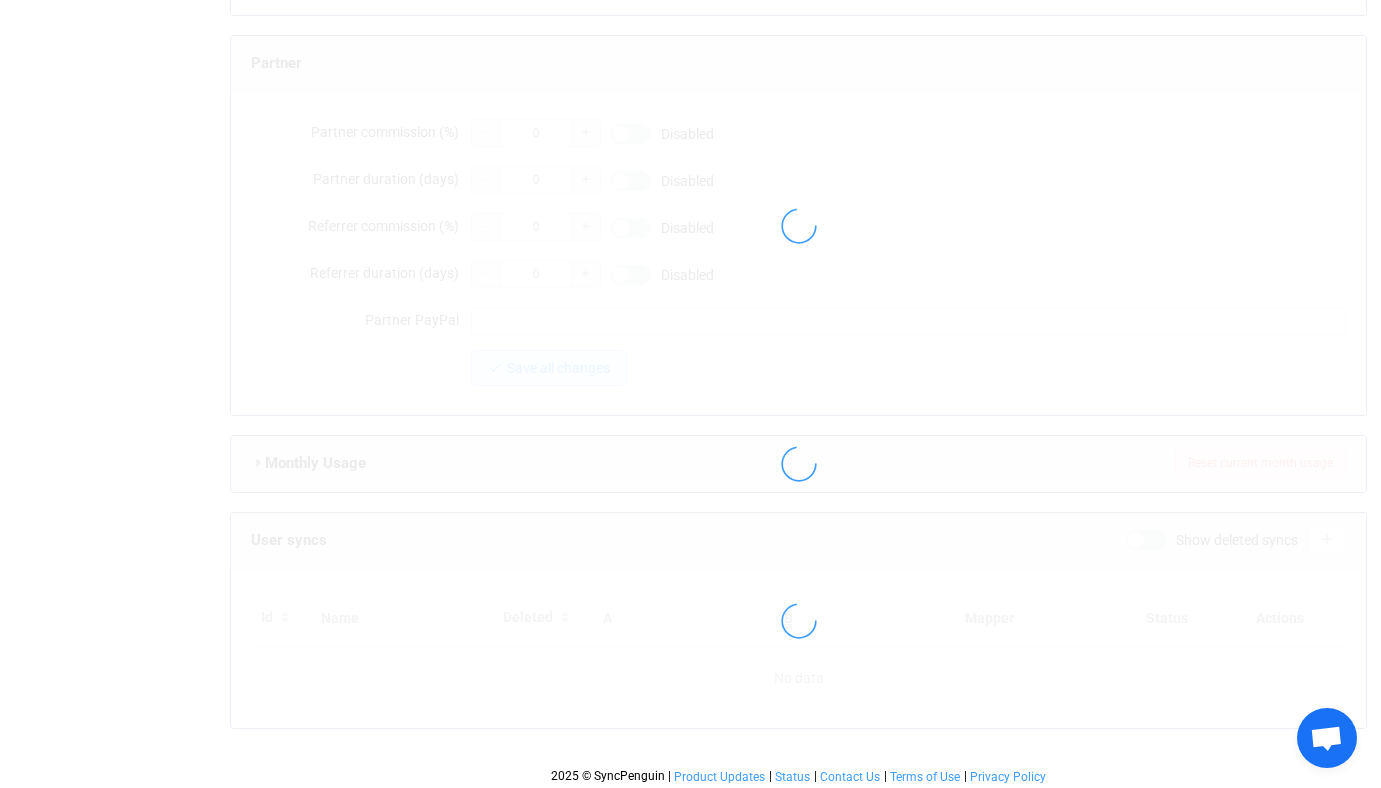 type on "syncpenguin.prod@devoteam.com" 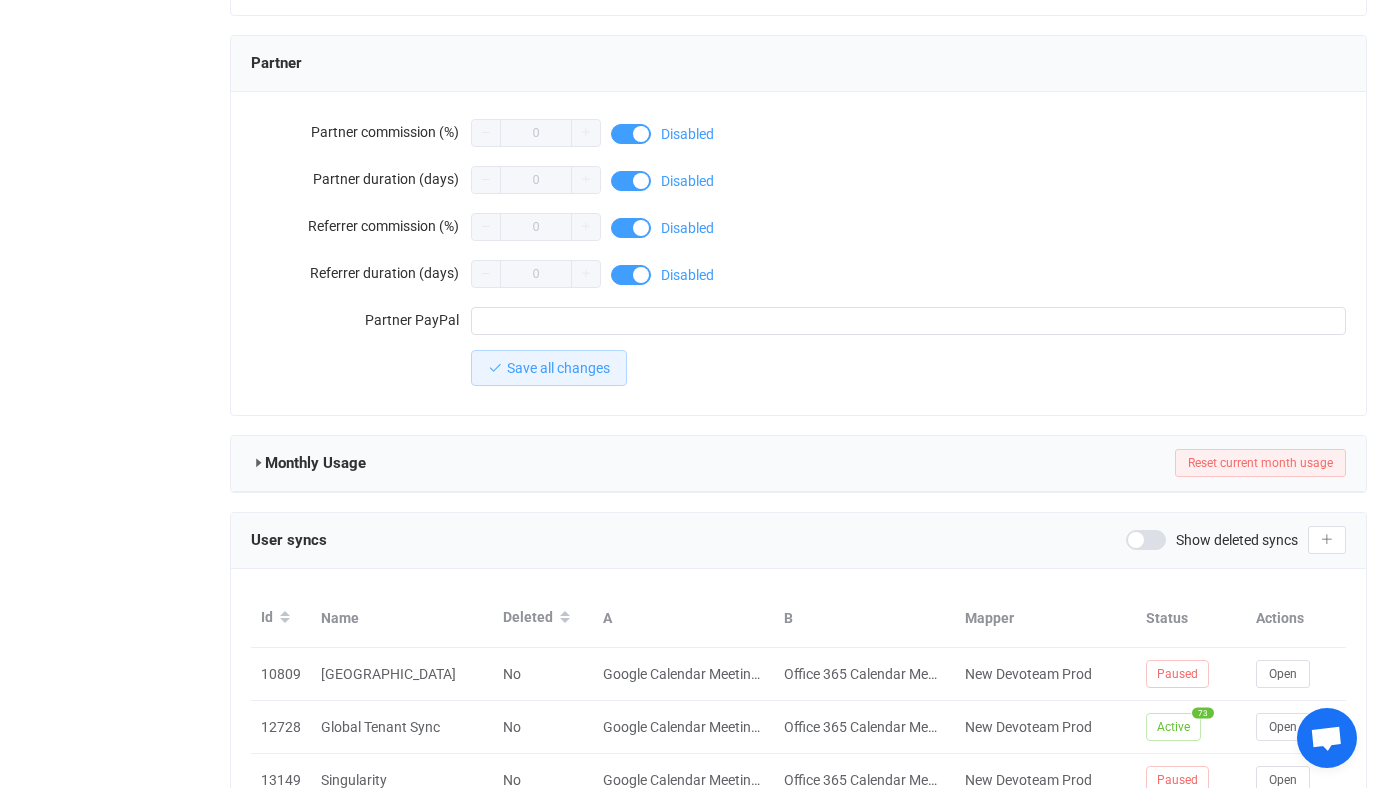 scroll, scrollTop: 2325, scrollLeft: 0, axis: vertical 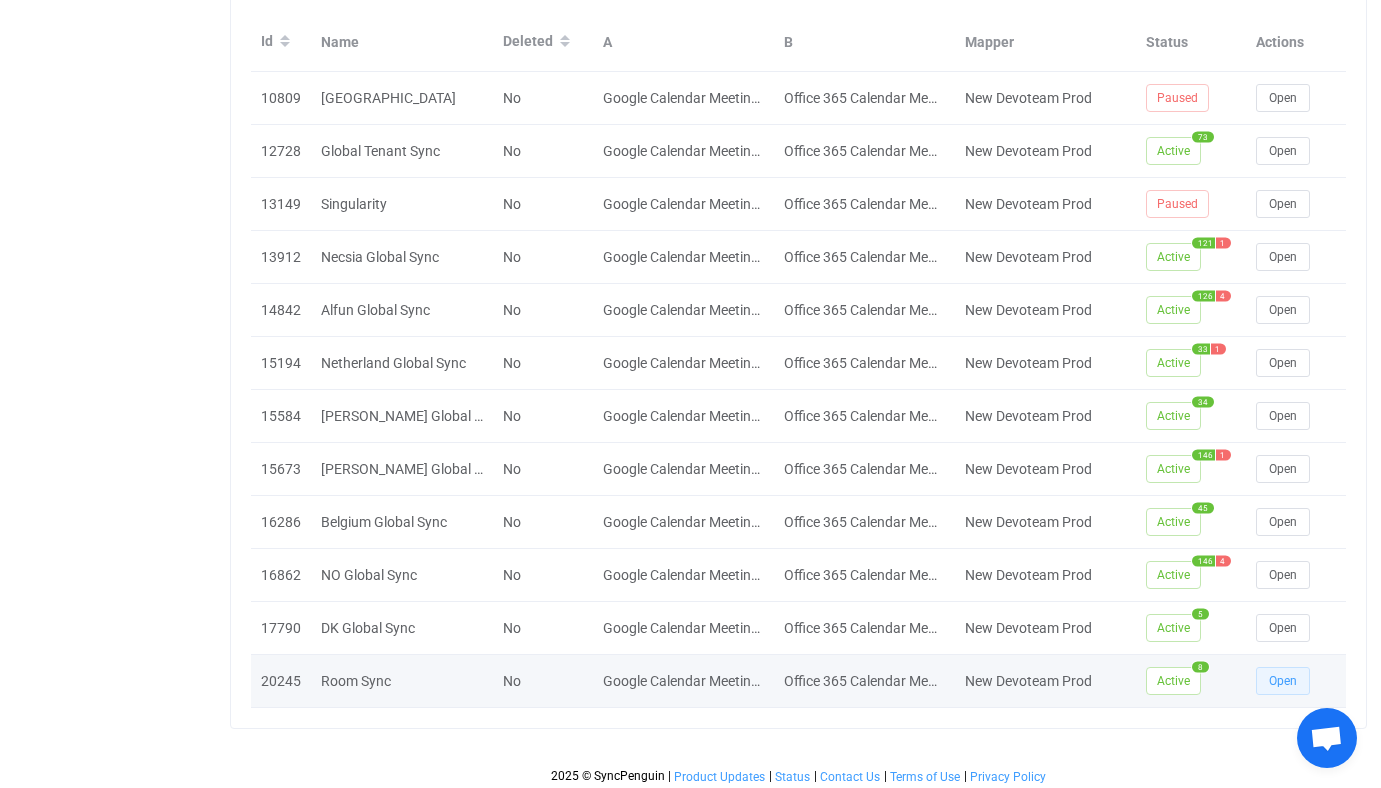 click on "Open" at bounding box center (1283, 681) 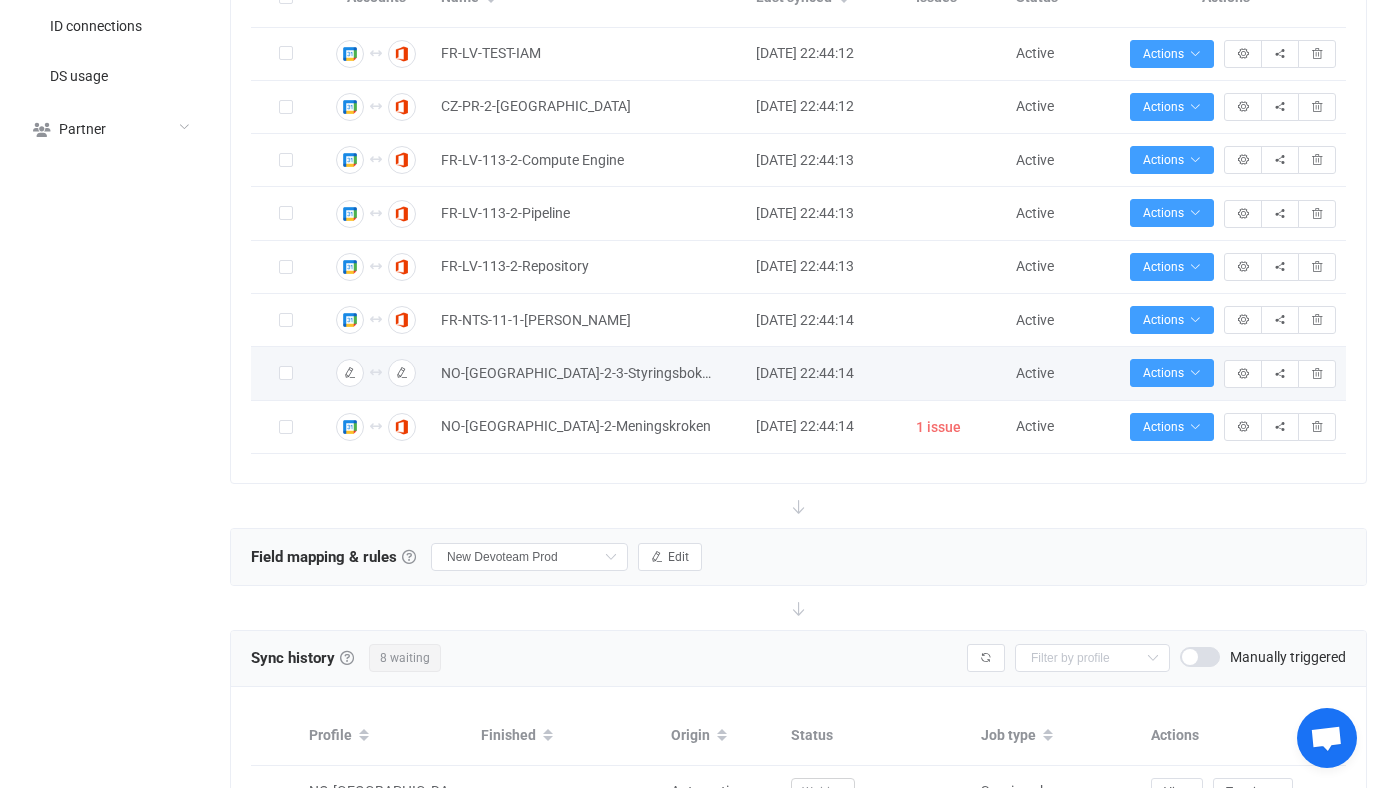 scroll, scrollTop: 927, scrollLeft: 0, axis: vertical 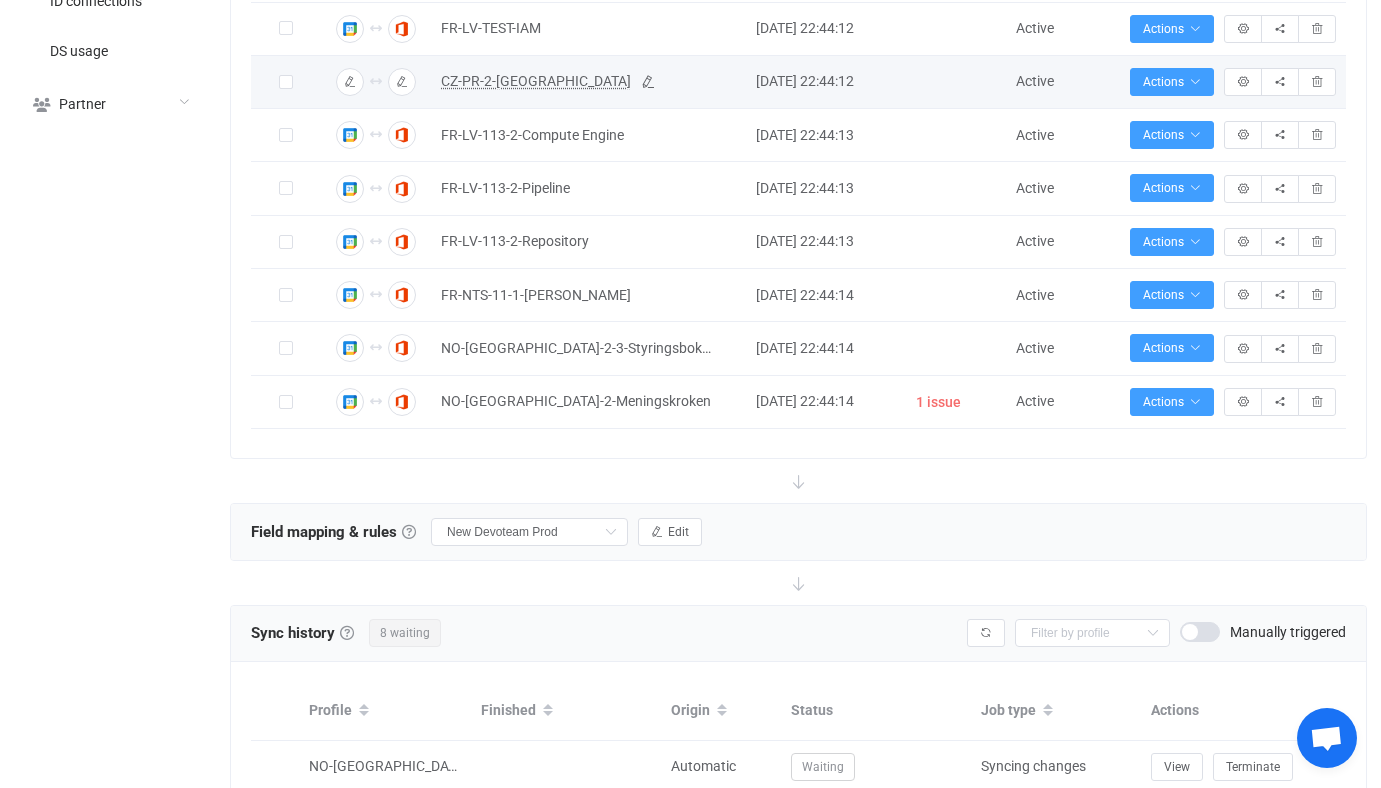 click on "CZ-PR-2-Vienna" at bounding box center (536, 81) 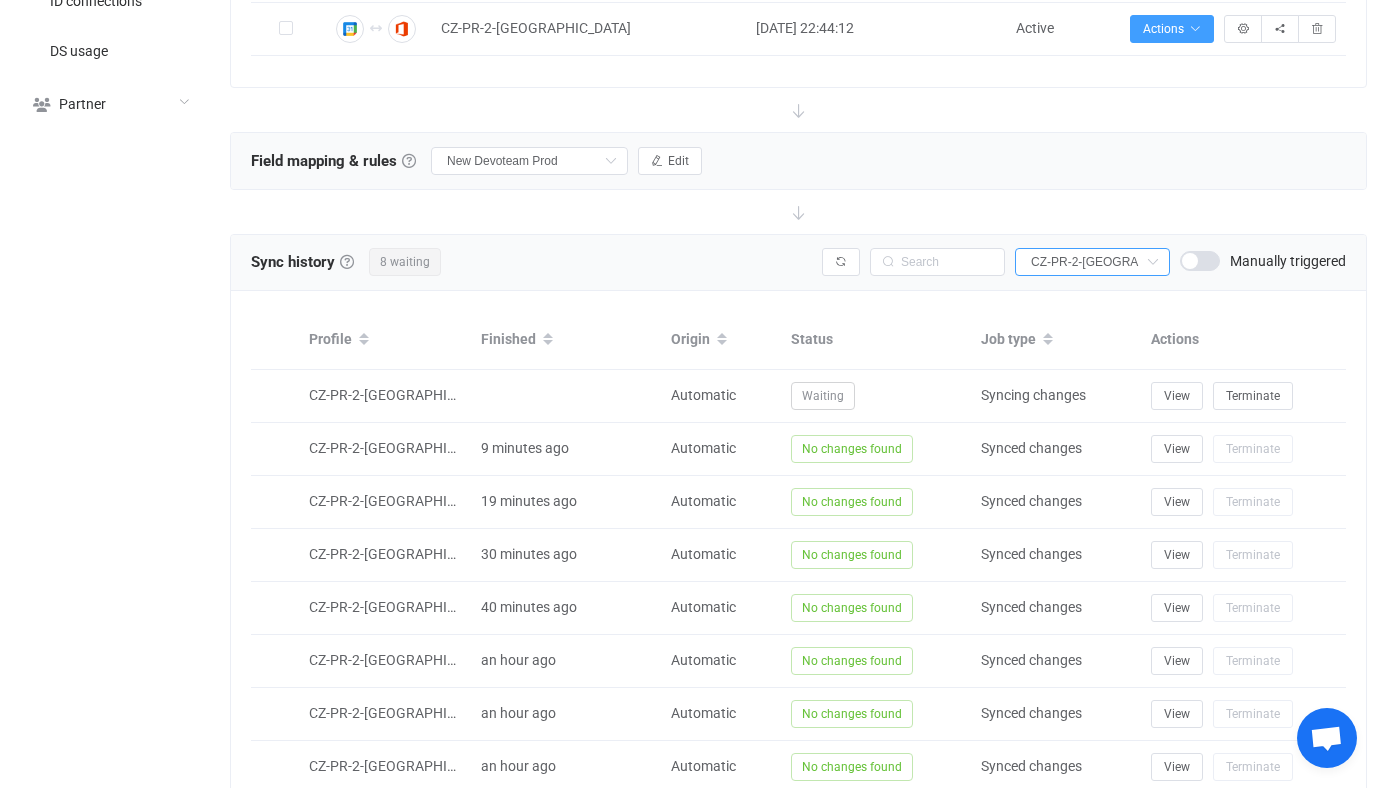 click at bounding box center (1200, 261) 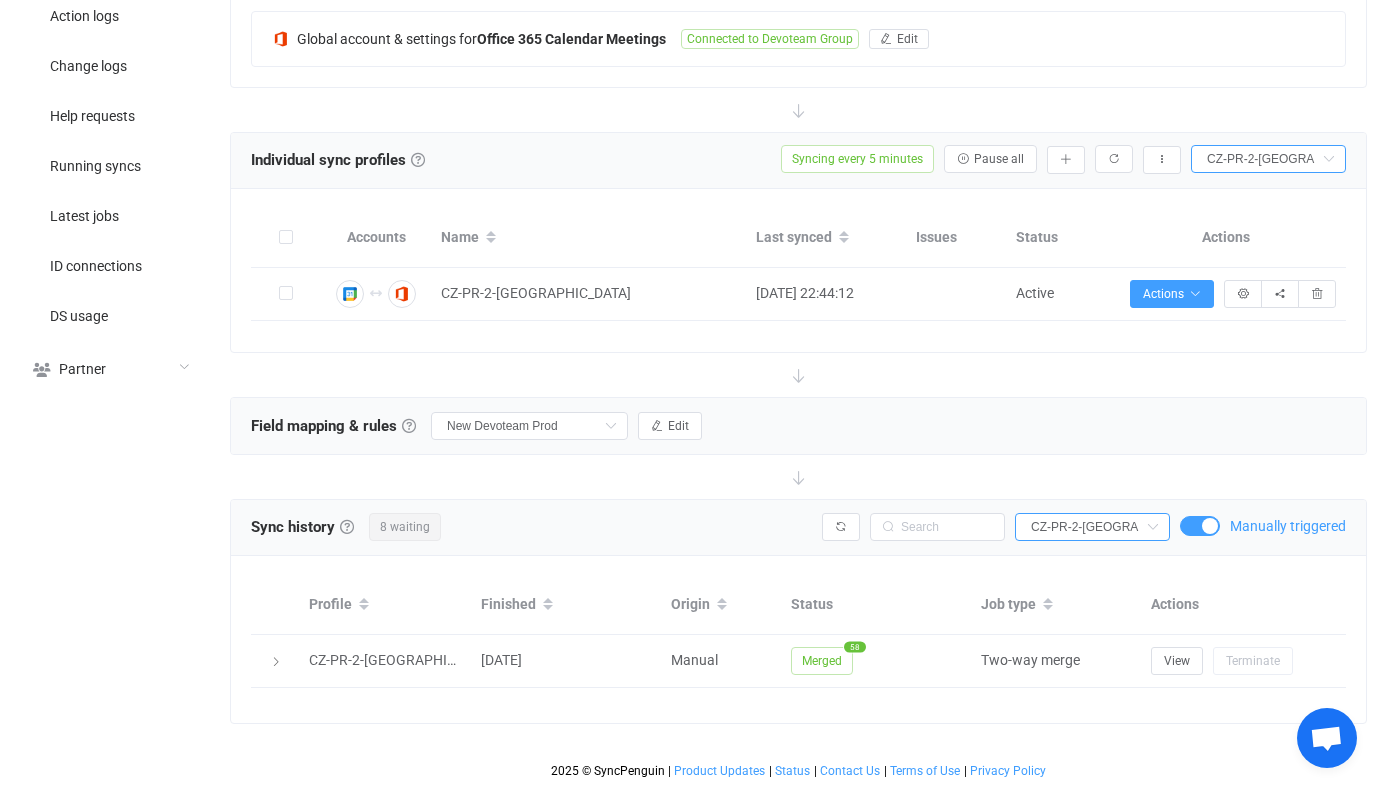 scroll, scrollTop: 660, scrollLeft: 0, axis: vertical 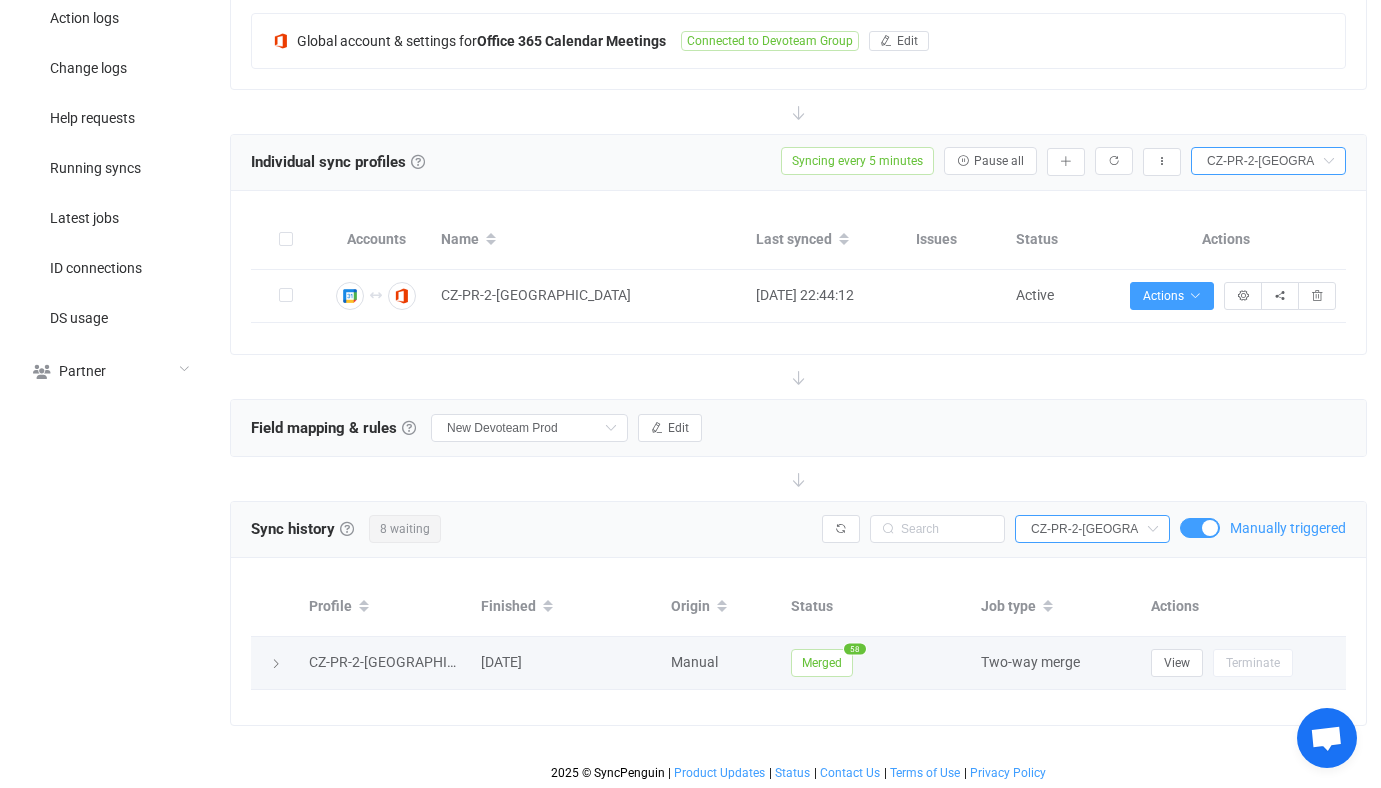 click on "Merged" at bounding box center (822, 663) 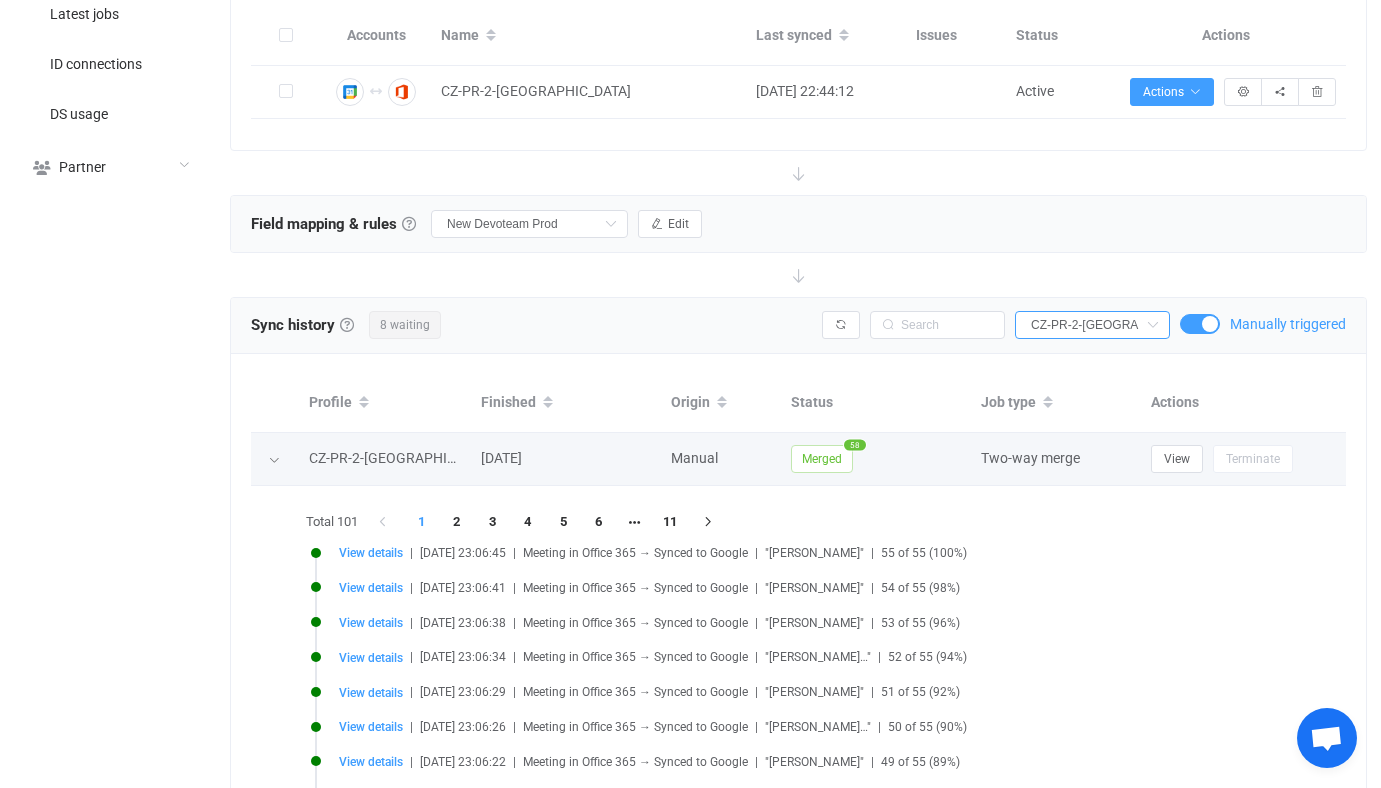 scroll, scrollTop: 1091, scrollLeft: 0, axis: vertical 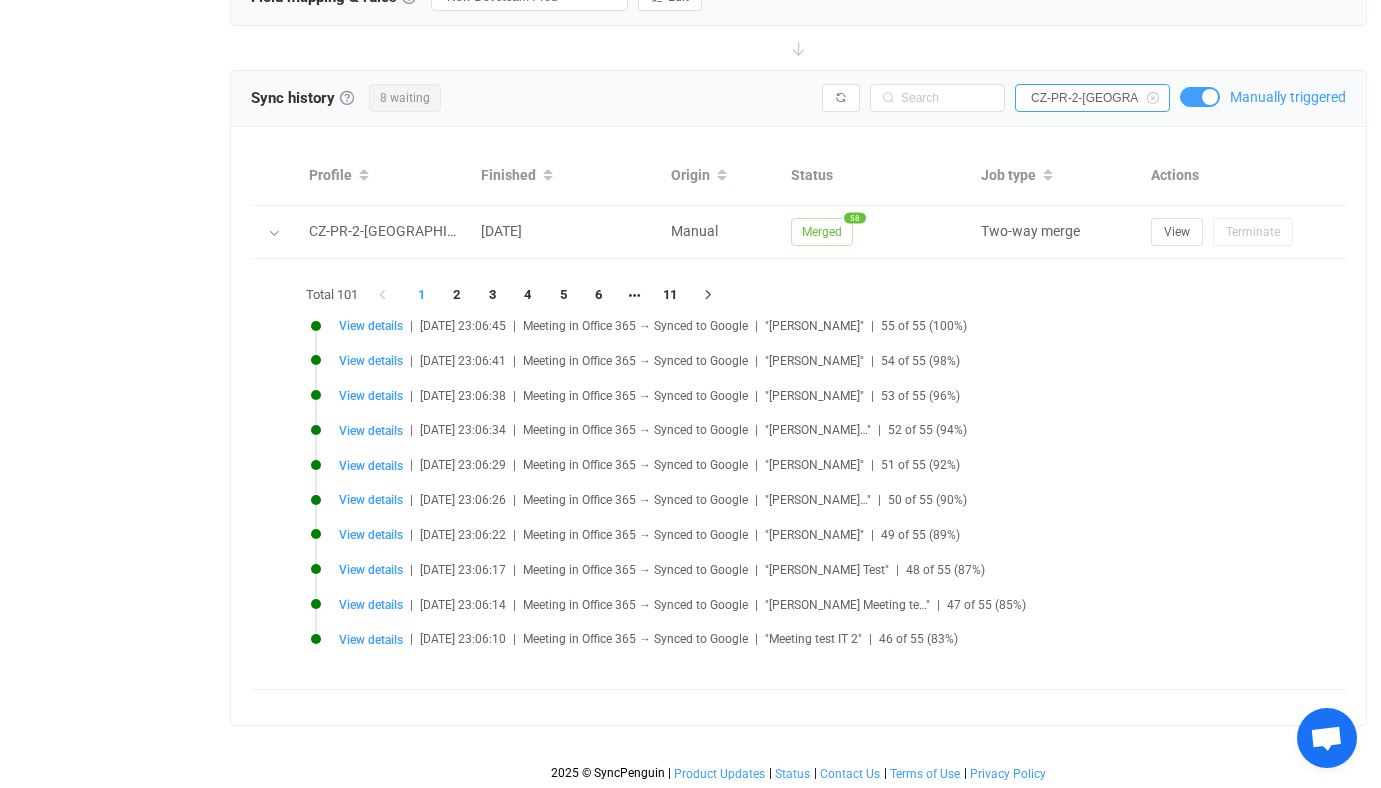 click at bounding box center (1152, 98) 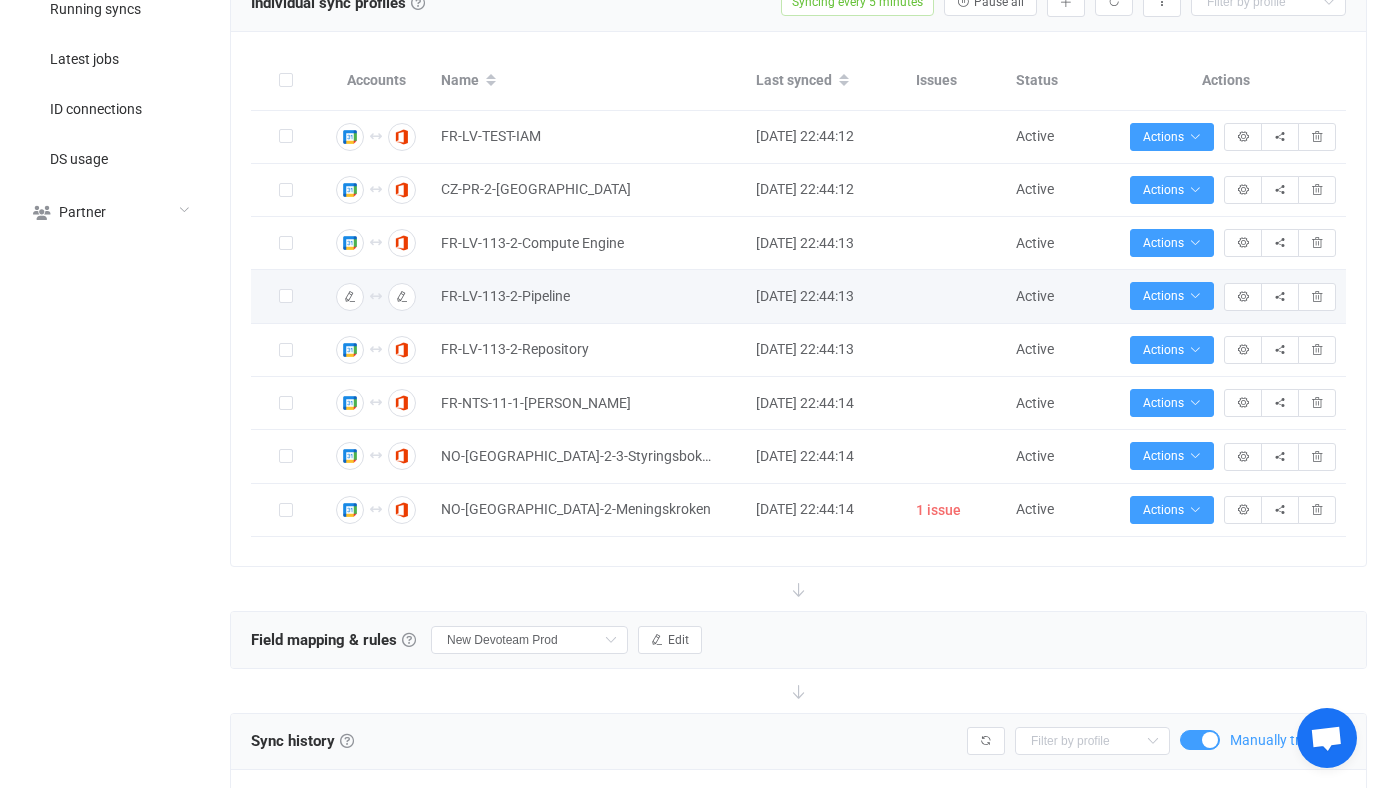 scroll, scrollTop: 790, scrollLeft: 0, axis: vertical 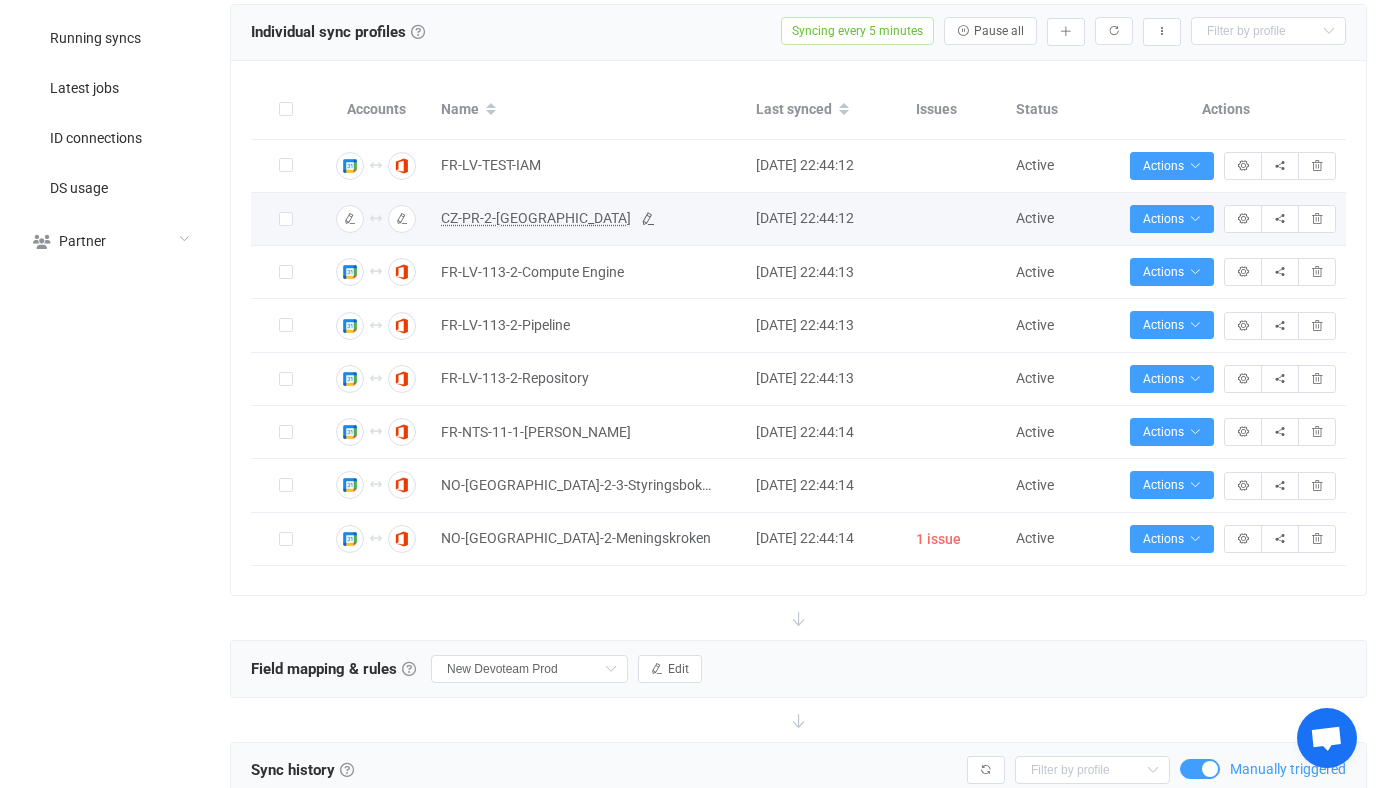 click on "CZ-PR-2-Vienna" at bounding box center (536, 218) 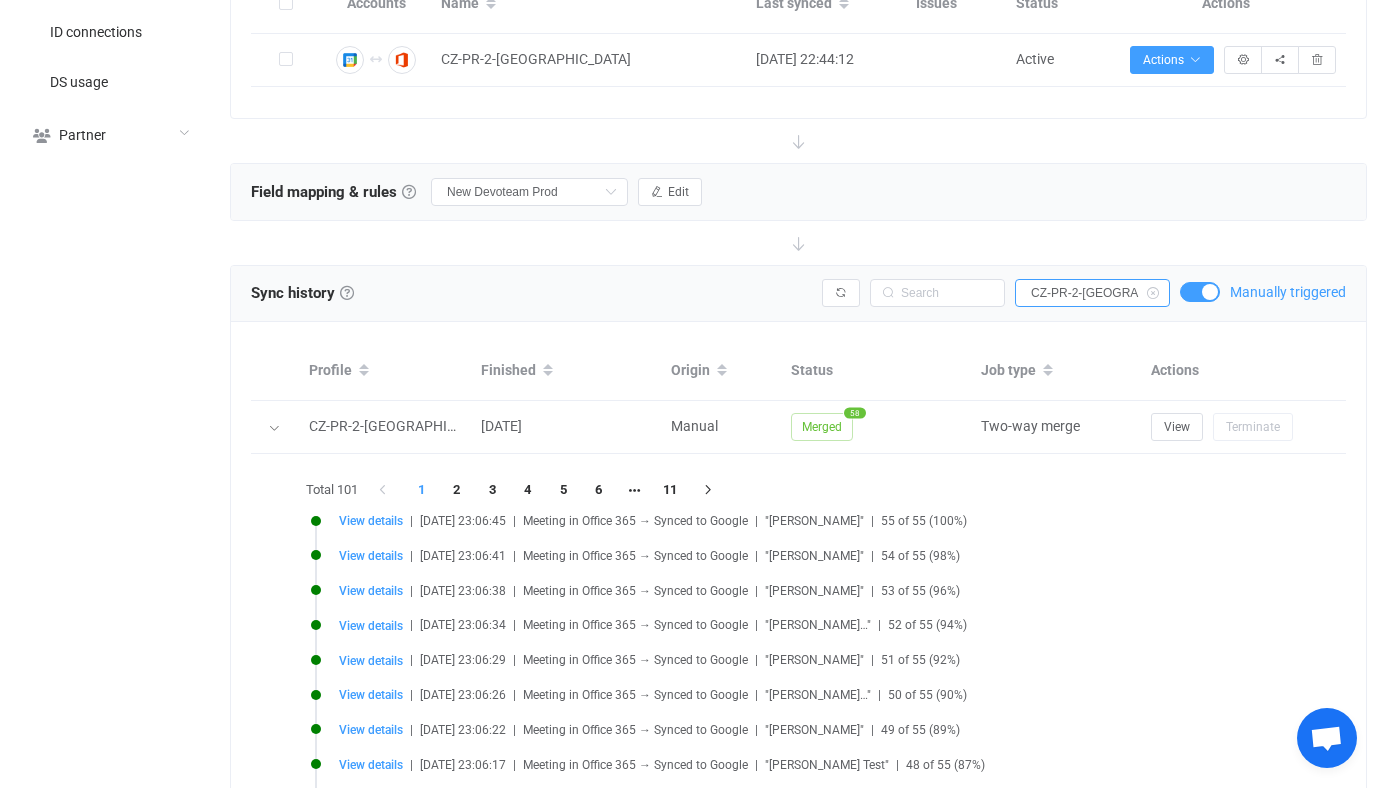 scroll, scrollTop: 898, scrollLeft: 0, axis: vertical 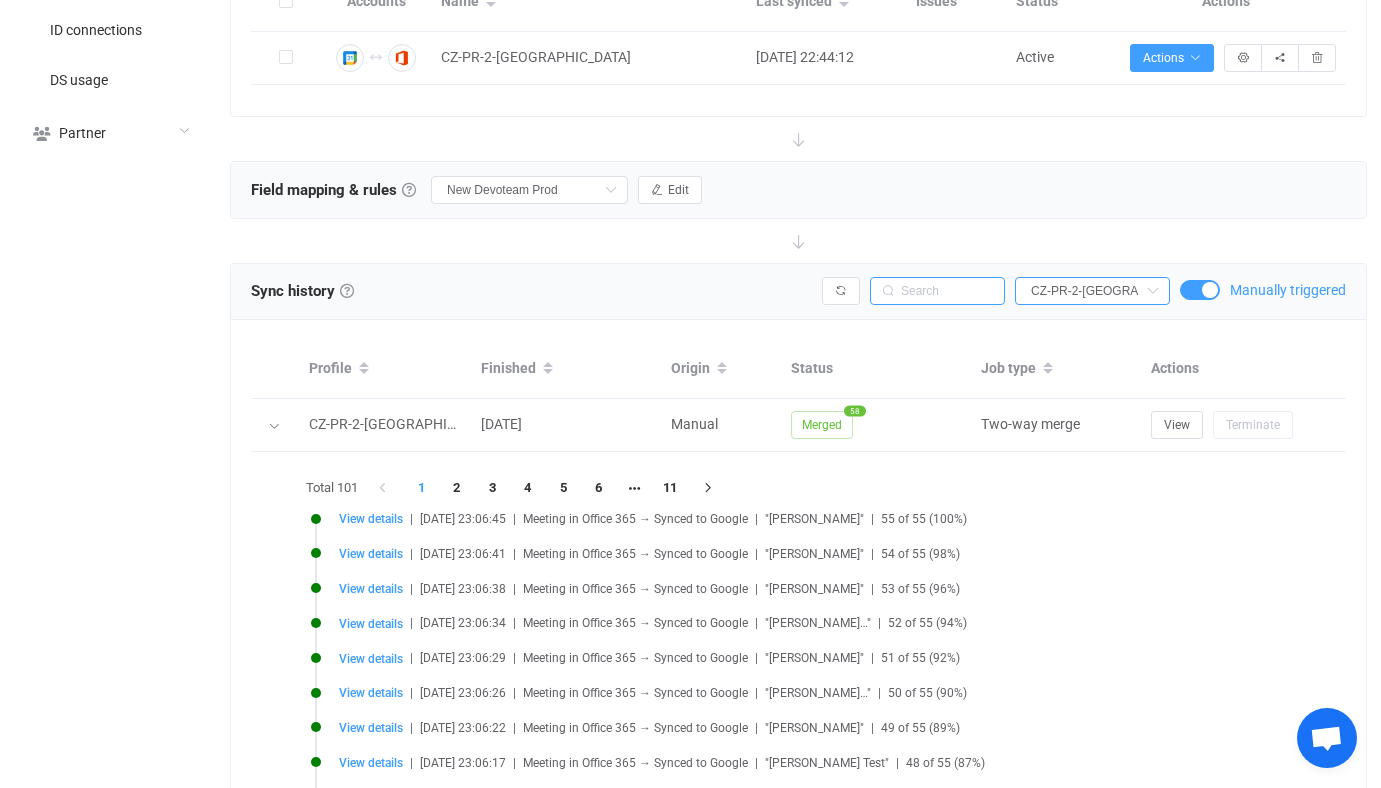 click at bounding box center [937, 291] 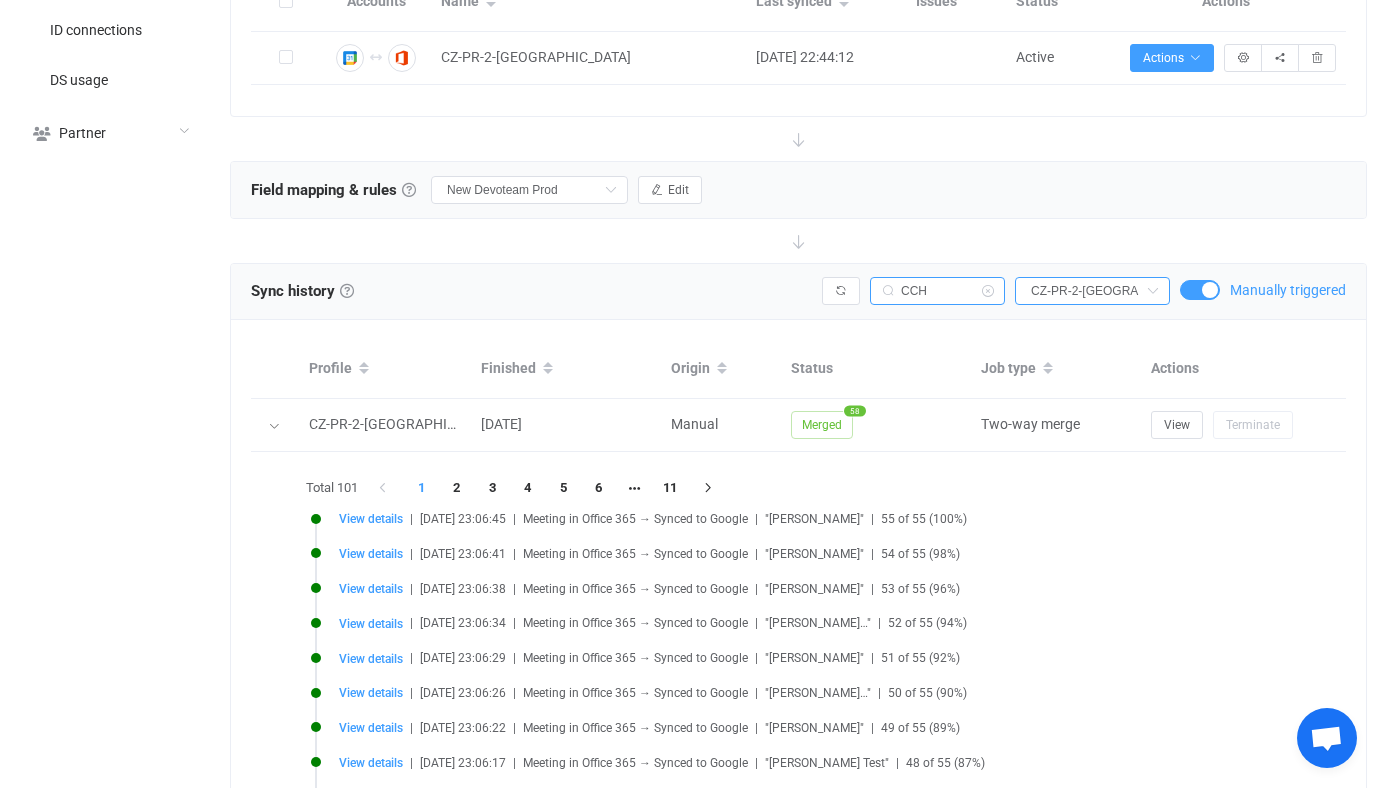 type on "CCH" 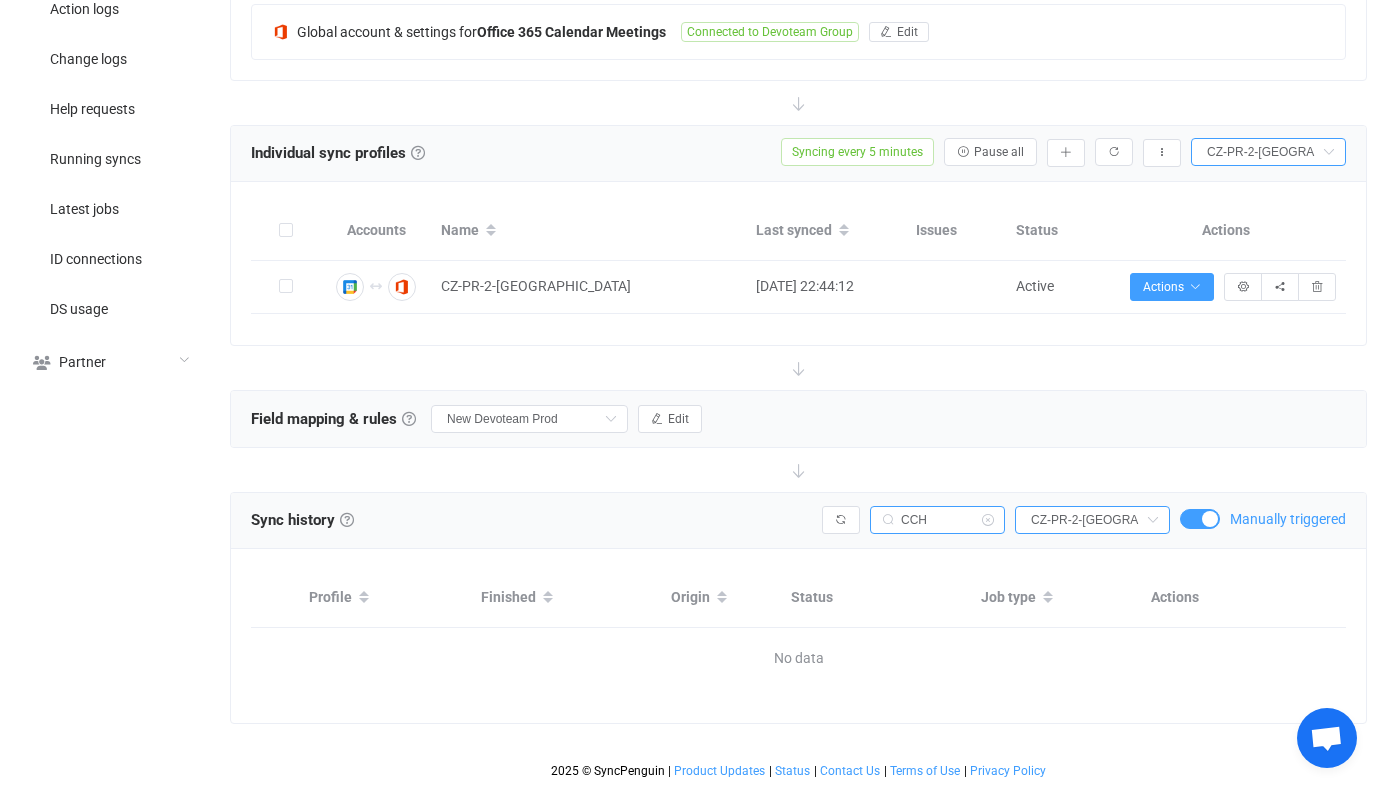 scroll, scrollTop: 667, scrollLeft: 0, axis: vertical 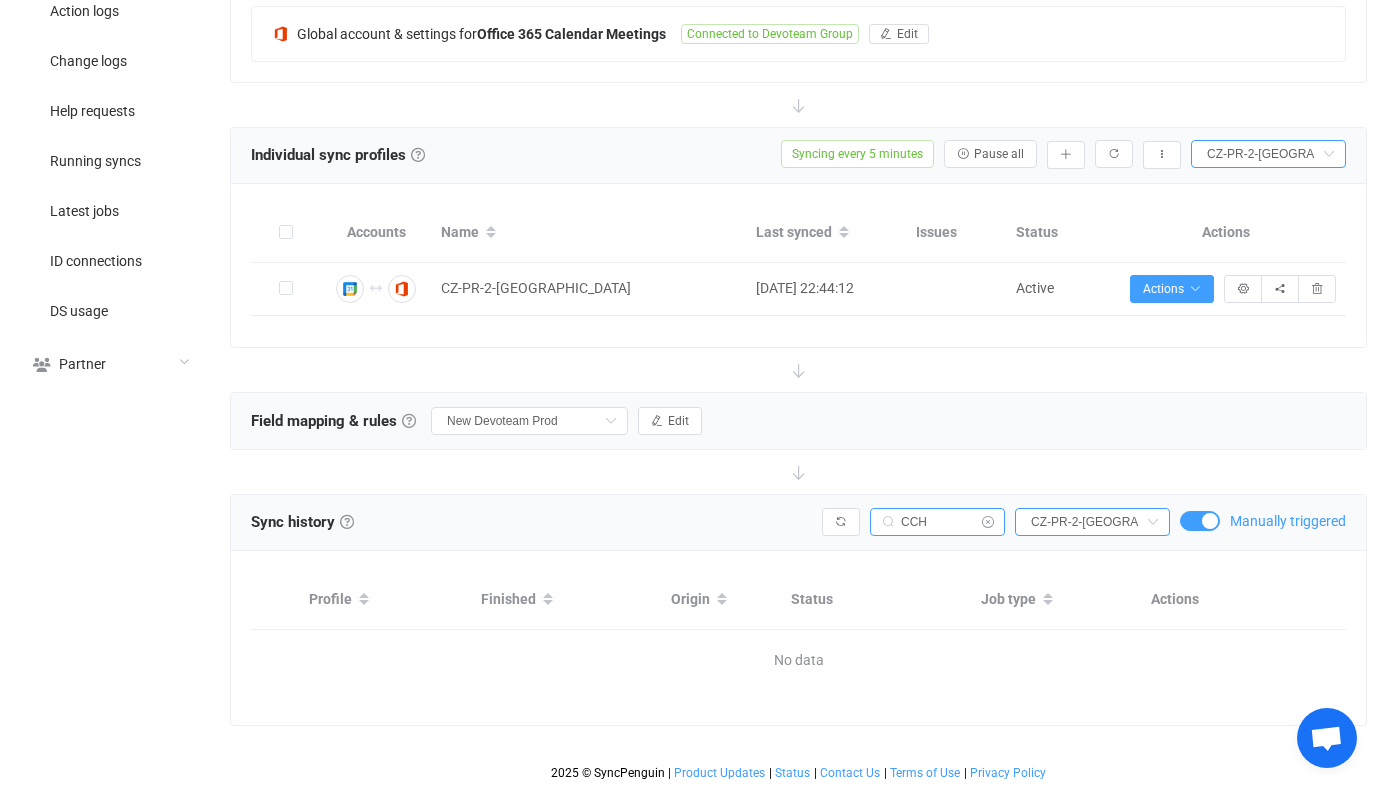 click at bounding box center (987, 522) 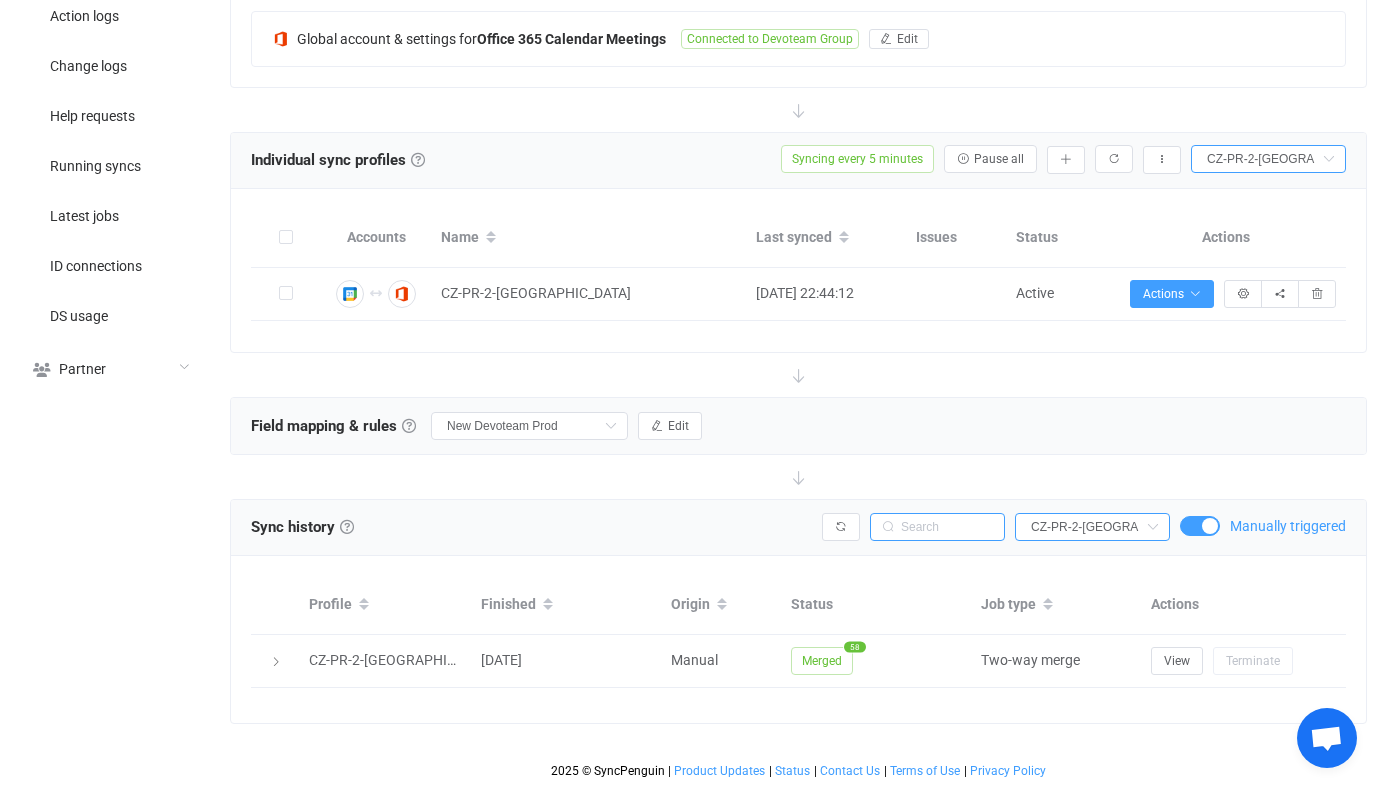 scroll, scrollTop: 660, scrollLeft: 0, axis: vertical 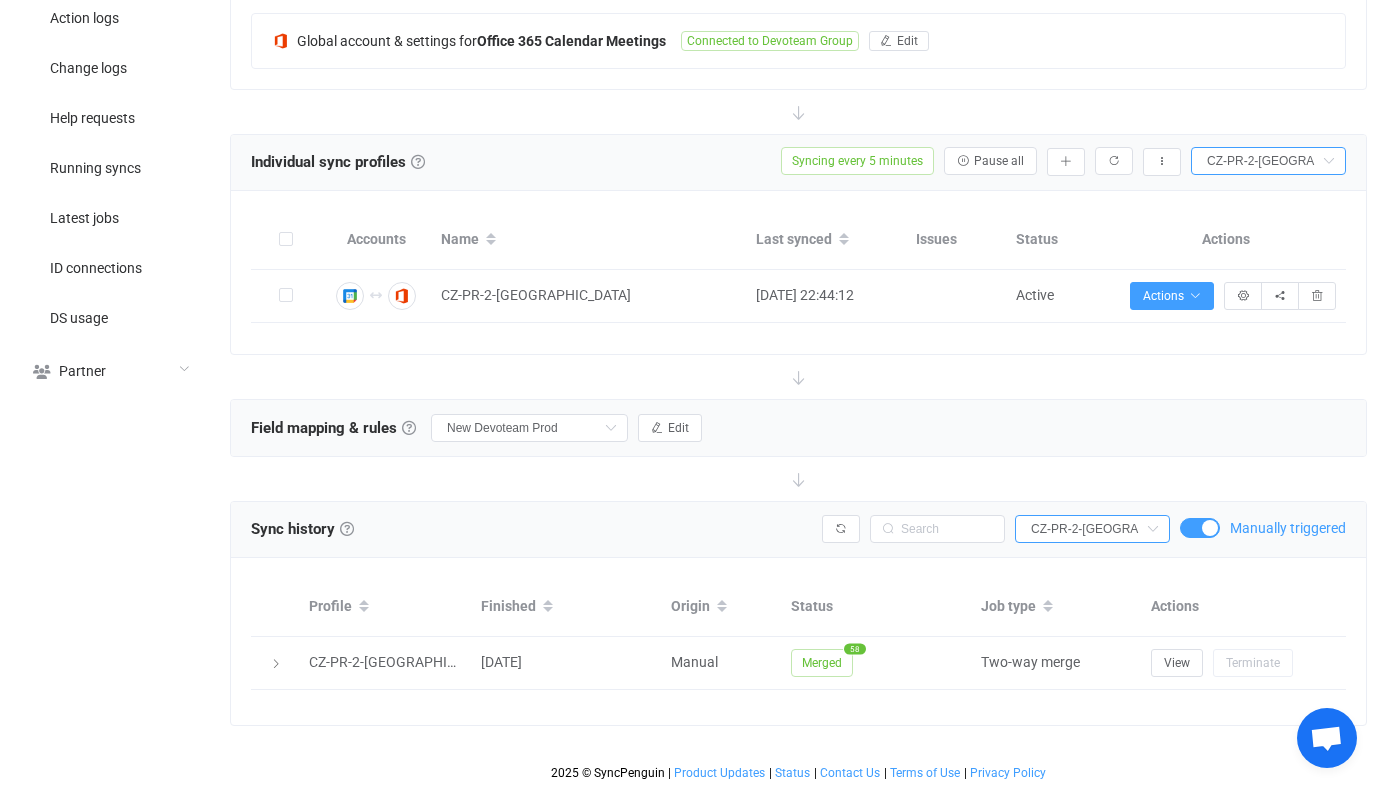 click at bounding box center [1200, 528] 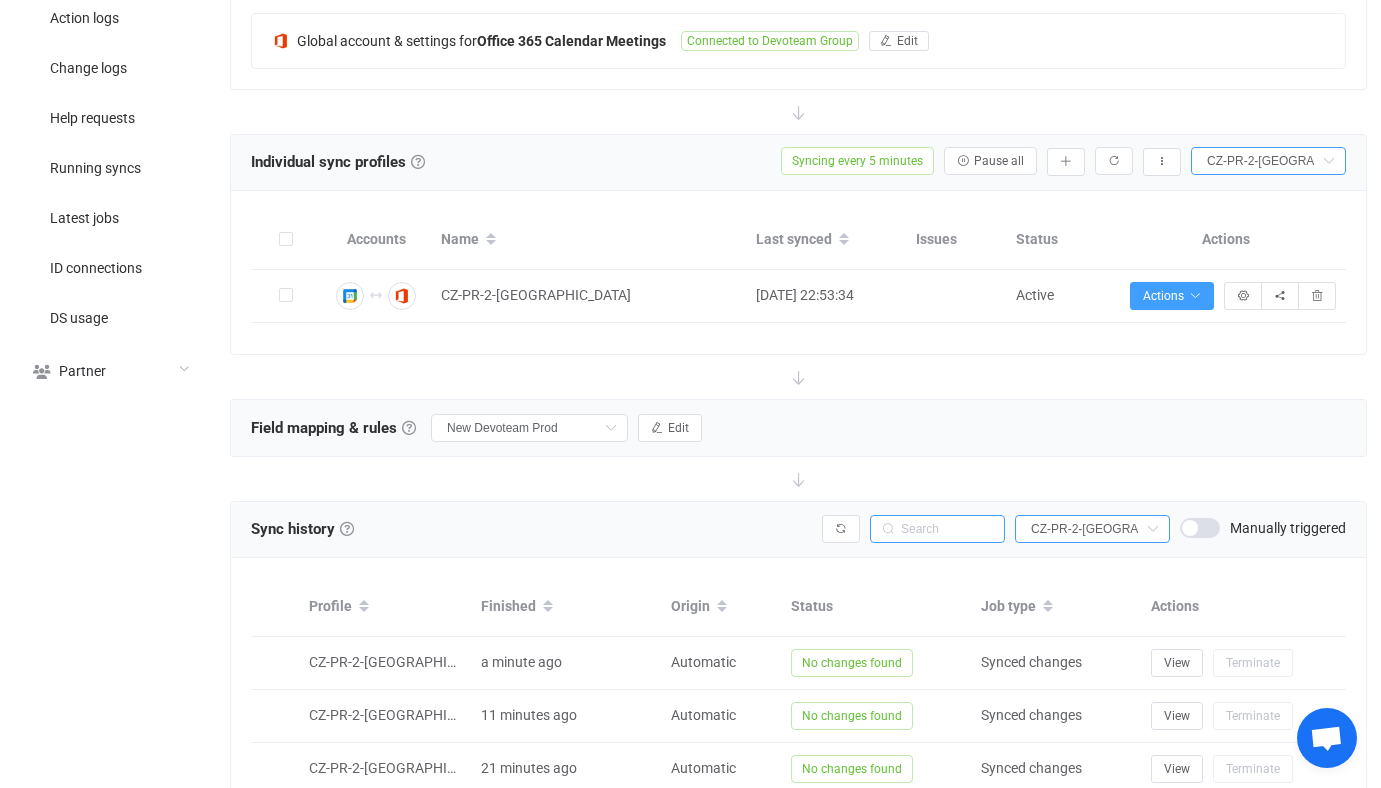 click at bounding box center [937, 529] 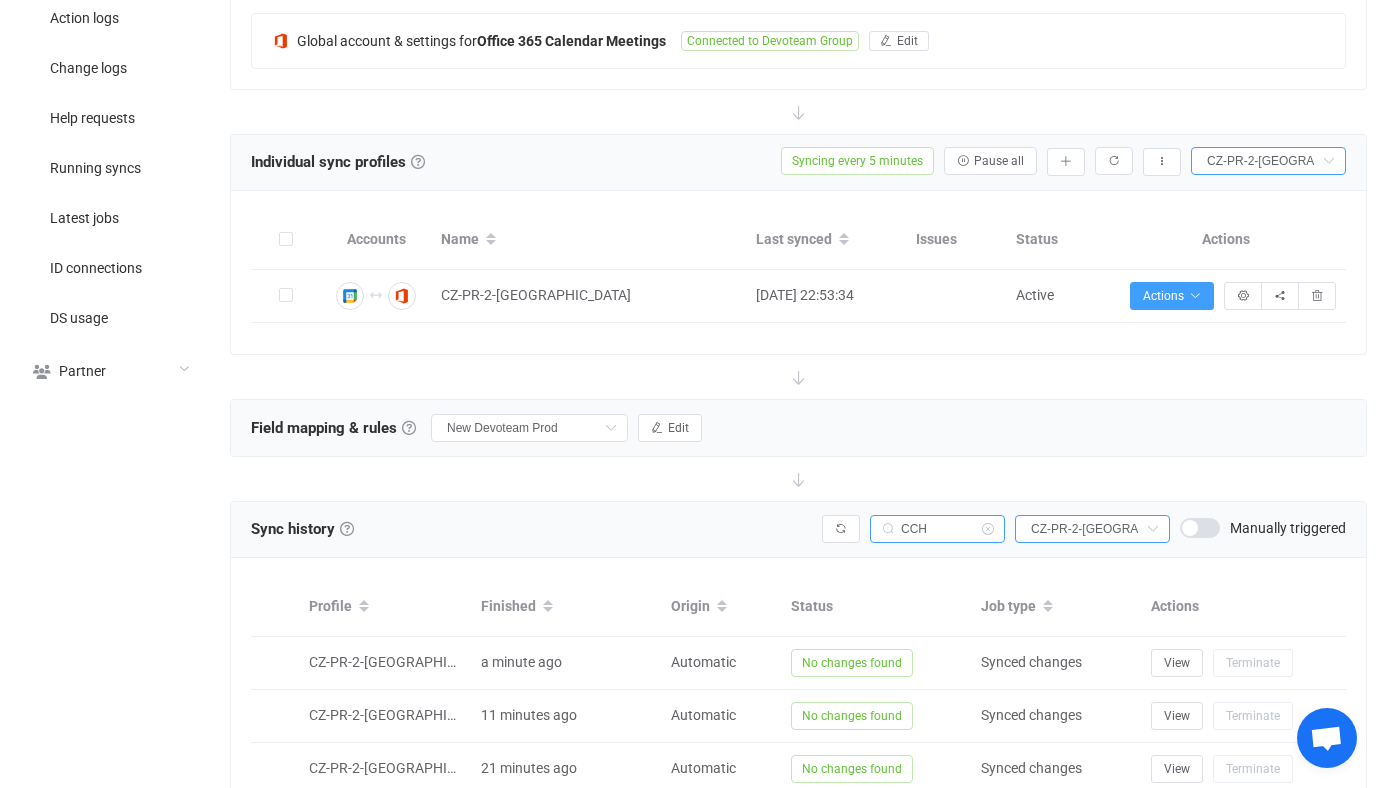 type on "CCH" 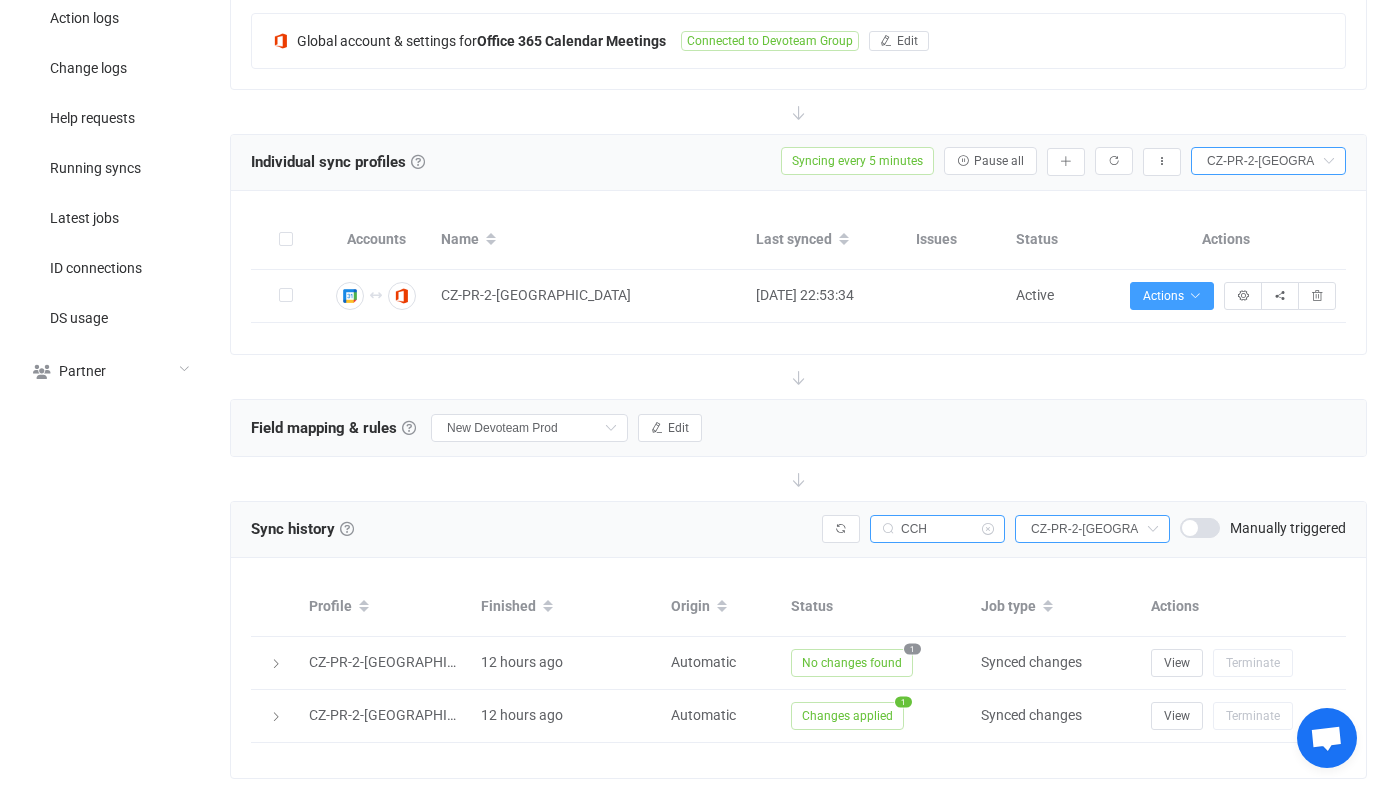 scroll, scrollTop: 713, scrollLeft: 0, axis: vertical 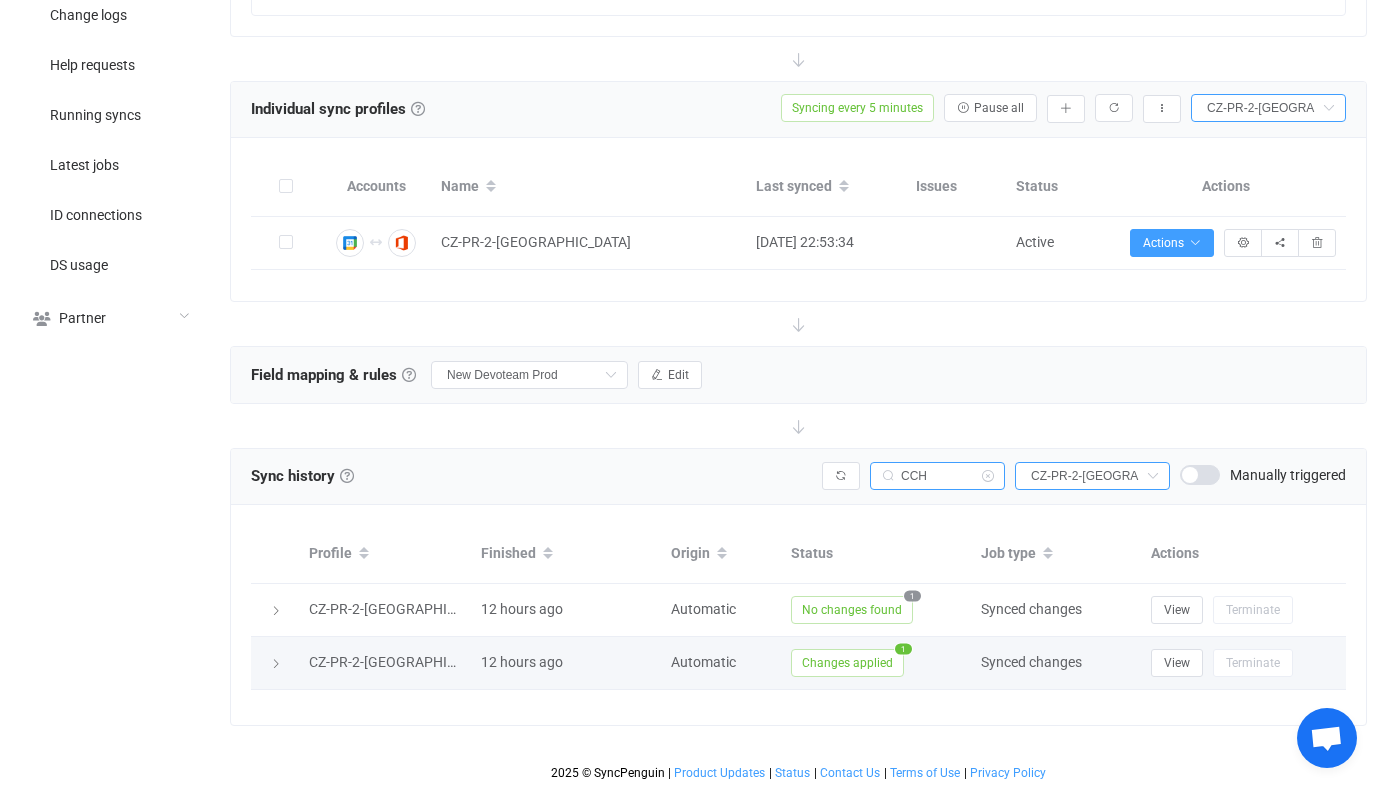 click on "Changes applied" at bounding box center (847, 663) 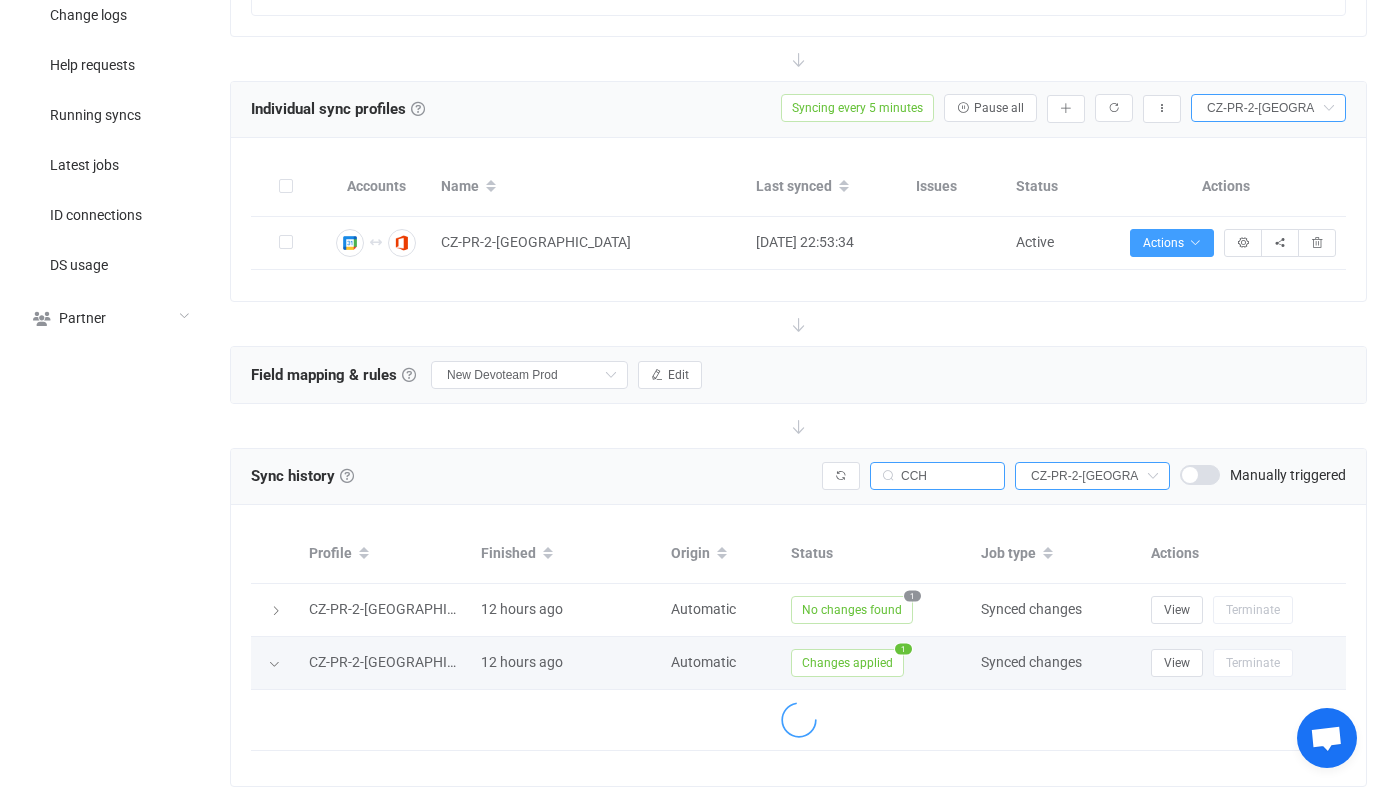 scroll, scrollTop: 799, scrollLeft: 0, axis: vertical 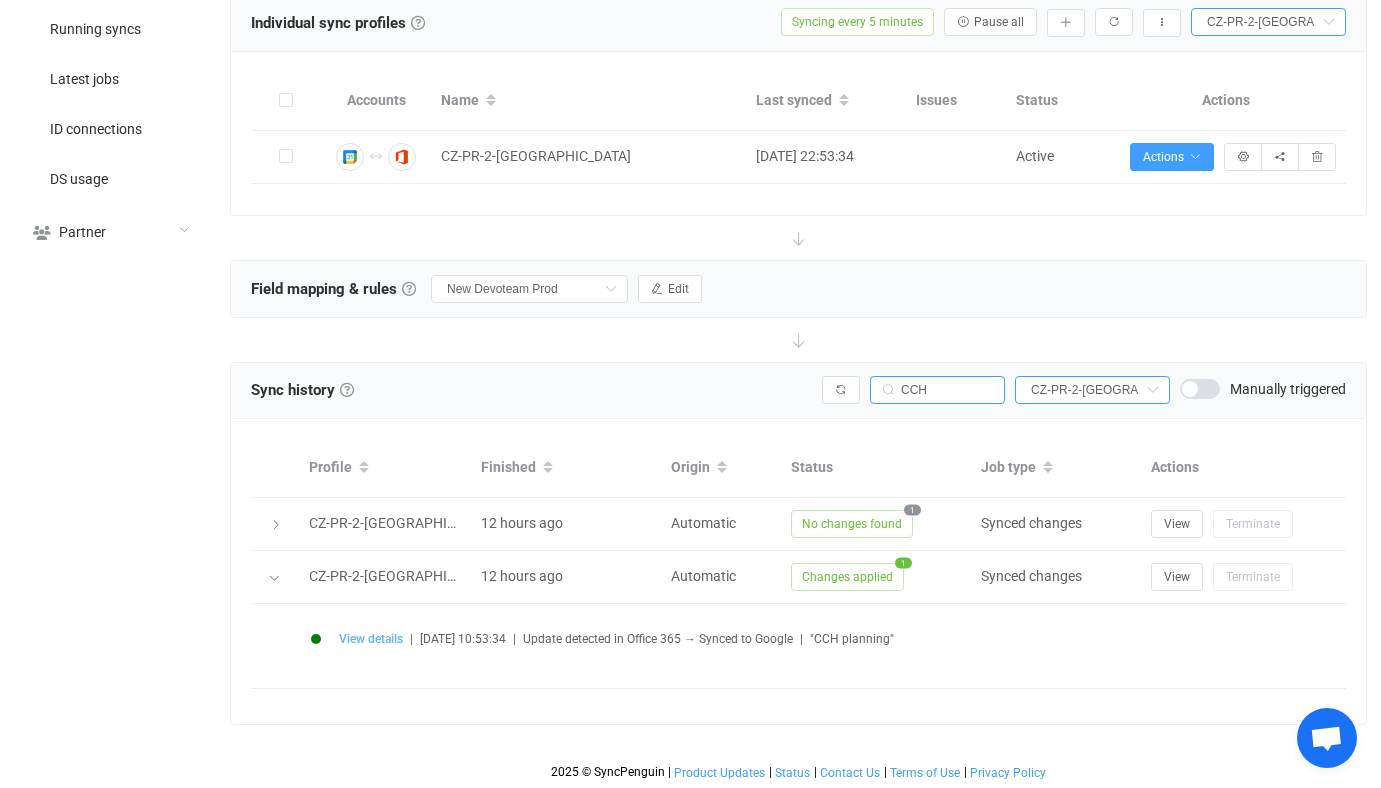 click on "View details" at bounding box center [371, 639] 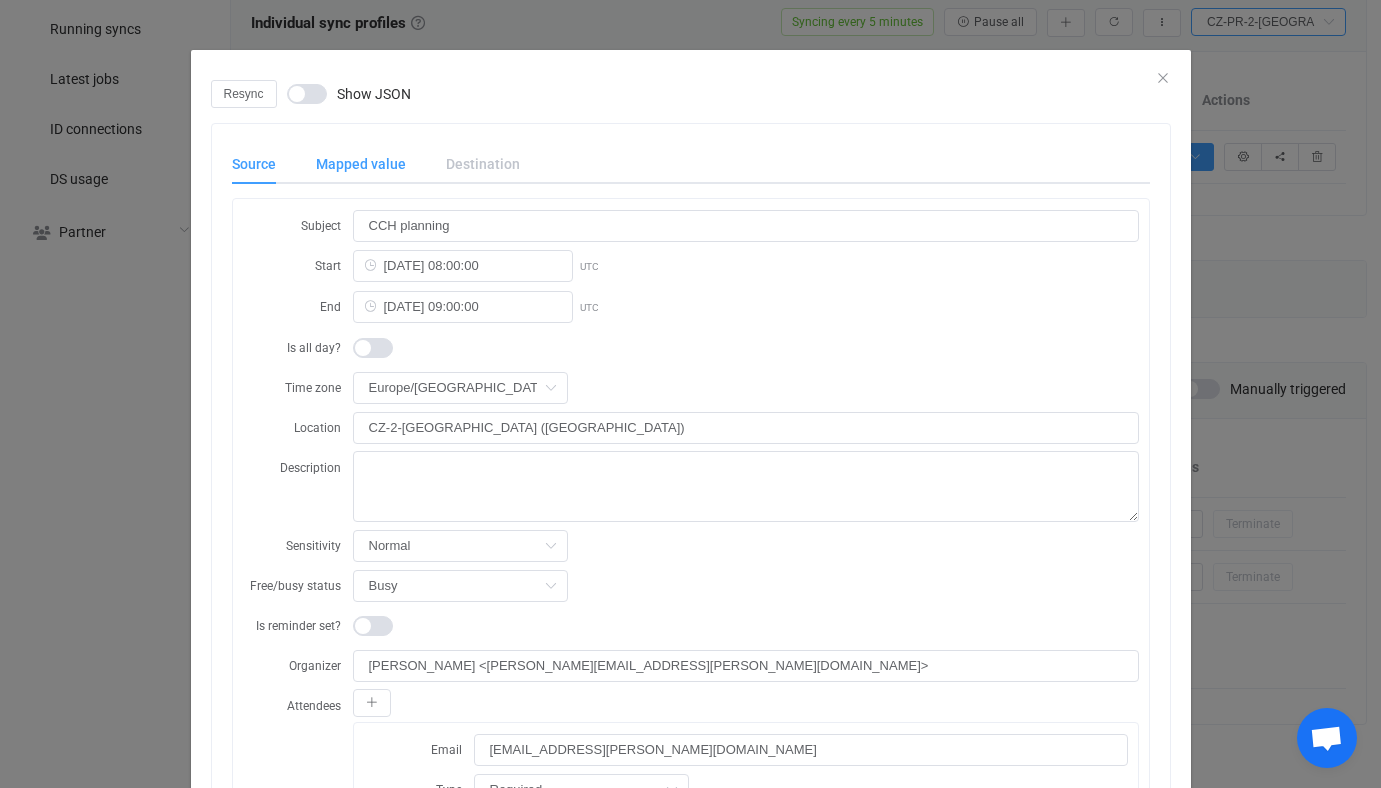 click on "Mapped value" at bounding box center (361, 164) 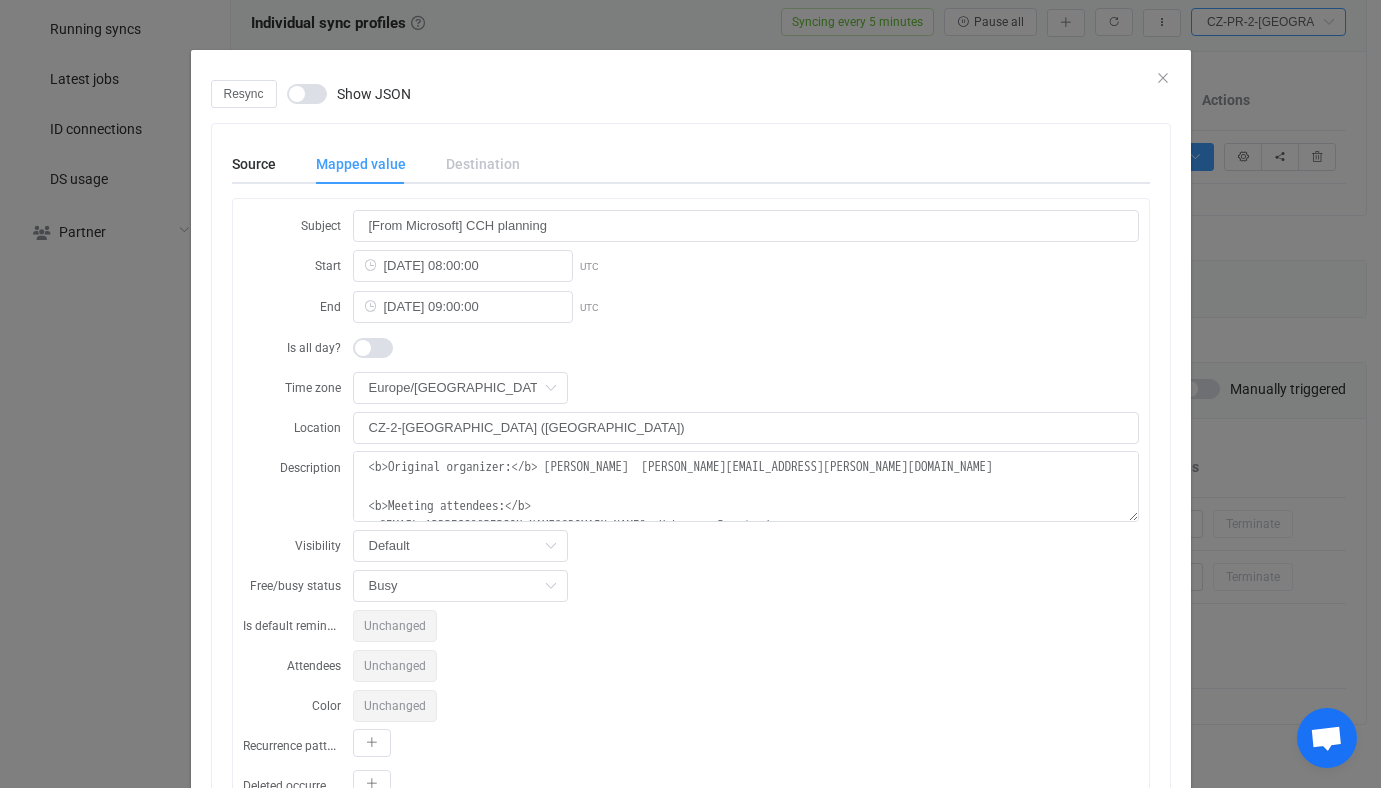 click on "Resync Show JSON Source Mapped value Destination Subject CCH planning Start 2025-07-07 08:00:00 UTC End 2025-07-07 09:00:00 UTC Is all day? Time zone Europe/Budapest Africa/Abidjan Africa/Algiers Africa/Bissau Africa/Cairo Africa/Casablanca Africa/El_Aaiun Africa/Johannesburg Africa/Juba Africa/Khartoum Africa/Lagos Africa/Maputo Africa/Monrovia Africa/Nairobi Africa/Ndjamena Africa/Sao_Tome Africa/Tripoli Africa/Tunis Africa/Windhoek Atlantic/Cape_Verde Indian/Mauritius Antarctica/Casey Antarctica/Davis Antarctica/Mawson Antarctica/Rothera Antarctica/Troll Antarctica/Vostok Asia/Almaty Asia/Amman Asia/Aqtau Asia/Aqtobe Asia/Ashgabat Asia/Atyrau Asia/Baghdad Asia/Baku Asia/Bangkok Asia/Beirut Asia/Bishkek Asia/Colombo Asia/Damascus Asia/Dhaka Asia/Dili Asia/Dubai Asia/Dushanbe Asia/Famagusta Asia/Gaza Asia/Hebron Asia/Ho_Chi_Minh Asia/Hong_Kong Asia/Hovd Asia/Jakarta Asia/Jayapura Asia/Jerusalem Asia/Kabul Asia/Karachi Asia/Kathmandu Asia/Kolkata Asia/Kuching Asia/Macau Asia/Makassar Asia/Manila Asia/Nicosia" at bounding box center (690, 394) 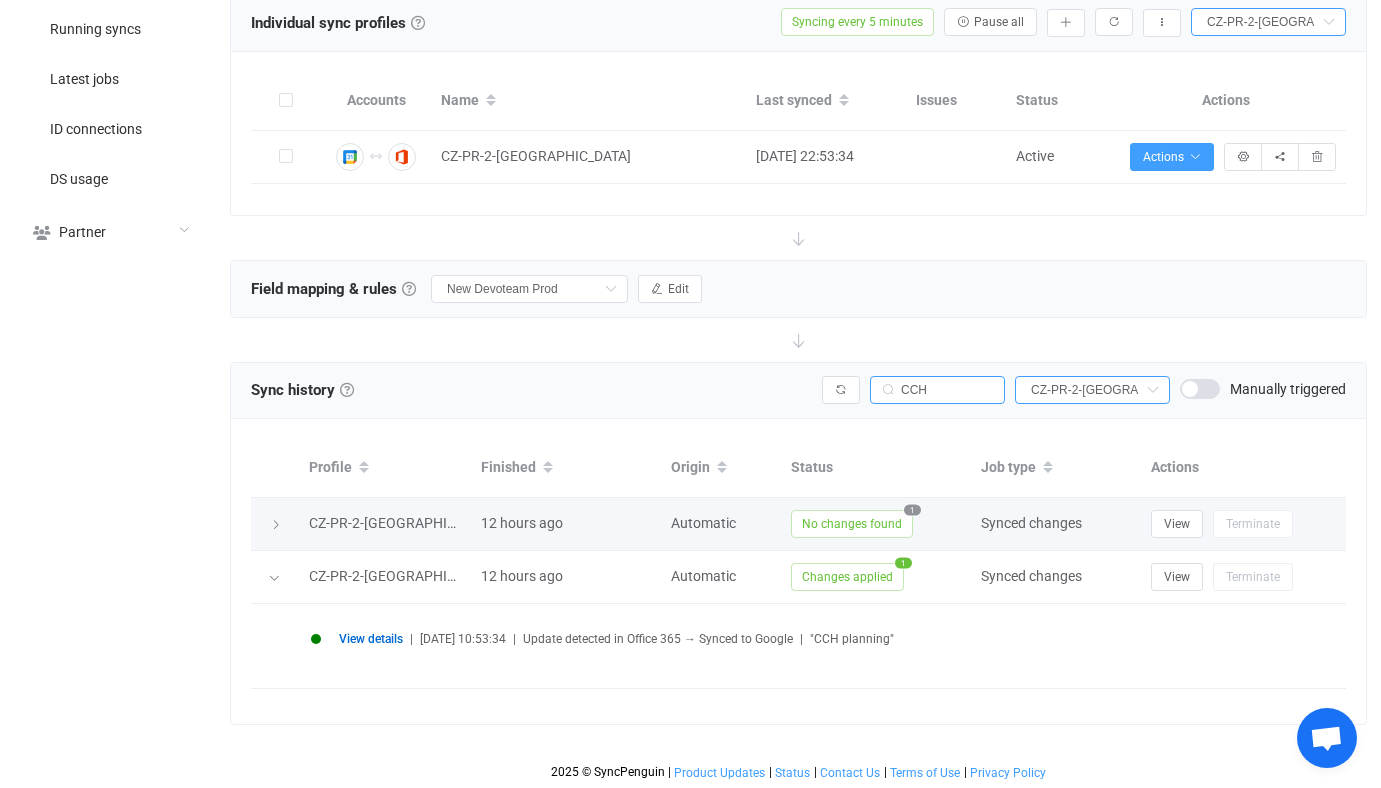 click at bounding box center [276, 525] 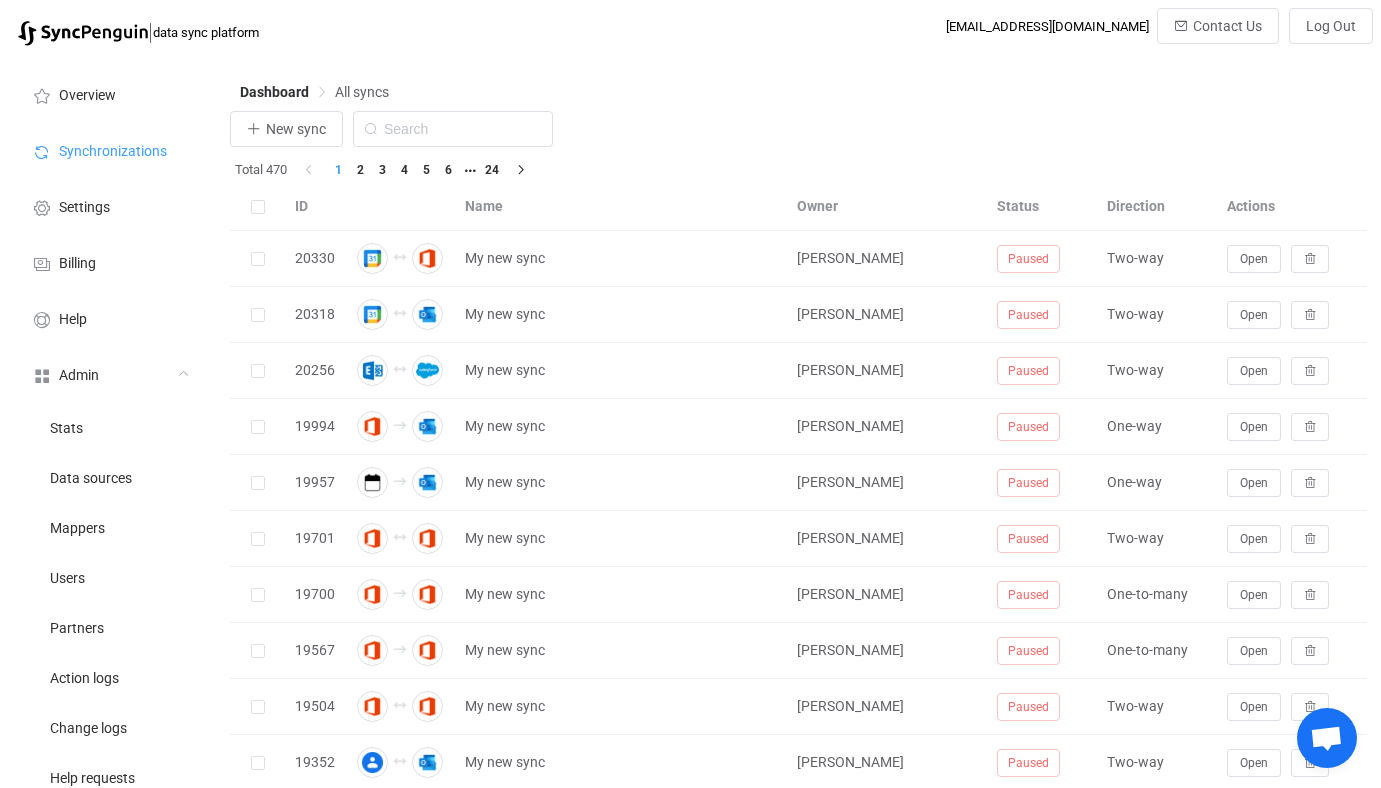scroll, scrollTop: 0, scrollLeft: 0, axis: both 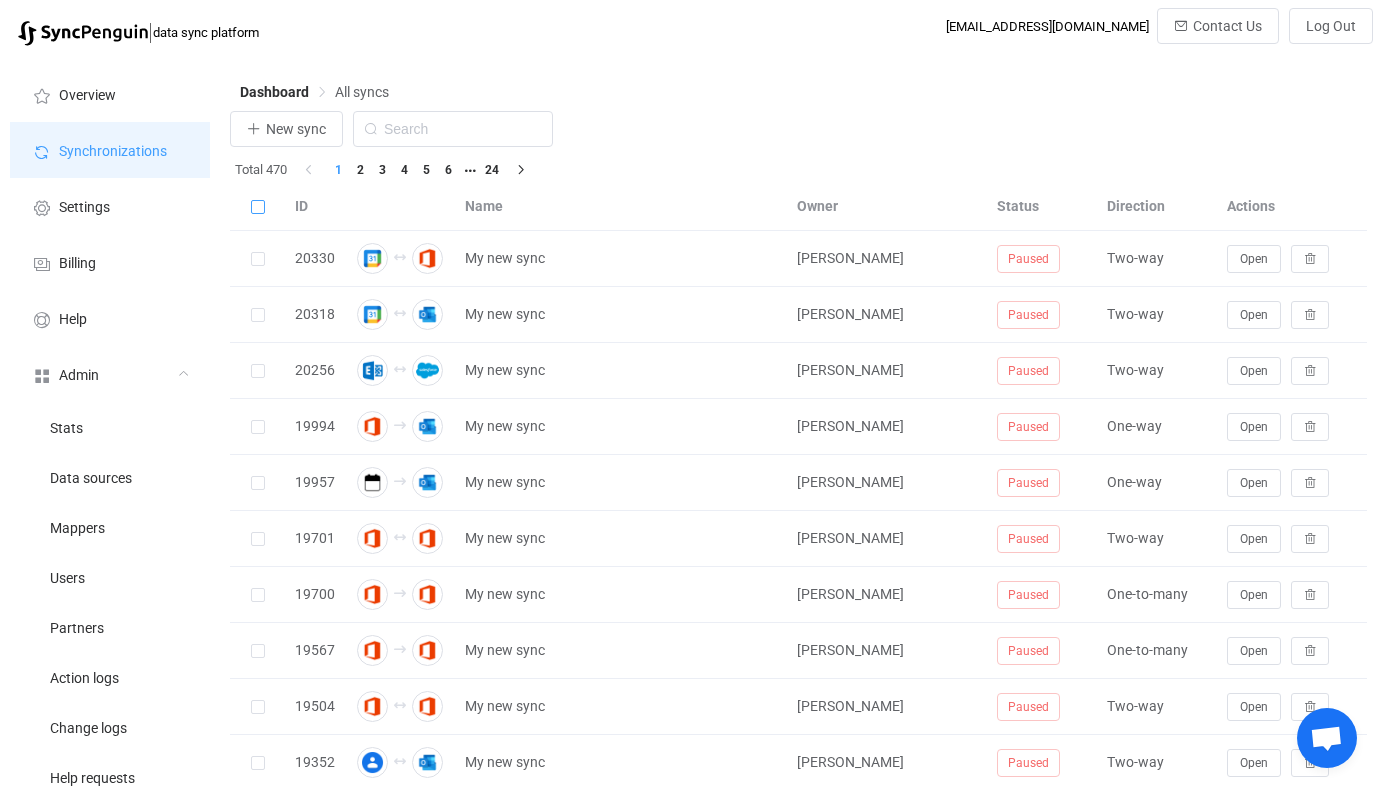 type 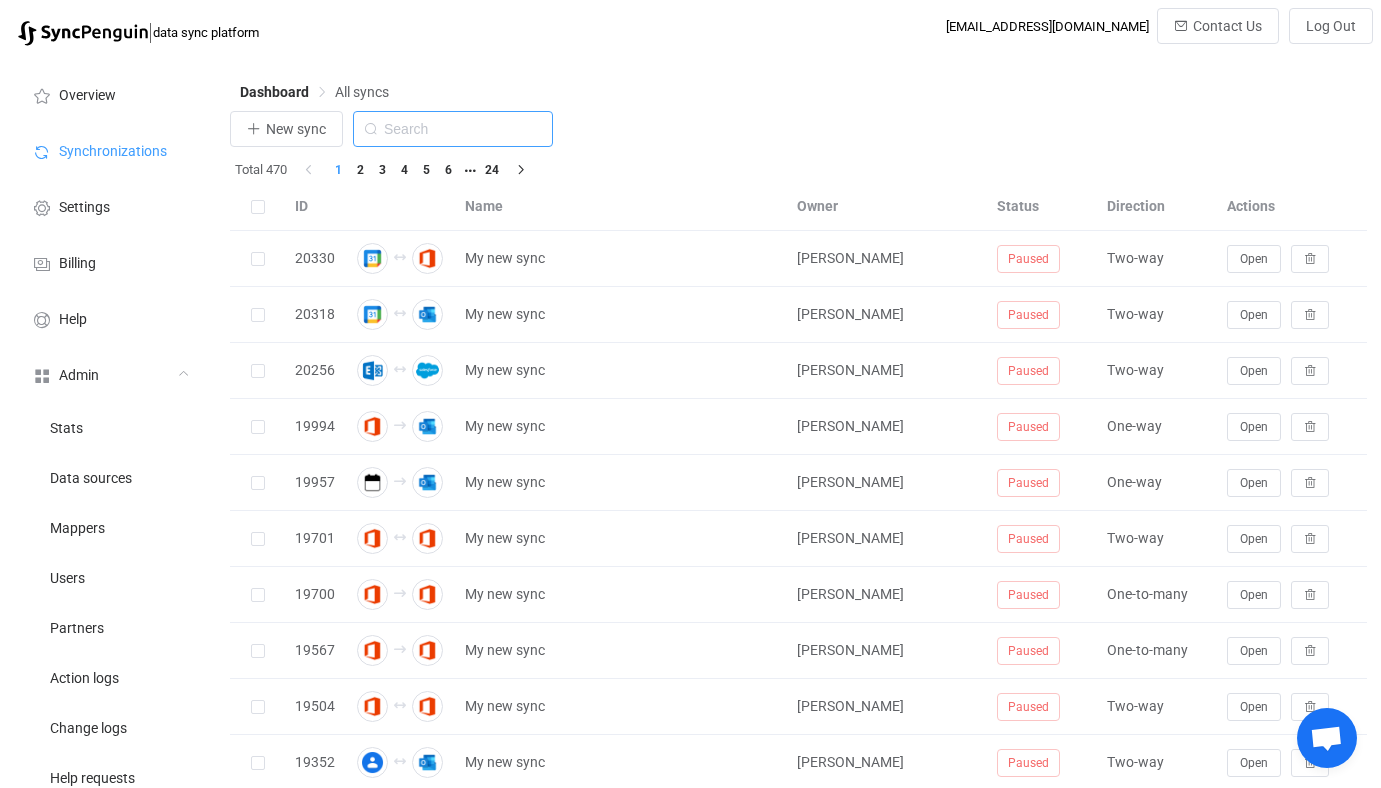 click at bounding box center (453, 129) 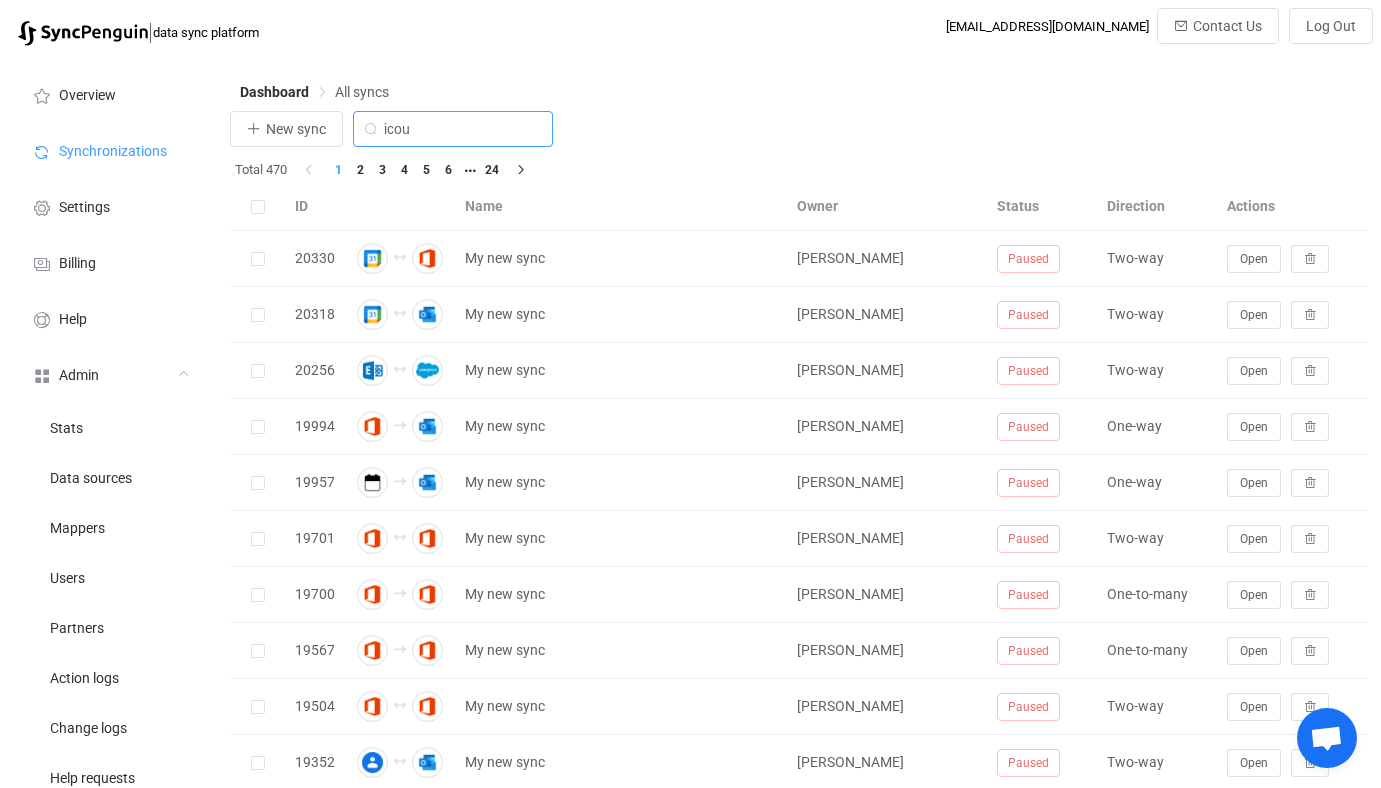 type on "icou" 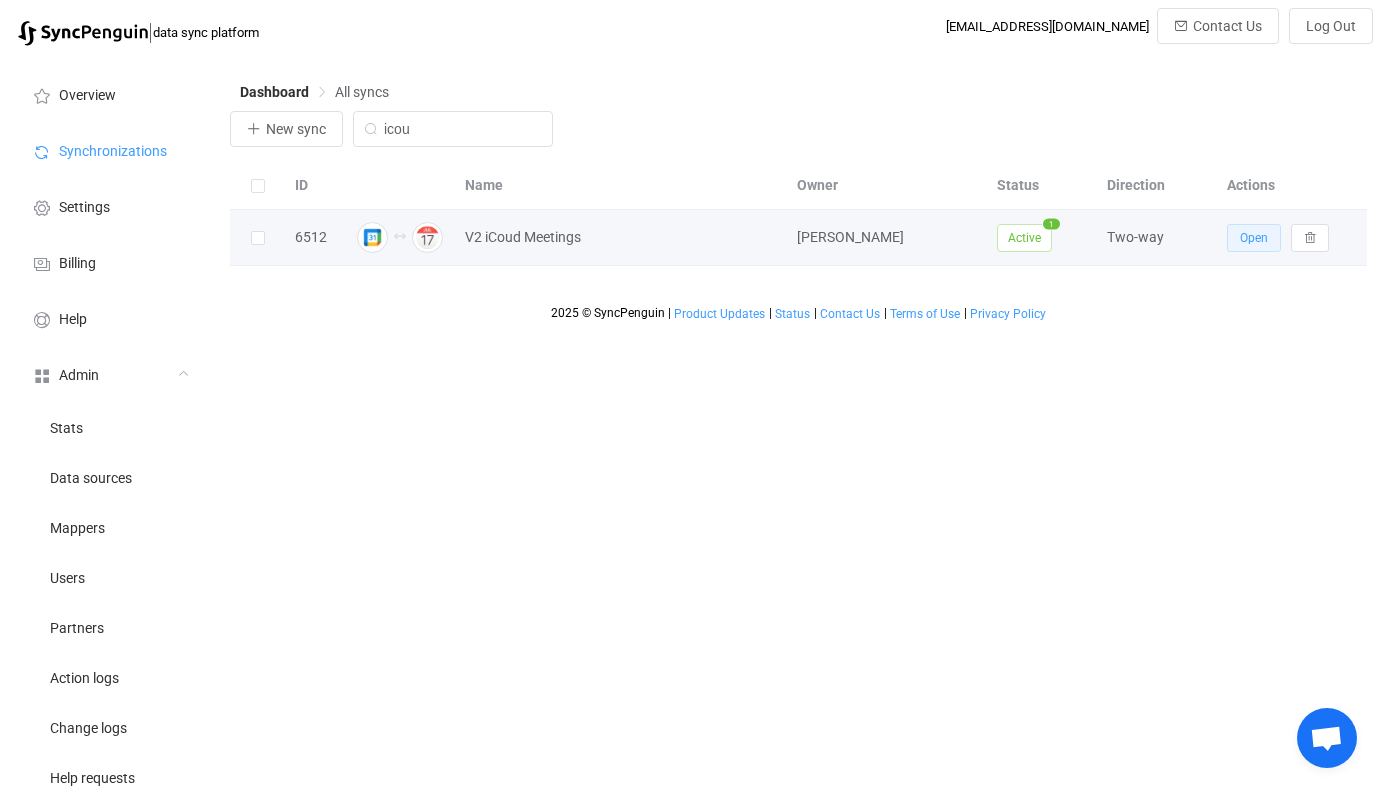 click on "Open" at bounding box center (1254, 238) 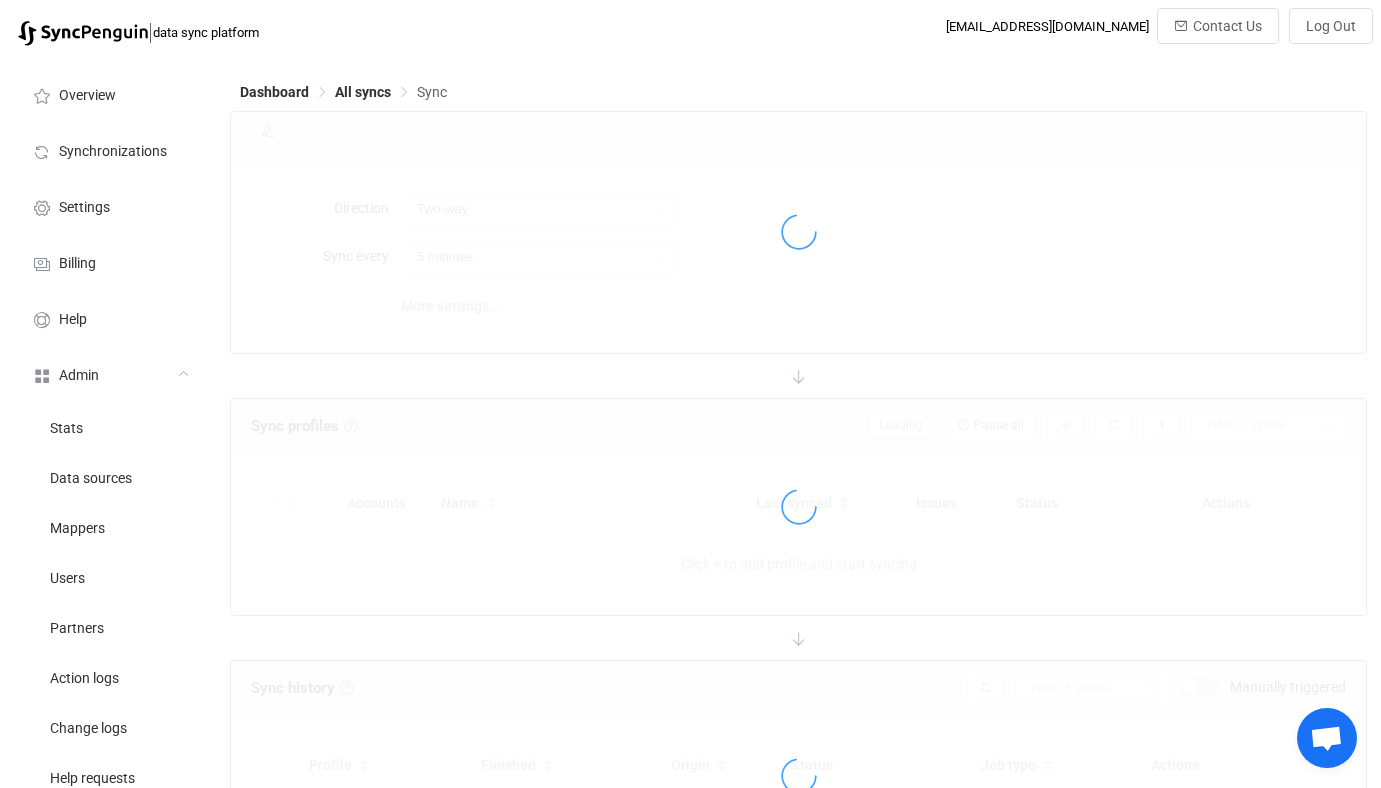 type on "10 minutes" 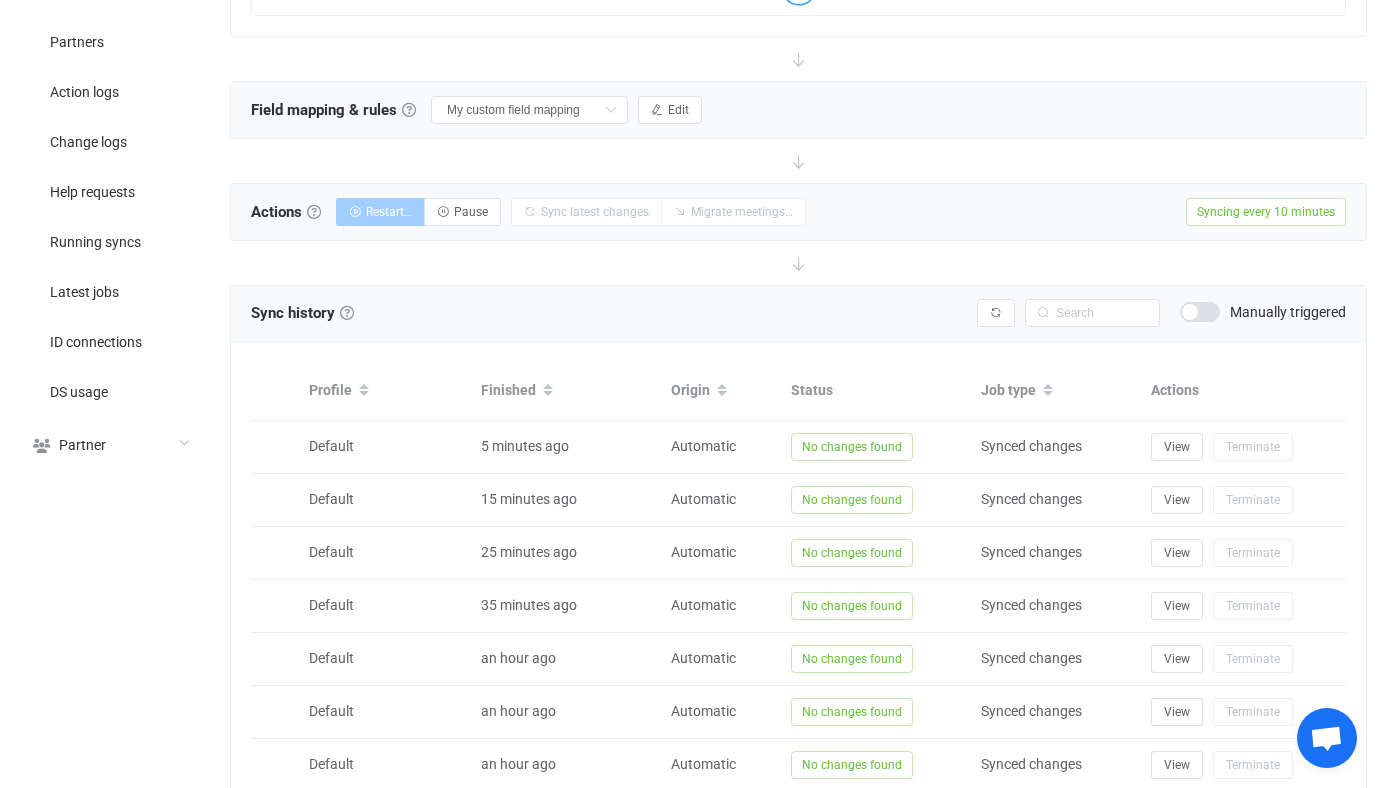 scroll, scrollTop: 0, scrollLeft: 0, axis: both 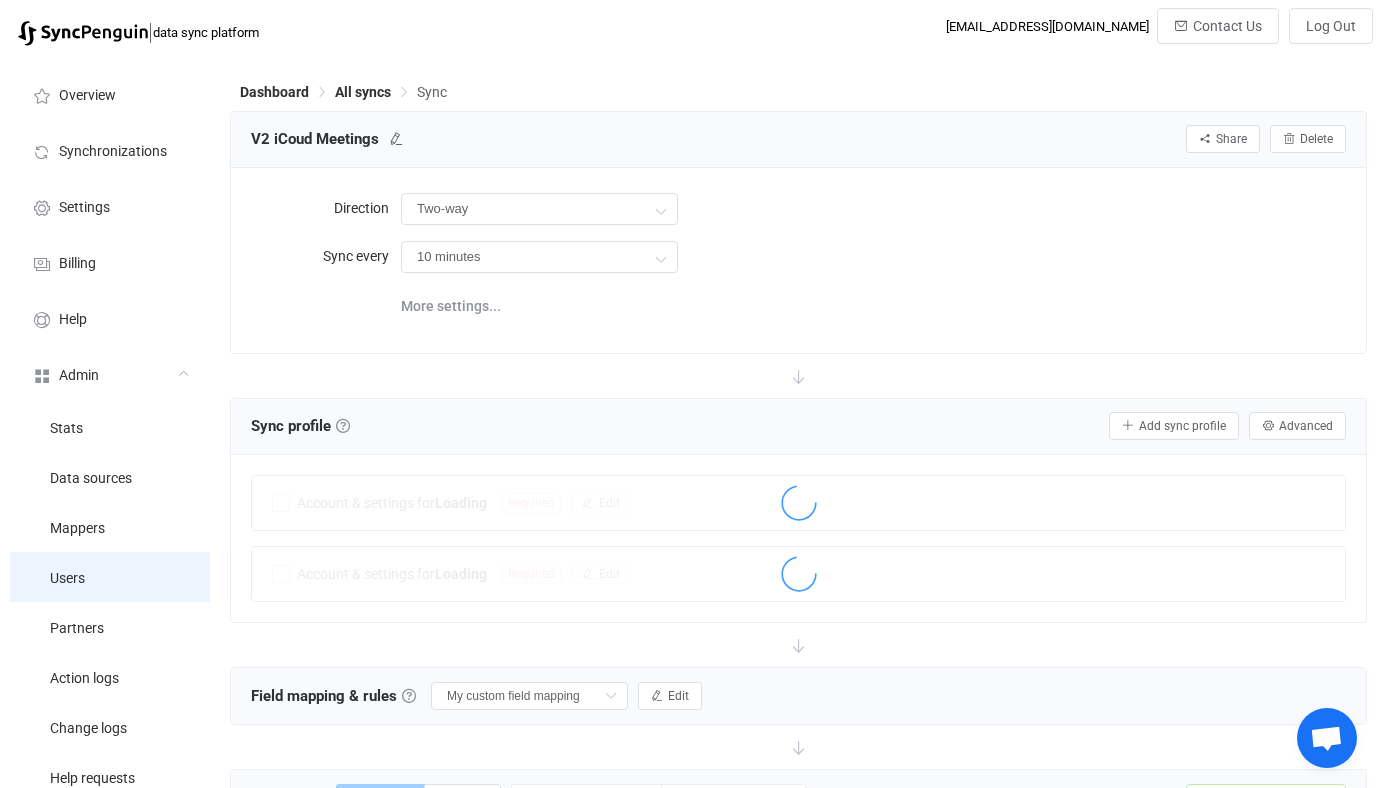 click on "Users" at bounding box center (110, 577) 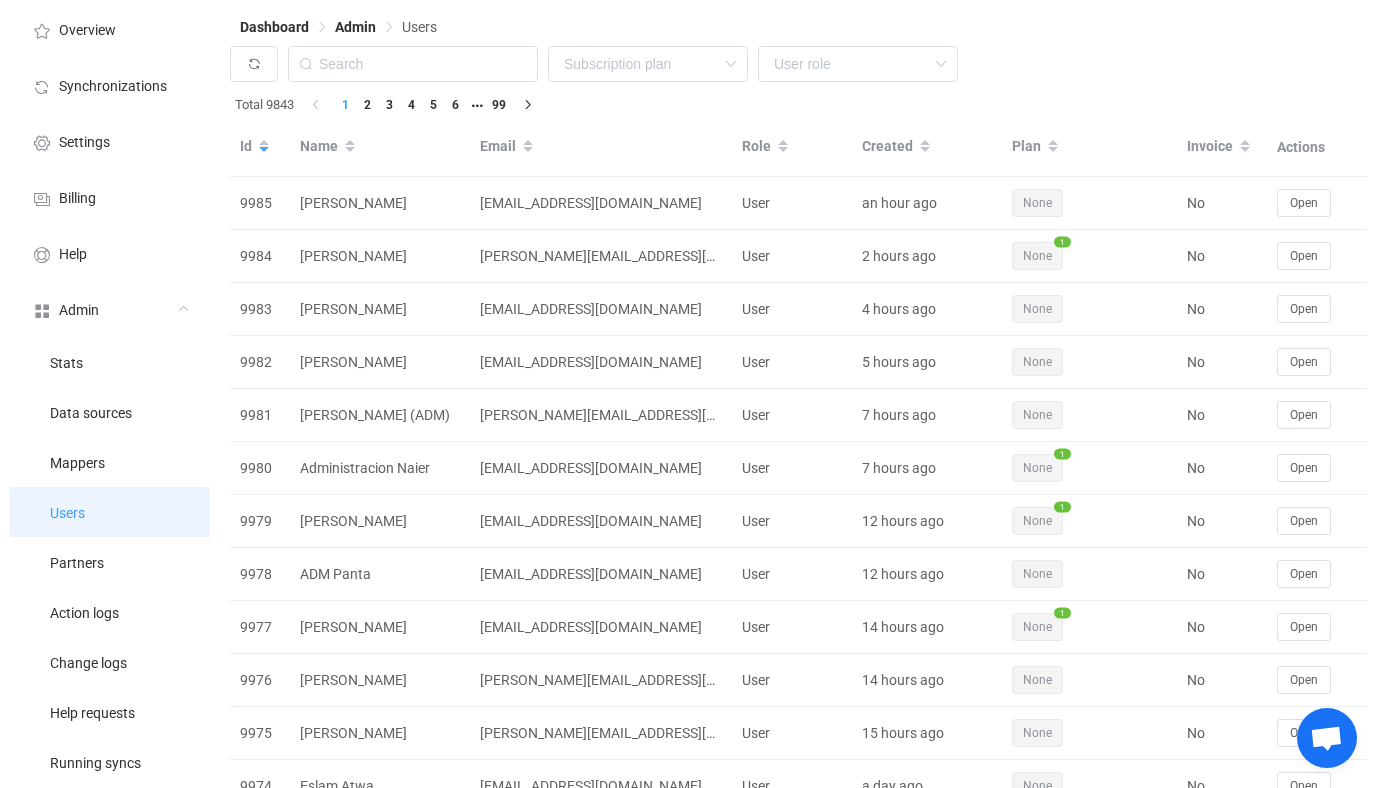 scroll, scrollTop: 67, scrollLeft: 0, axis: vertical 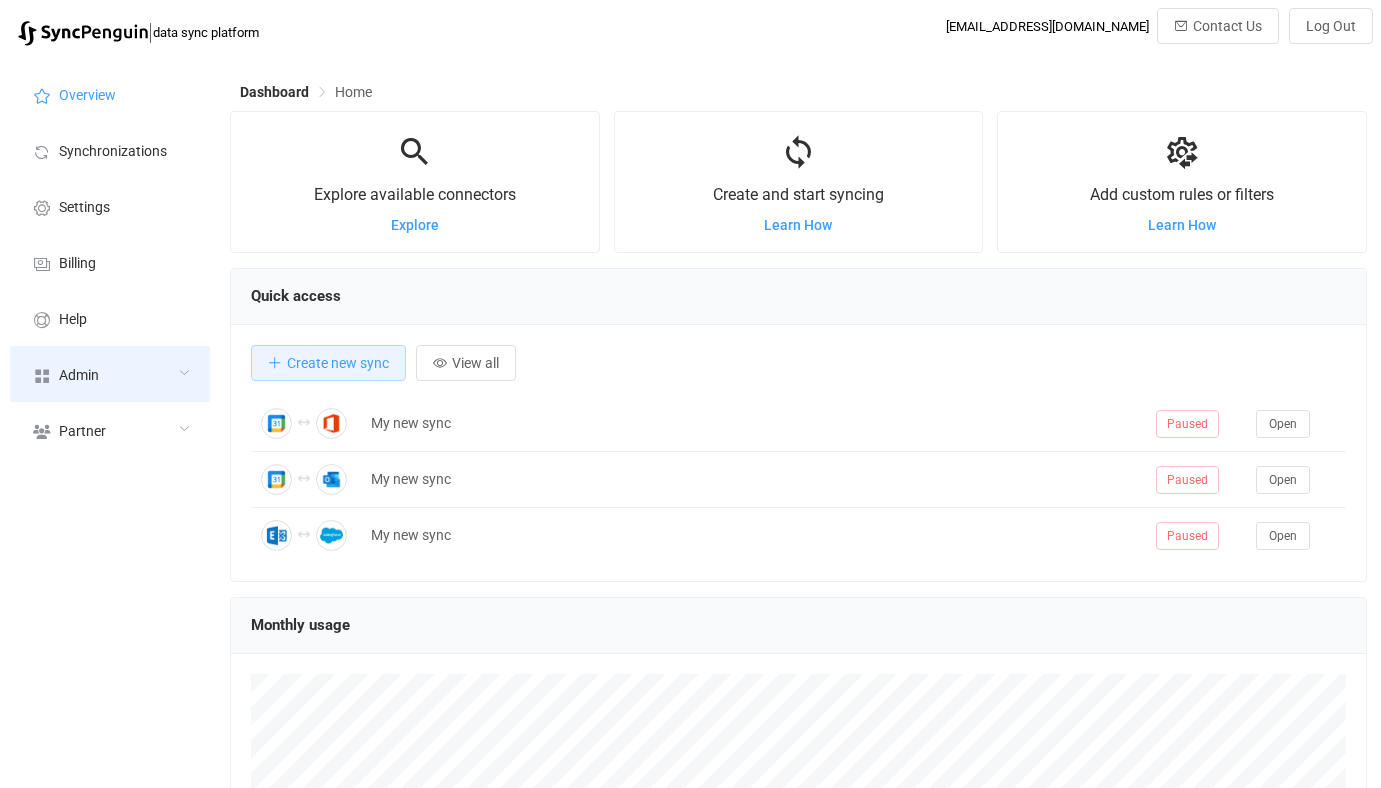 click on "Admin" at bounding box center [110, 374] 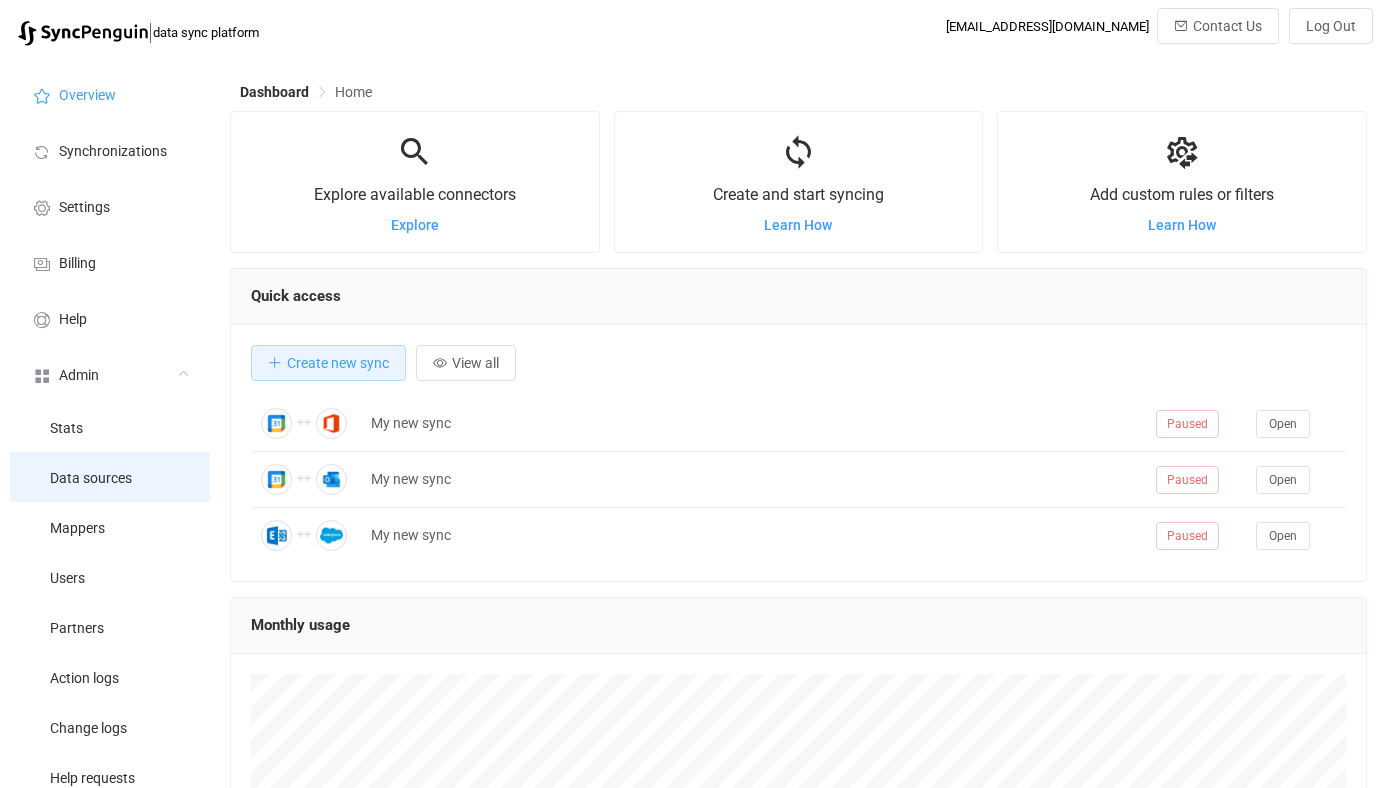 scroll, scrollTop: 999612, scrollLeft: 998863, axis: both 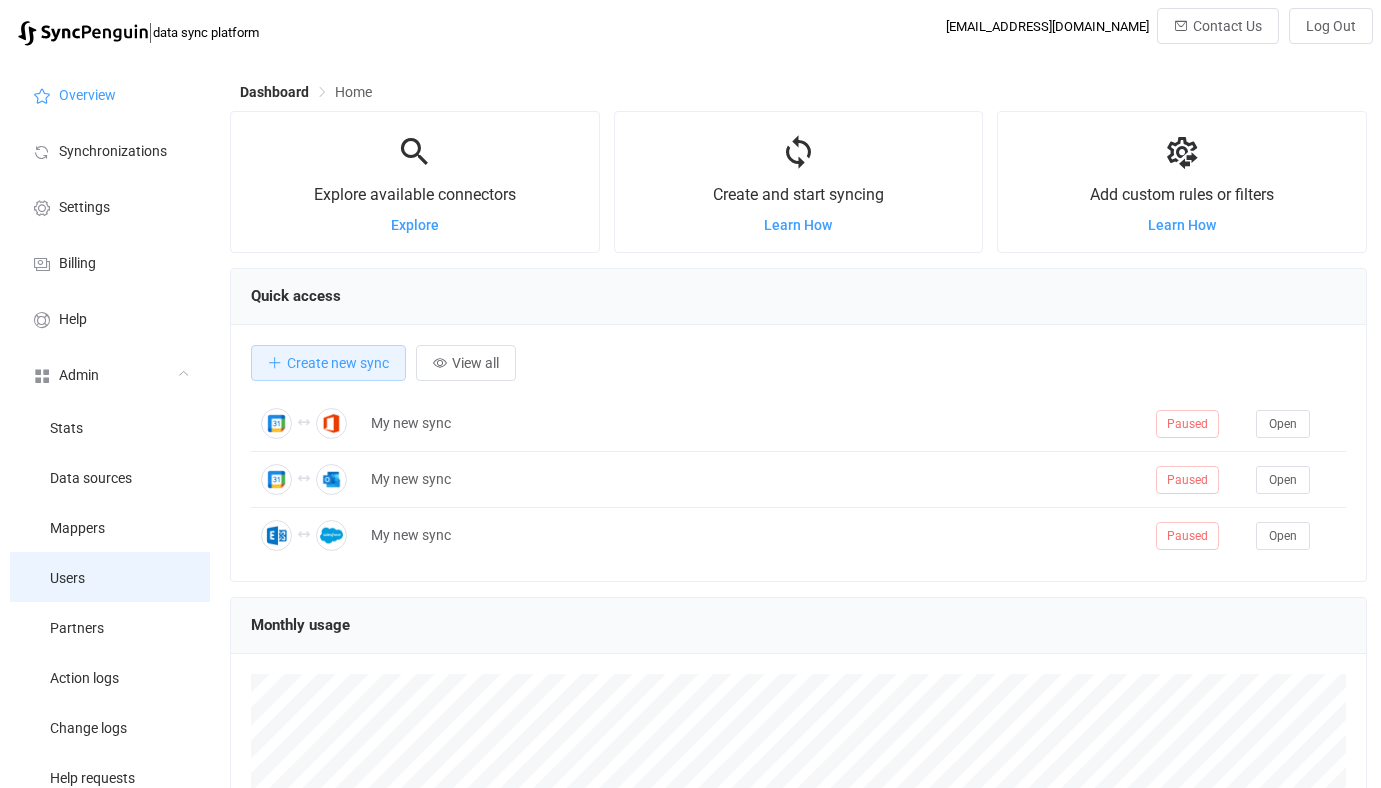 click on "Users" at bounding box center [110, 577] 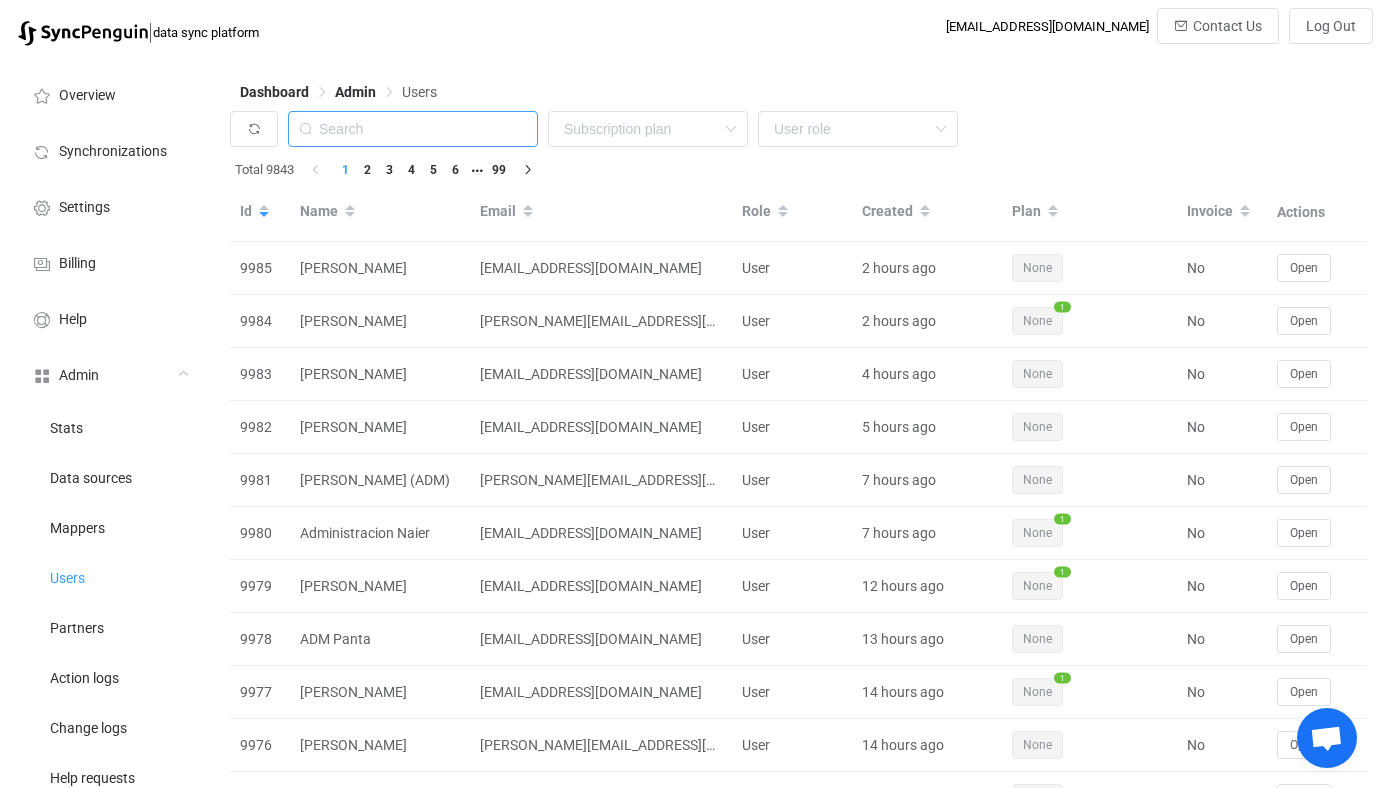 click at bounding box center [413, 129] 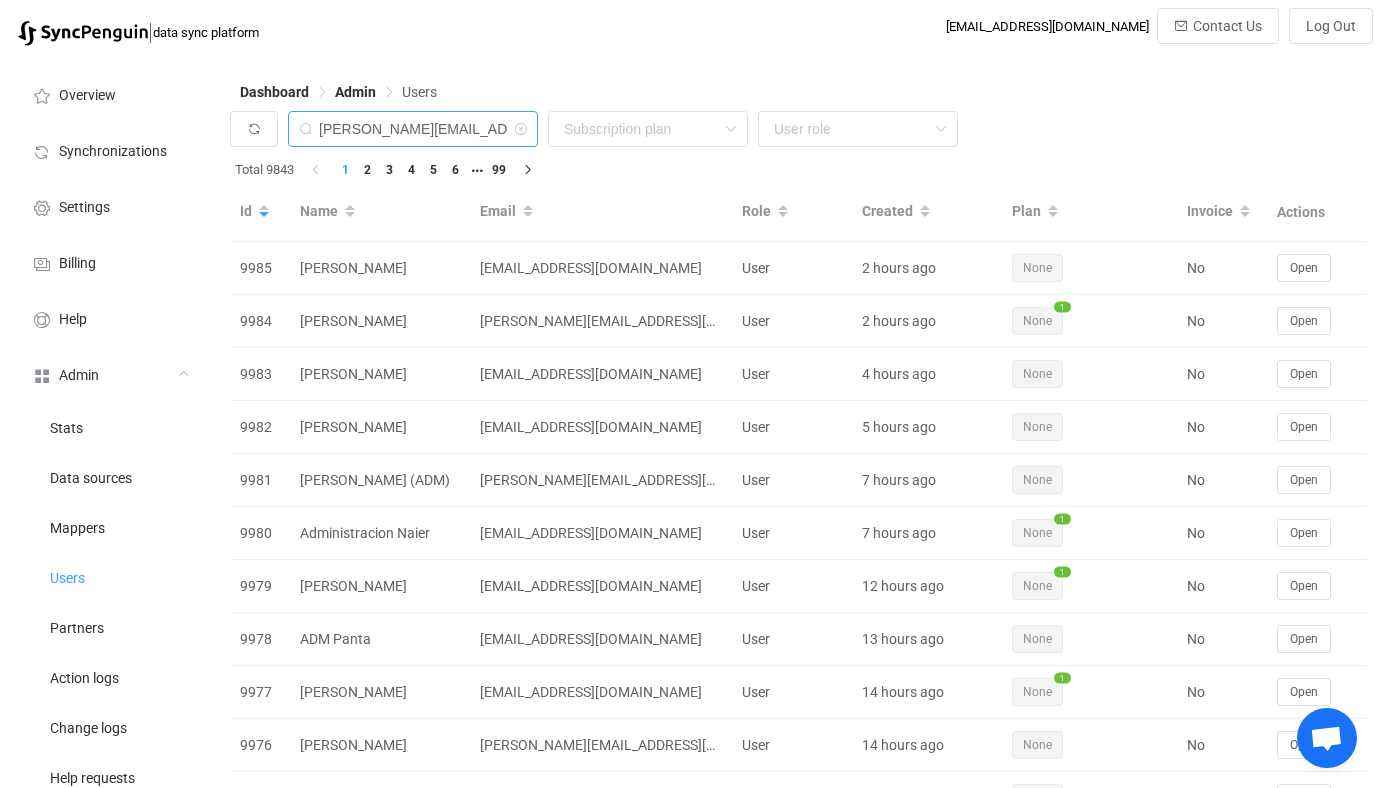 scroll, scrollTop: 0, scrollLeft: 72, axis: horizontal 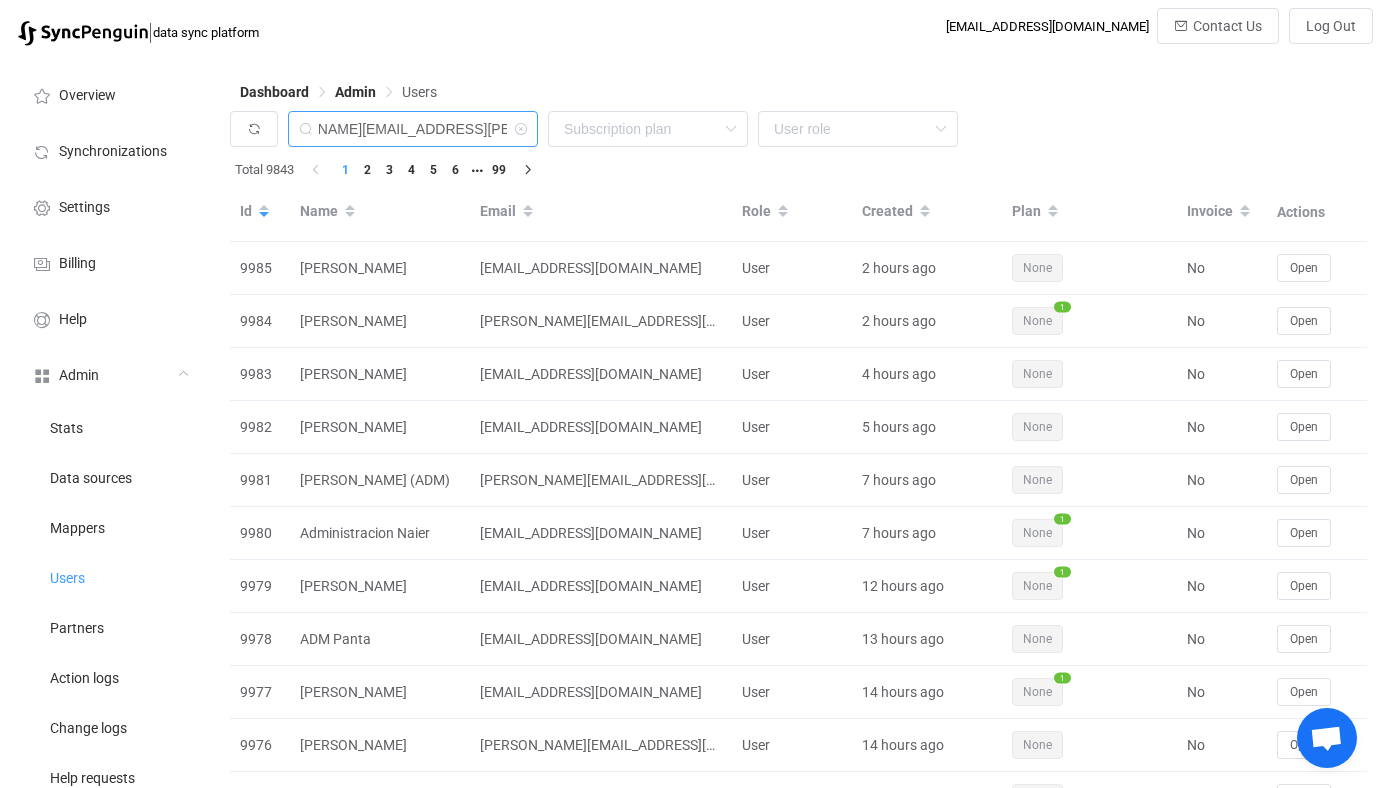 type on "[PERSON_NAME][EMAIL_ADDRESS][PERSON_NAME][DOMAIN_NAME]" 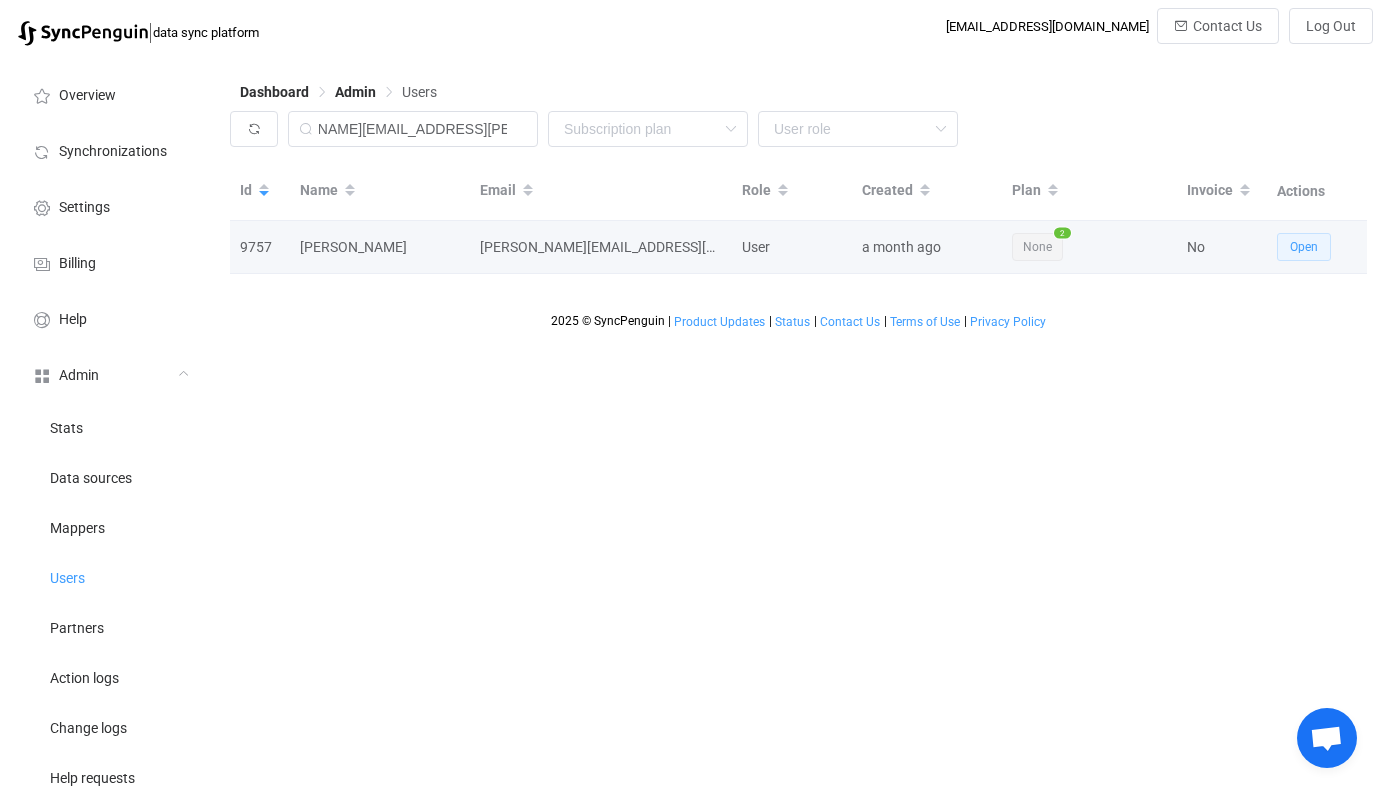 scroll, scrollTop: 0, scrollLeft: 0, axis: both 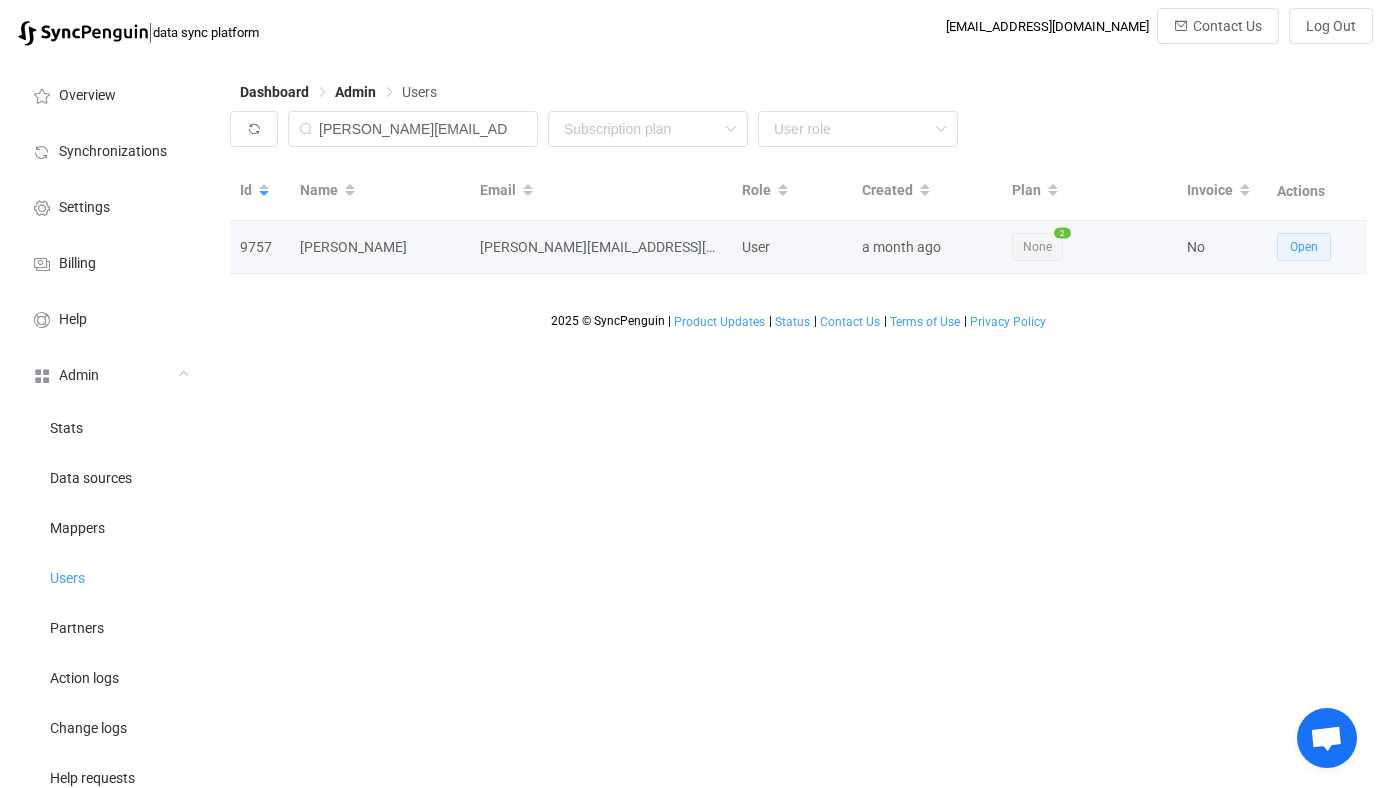 click on "Open" at bounding box center (1304, 247) 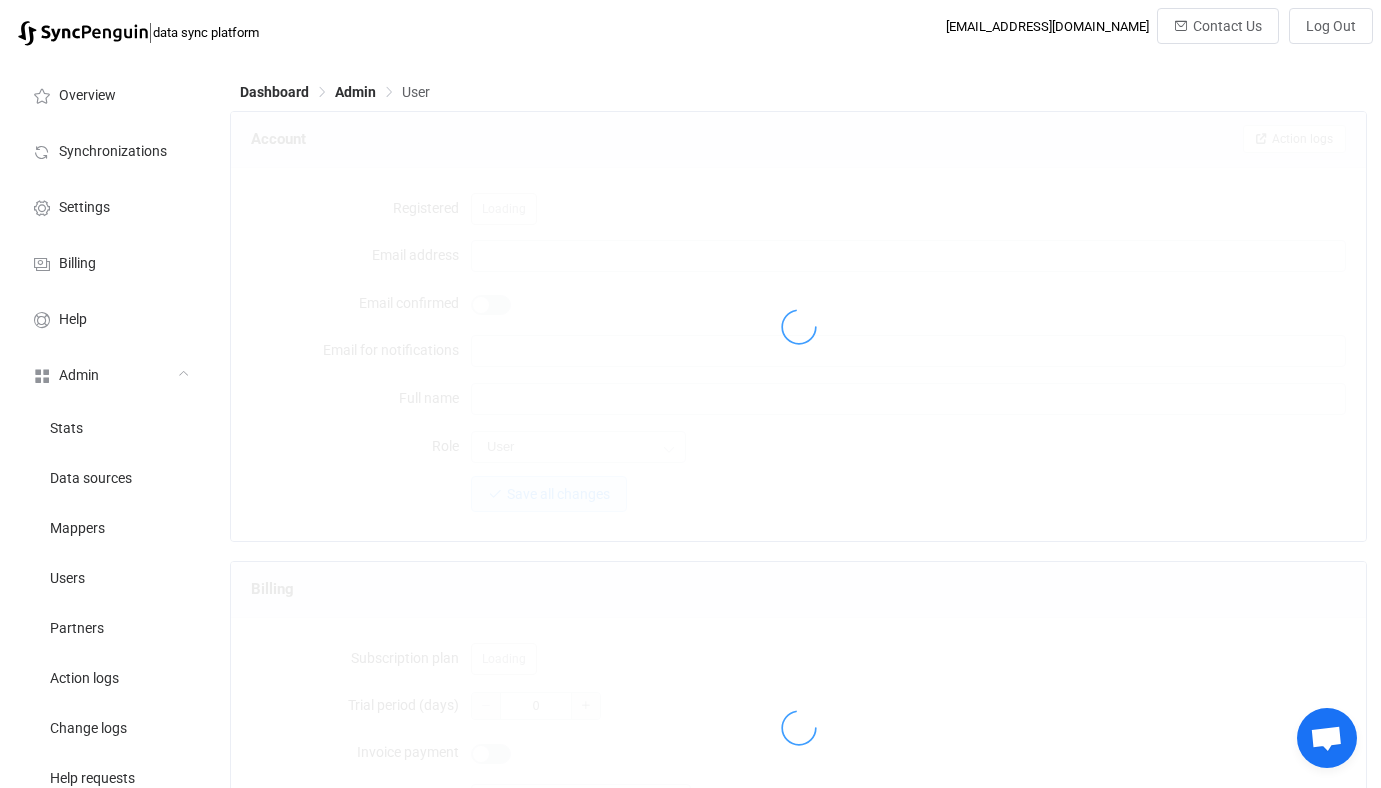 type on "[PERSON_NAME][EMAIL_ADDRESS][PERSON_NAME][DOMAIN_NAME]" 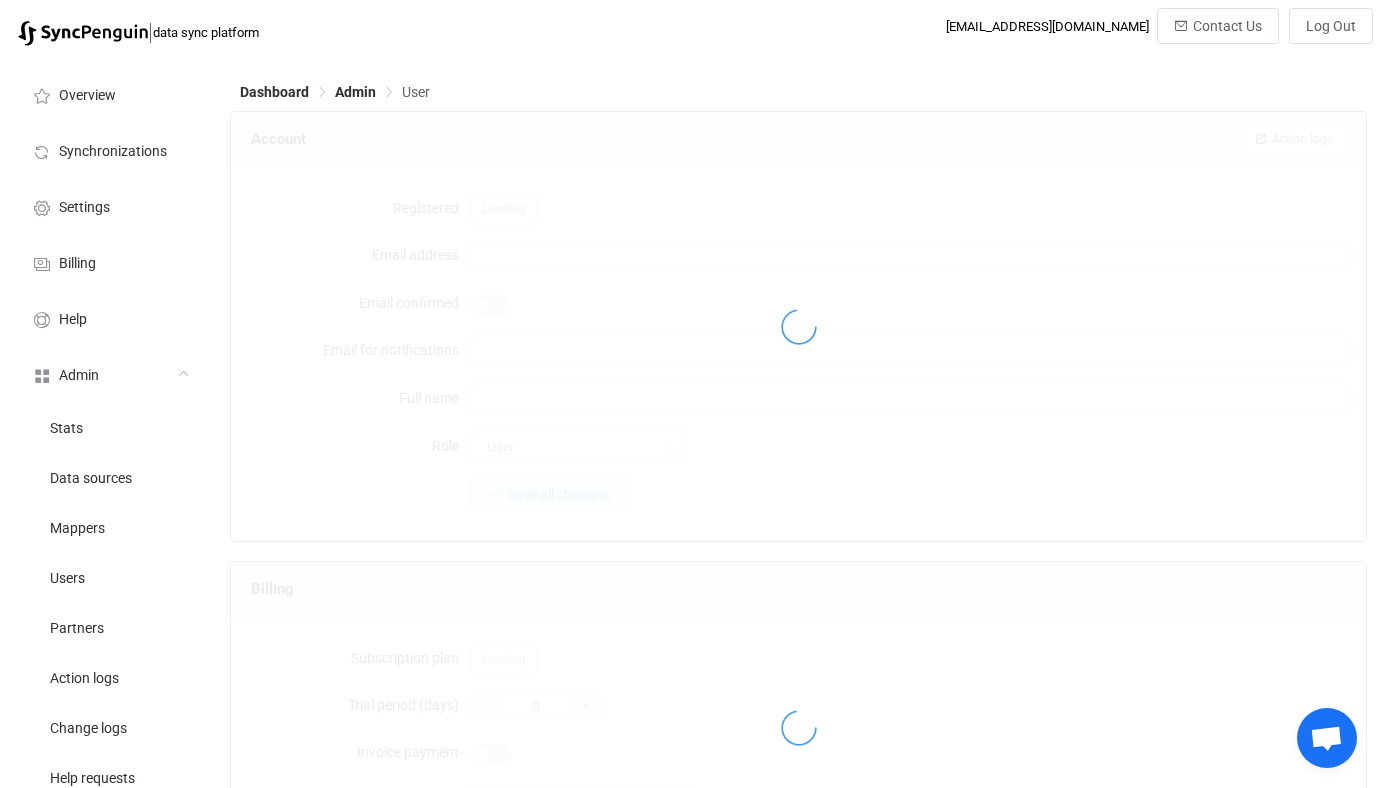 type on "[PERSON_NAME]" 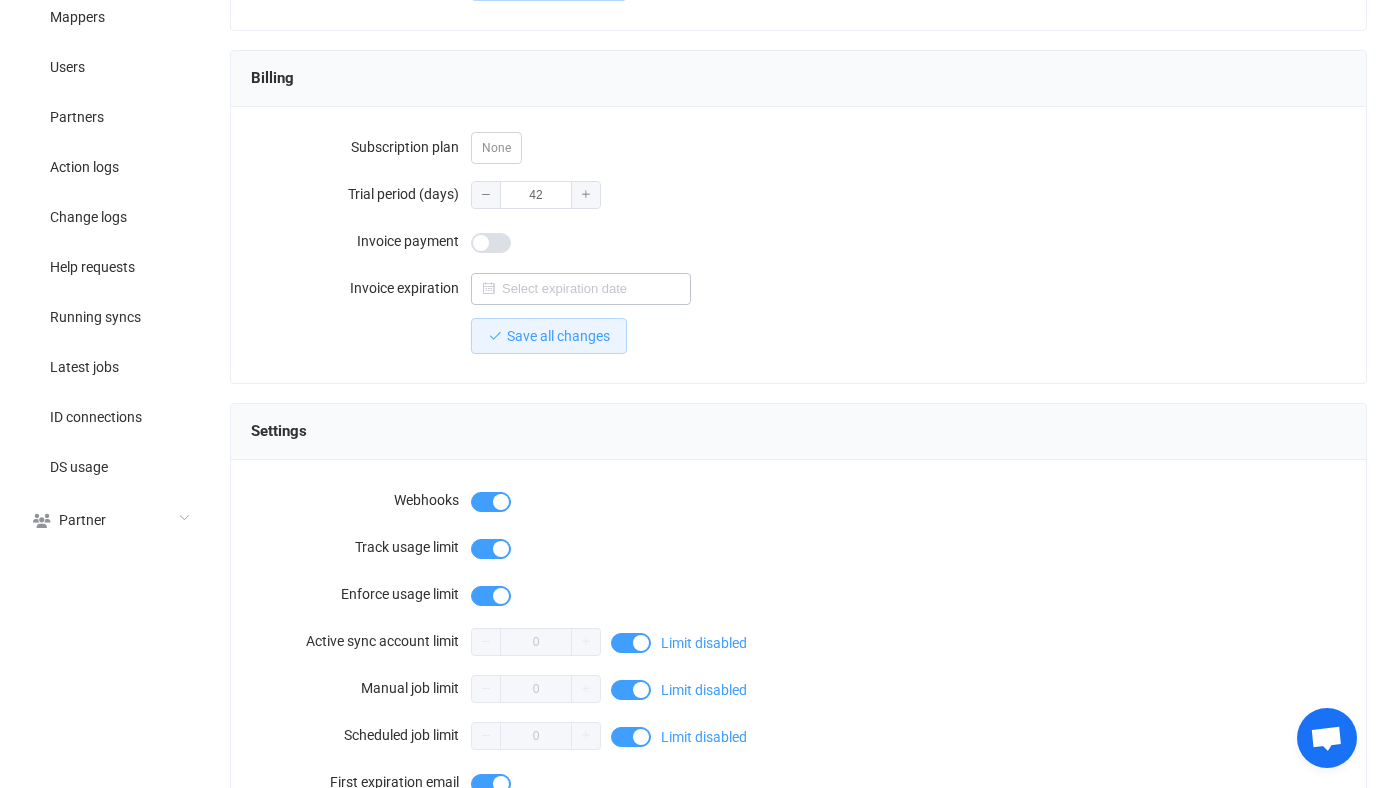 scroll, scrollTop: 597, scrollLeft: 0, axis: vertical 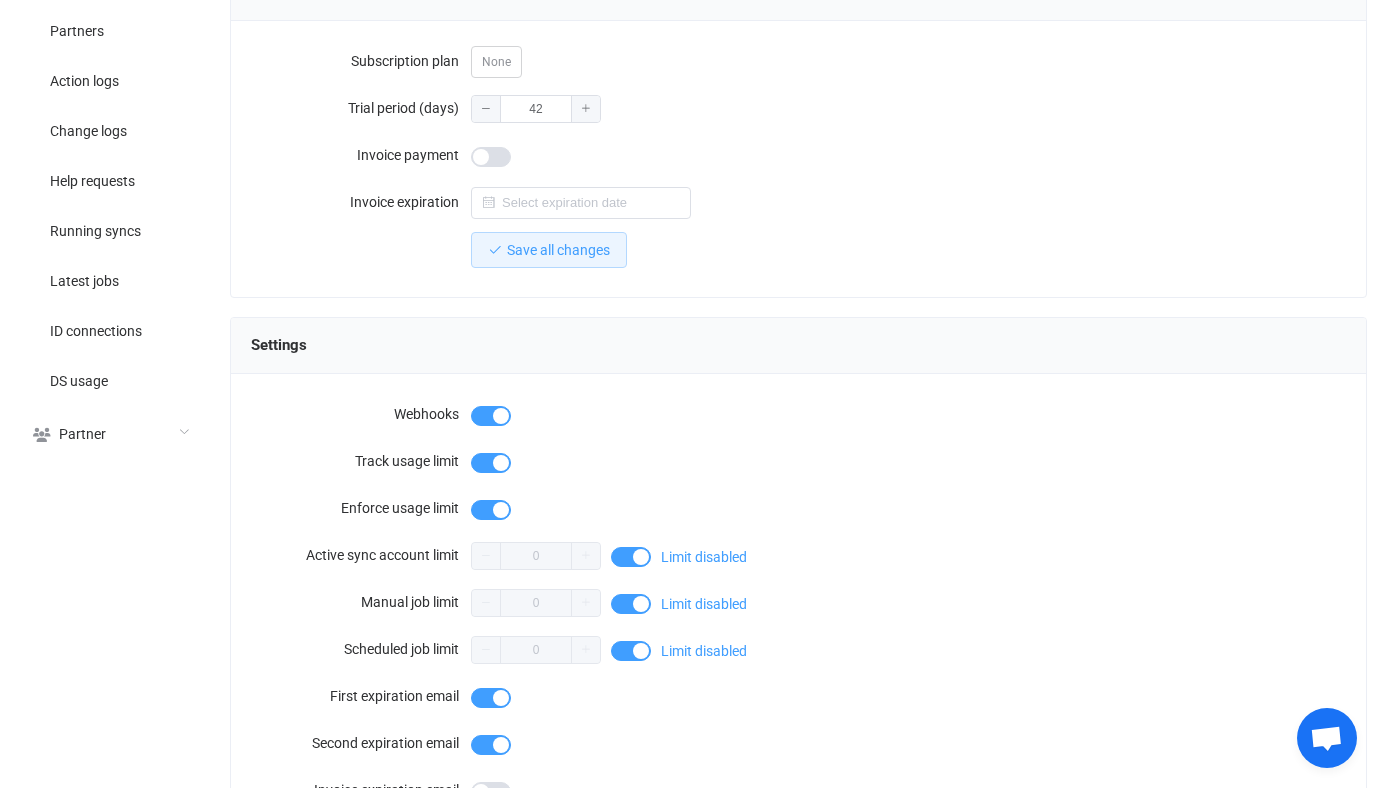 click at bounding box center (631, 557) 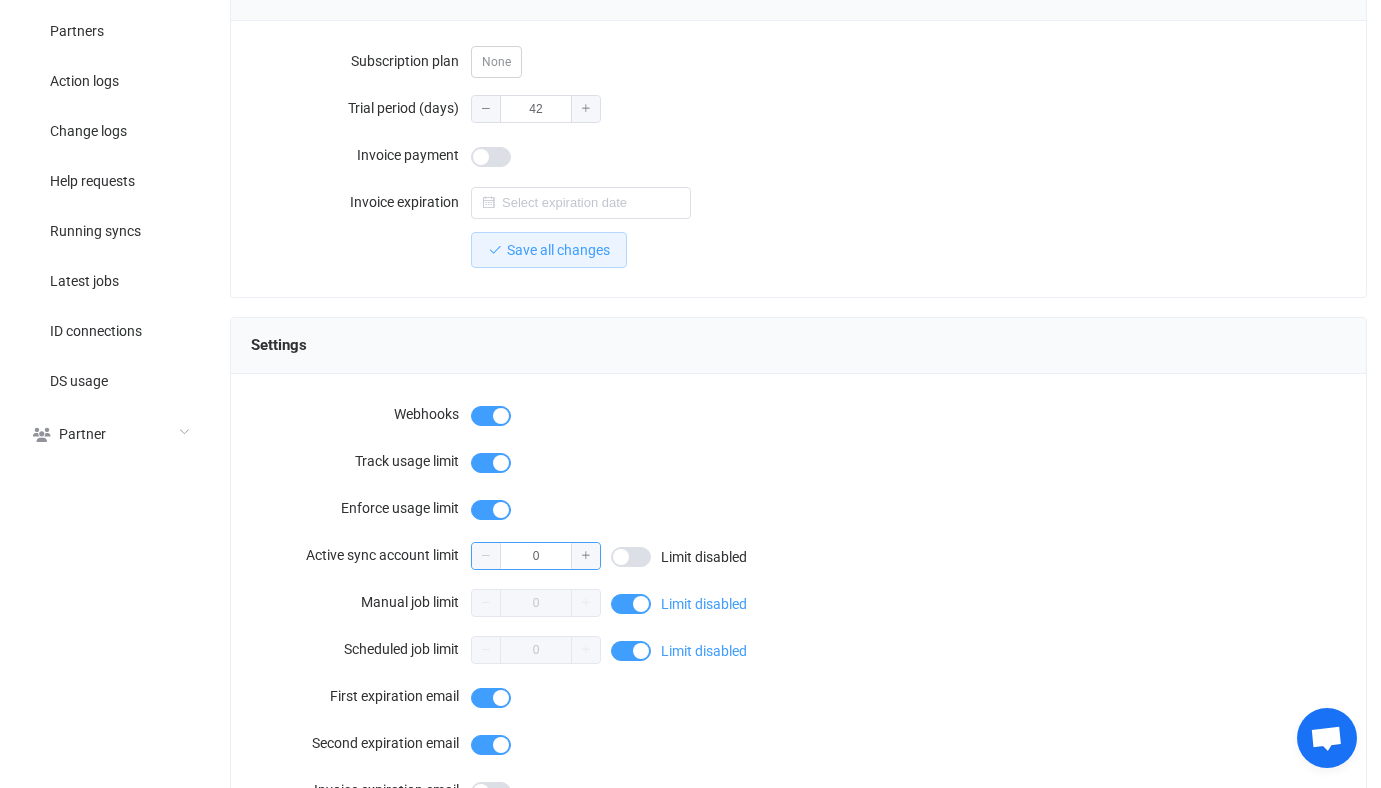click on "0" at bounding box center (536, 556) 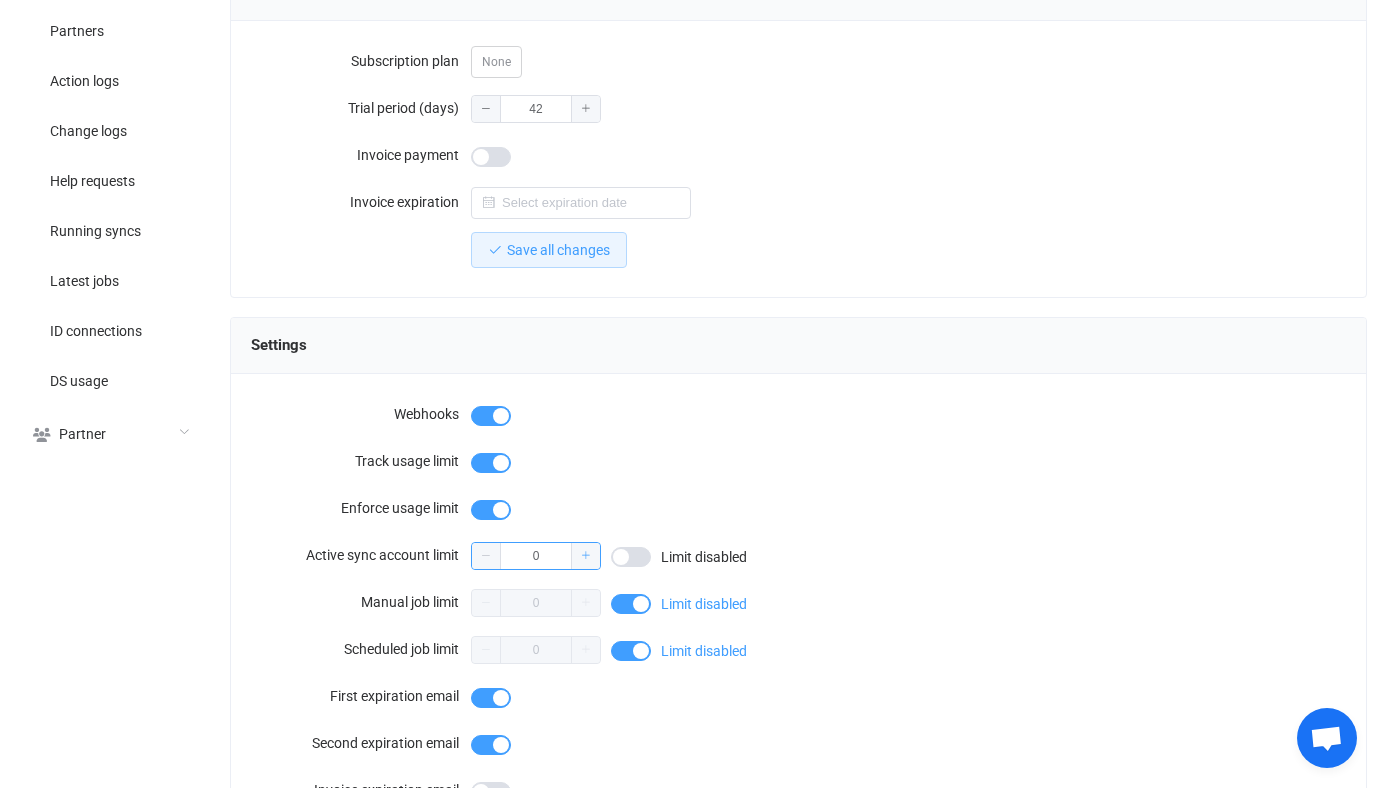 type on "1" 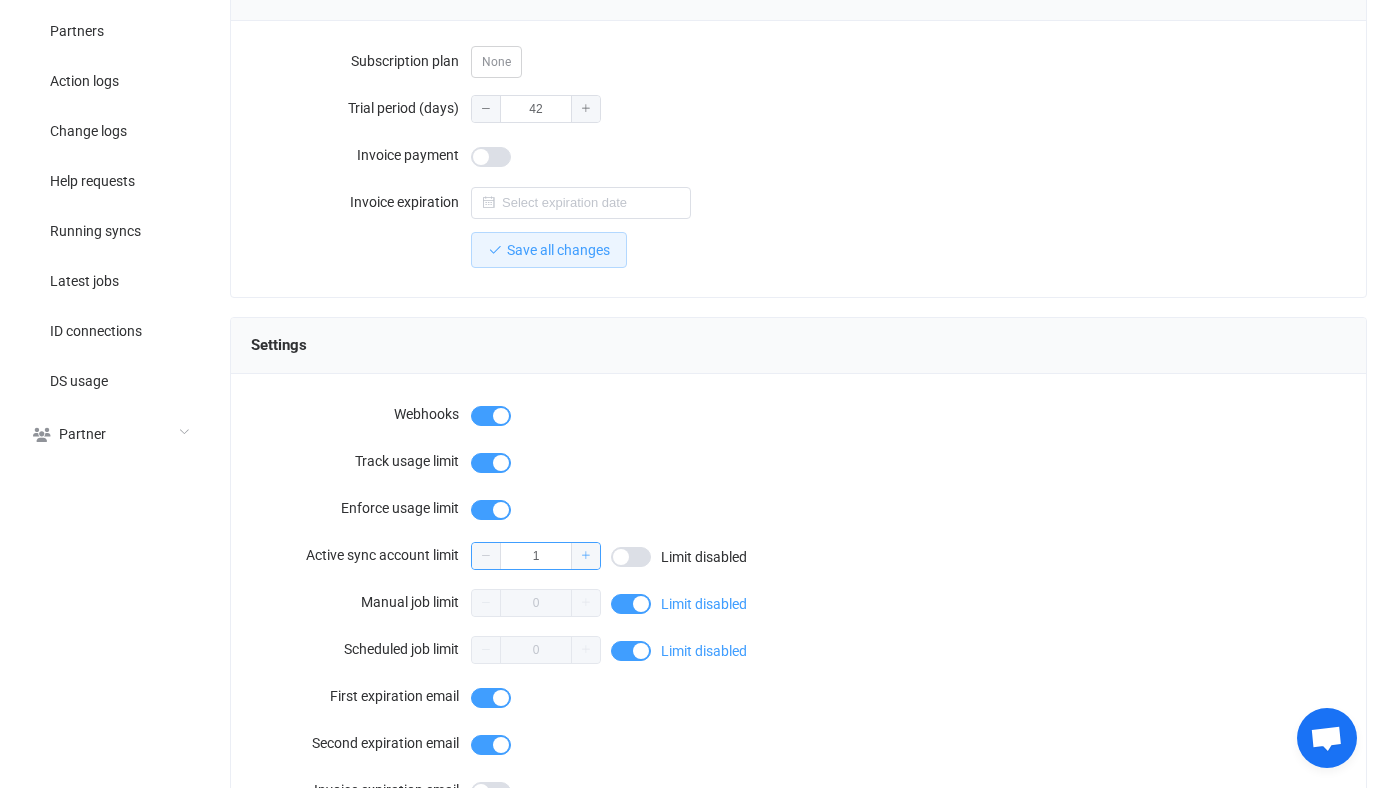 click at bounding box center [586, 556] 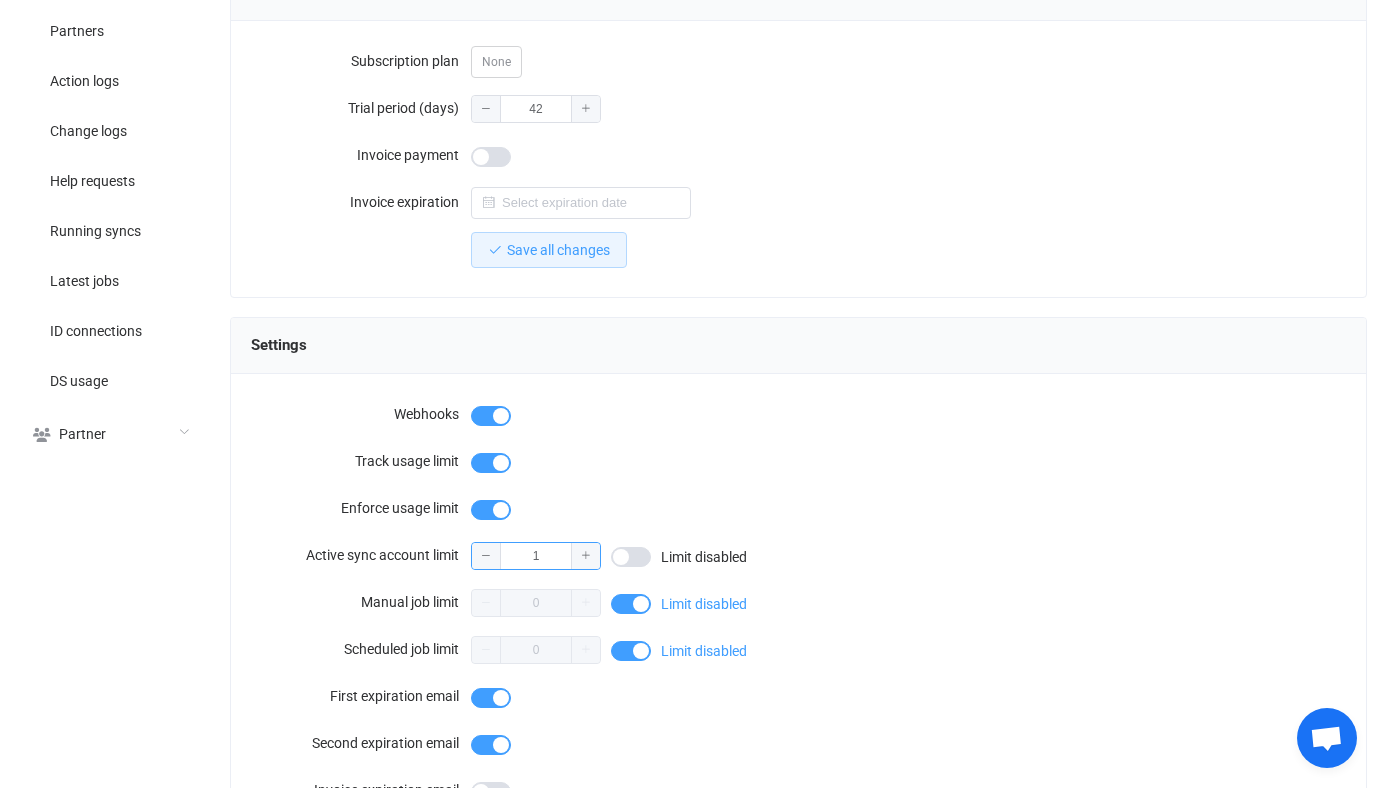 click on "1" at bounding box center [536, 556] 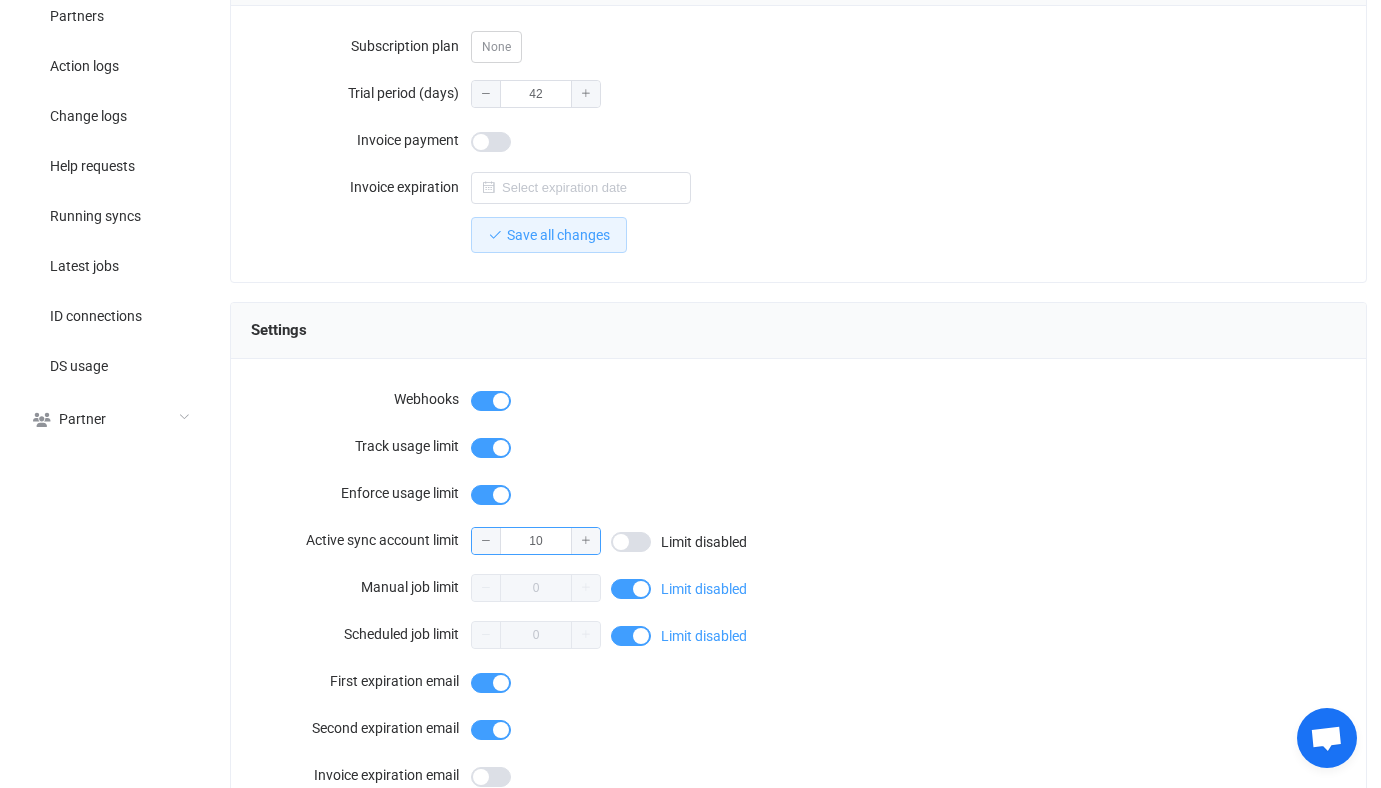 scroll, scrollTop: 1120, scrollLeft: 0, axis: vertical 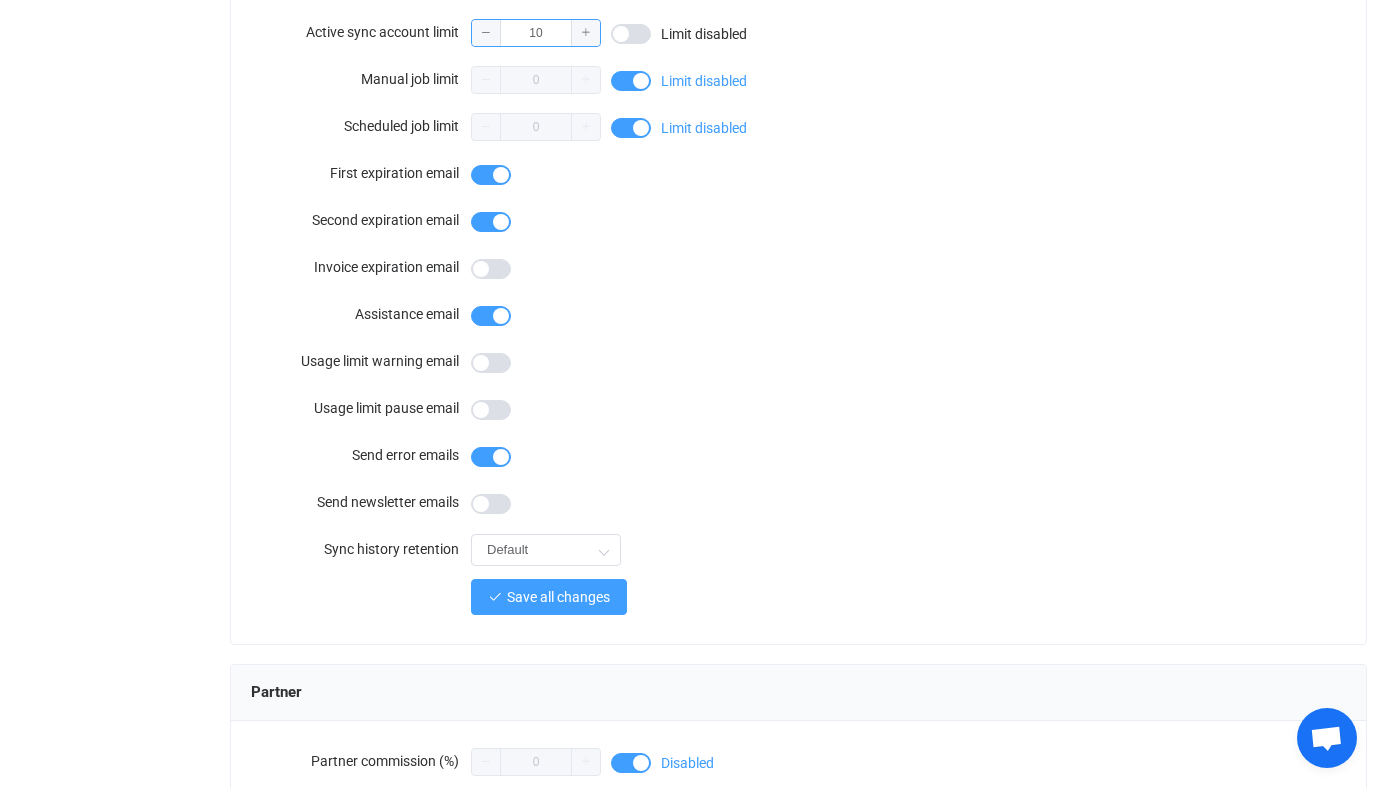type on "10" 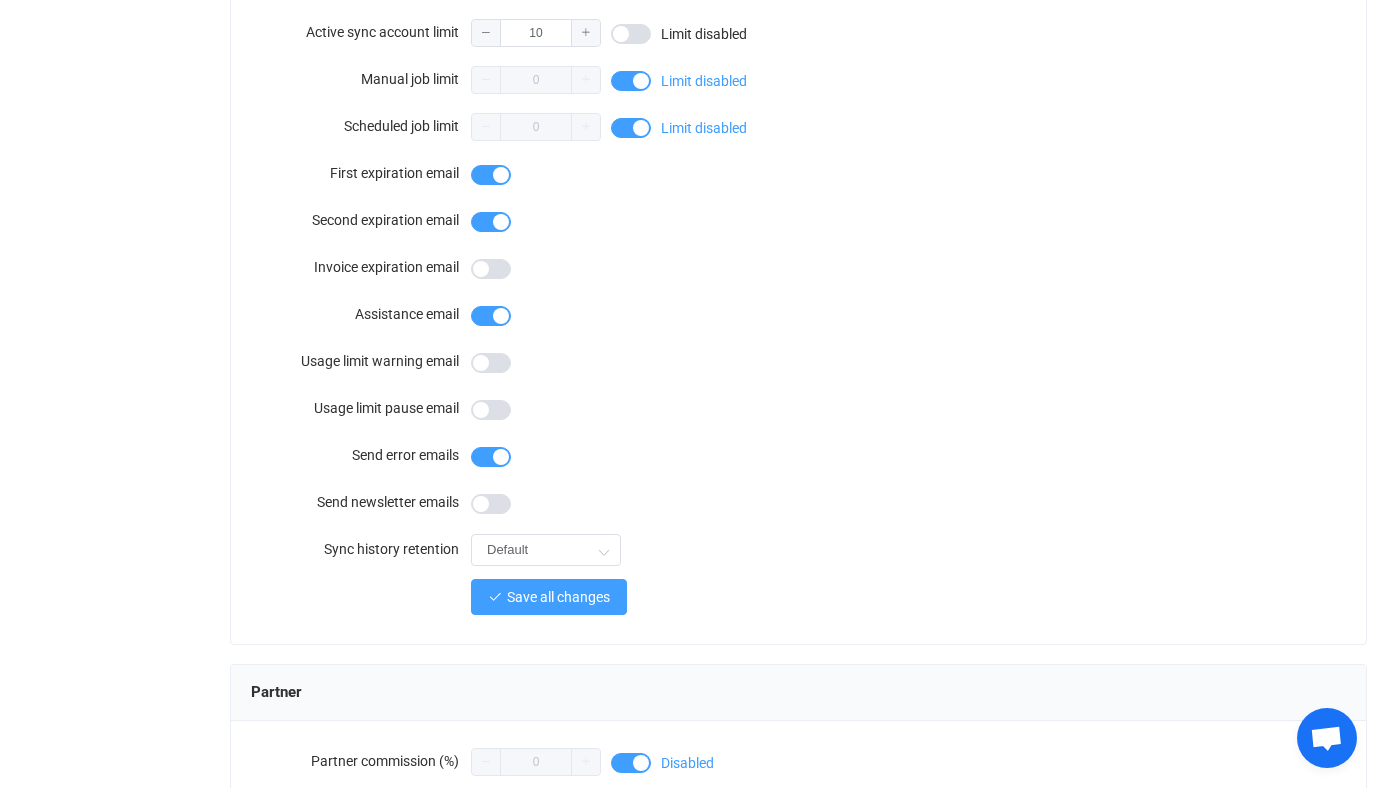 click on "Save all changes" at bounding box center (558, 597) 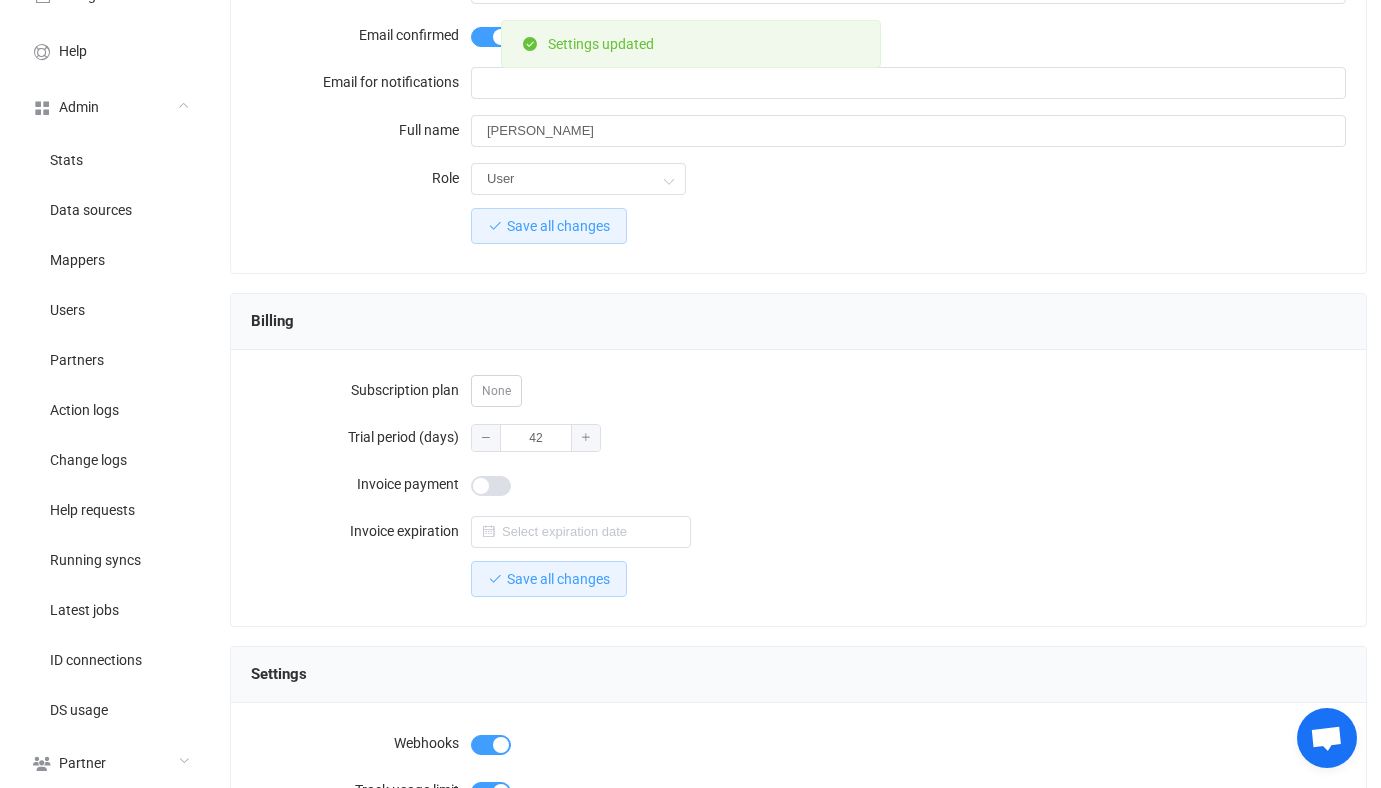 scroll, scrollTop: 304, scrollLeft: 0, axis: vertical 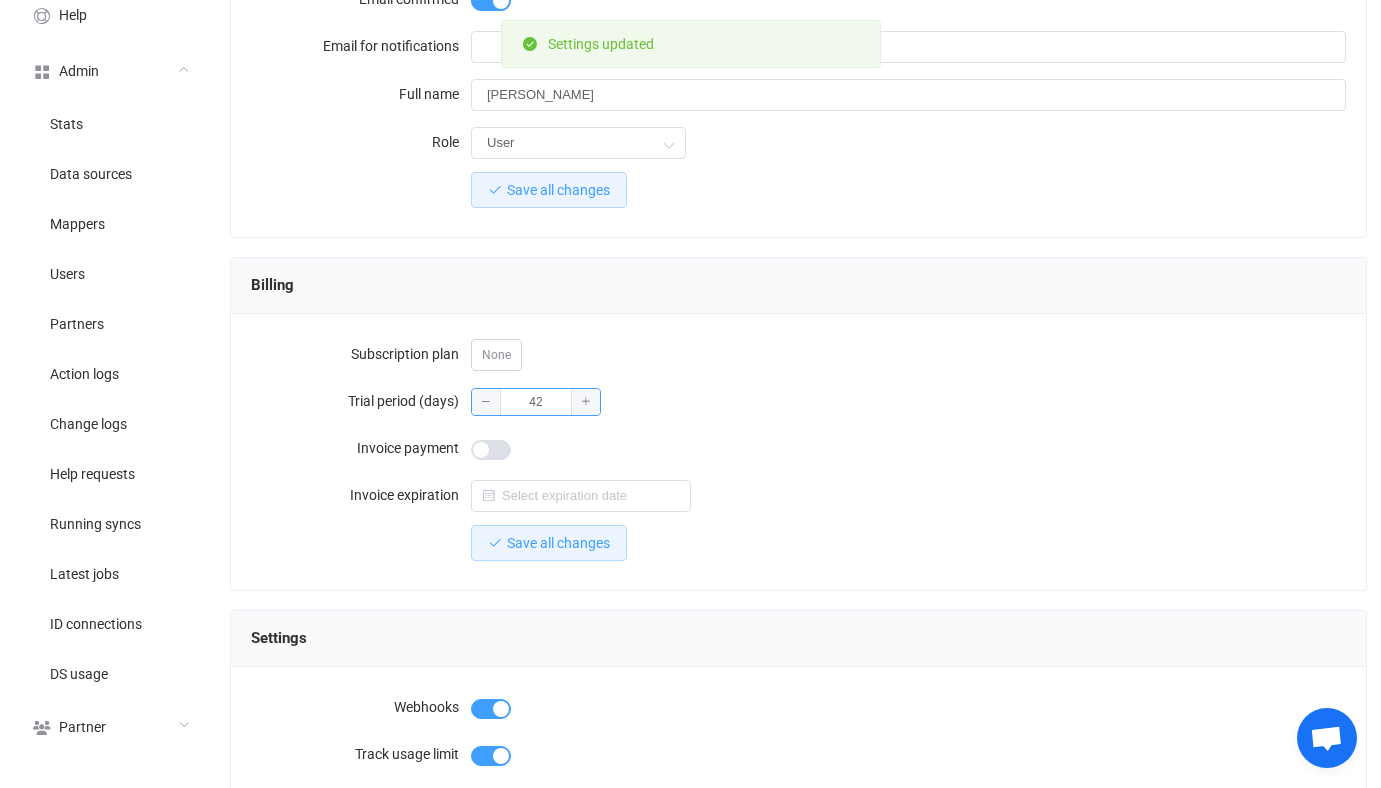 click on "42" at bounding box center (536, 402) 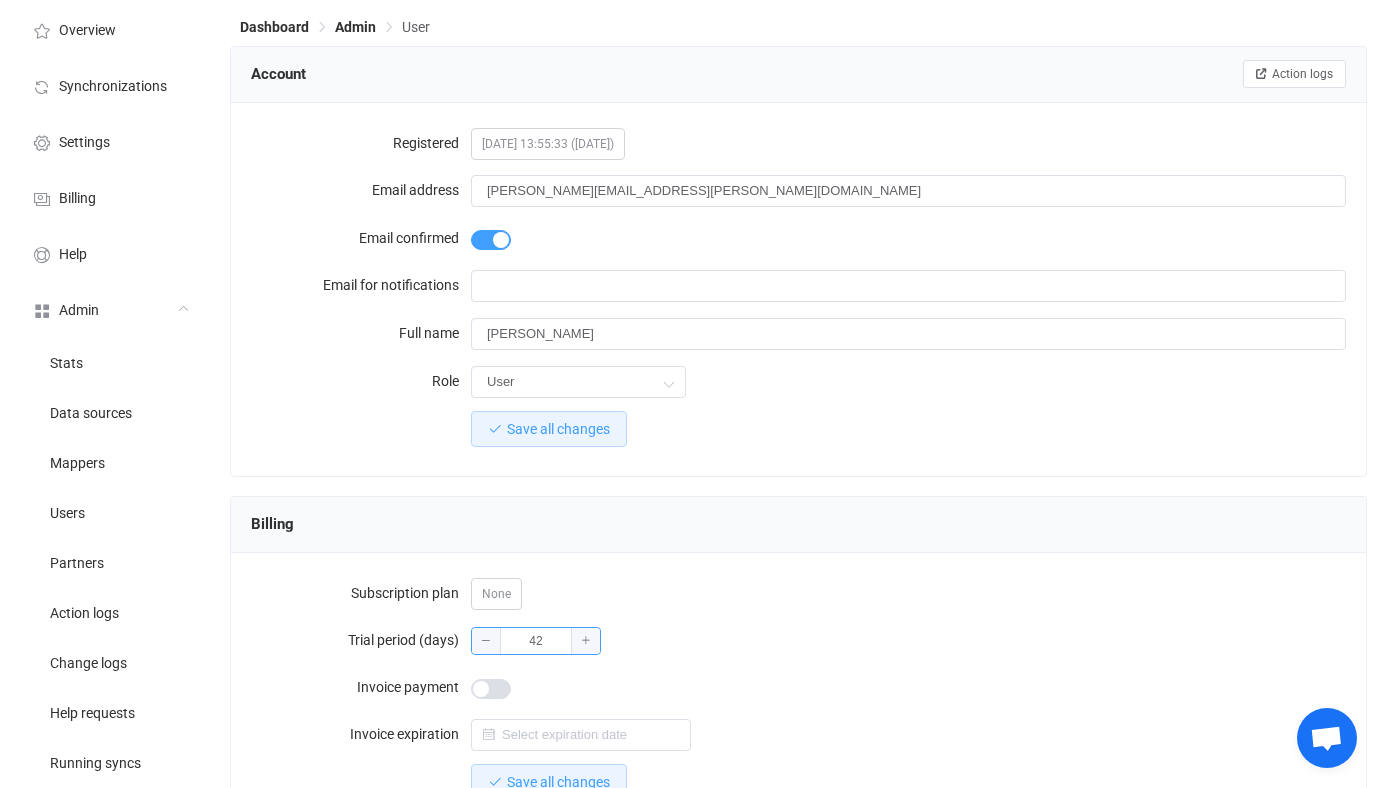 scroll, scrollTop: 66, scrollLeft: 0, axis: vertical 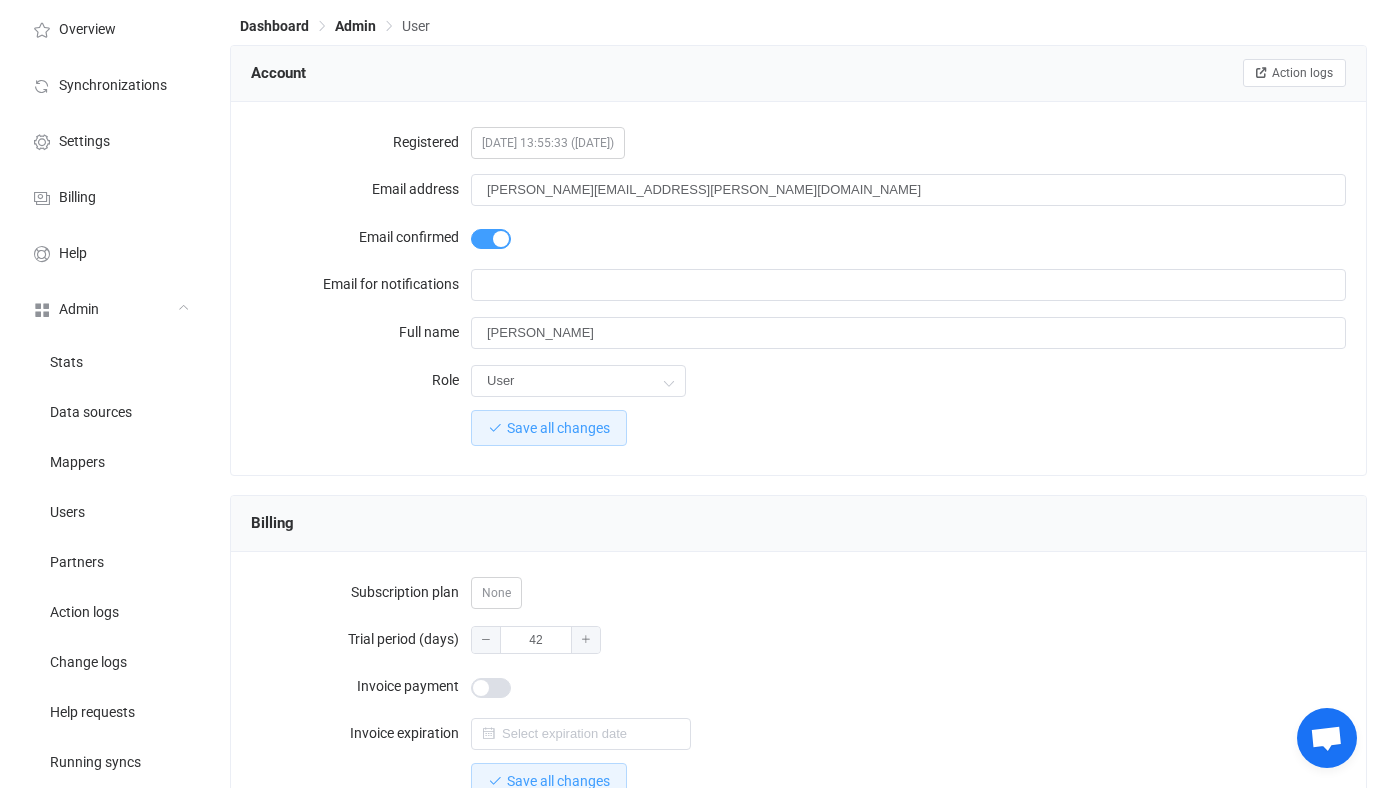 click on "[DATE] 13:55:33 ([DATE])" at bounding box center [548, 143] 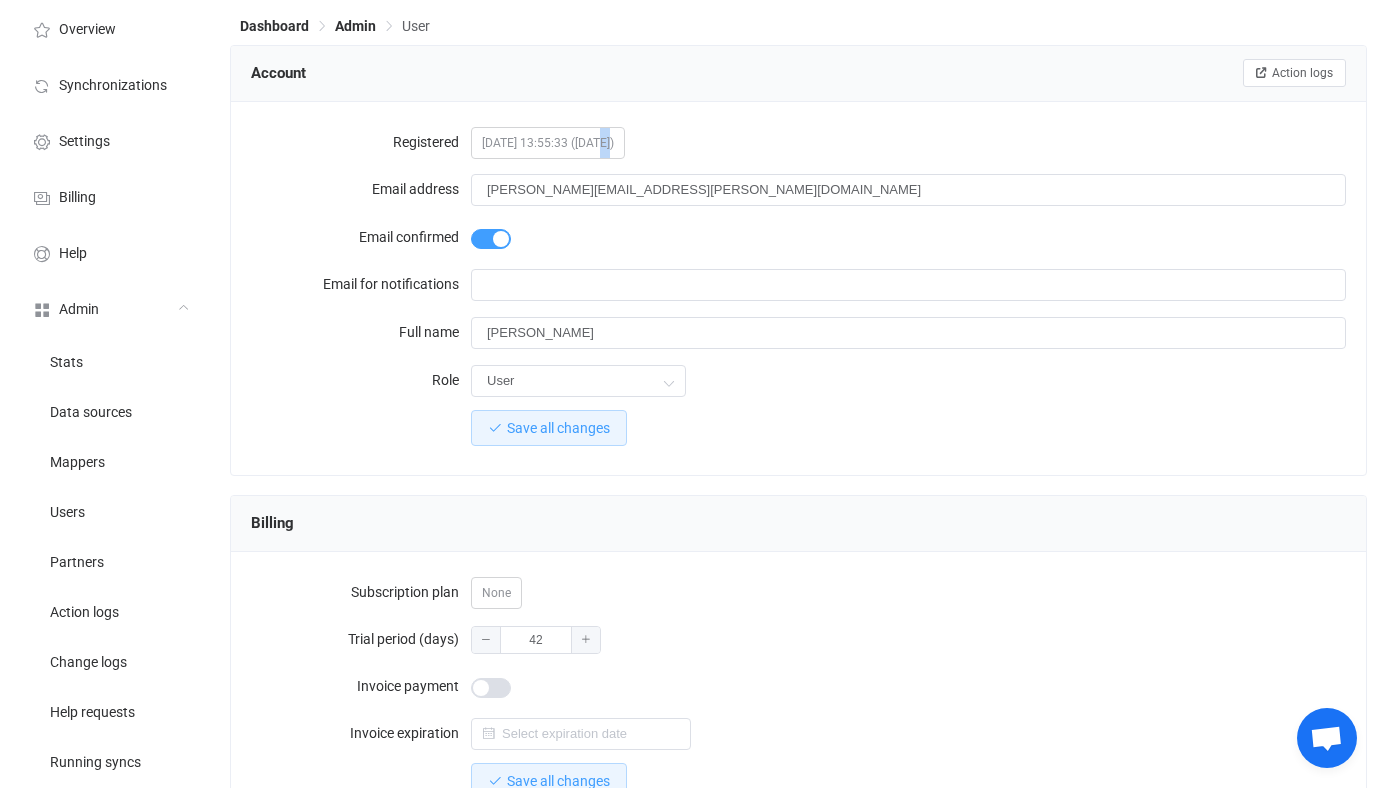 click on "[DATE] 13:55:33 ([DATE])" at bounding box center [548, 143] 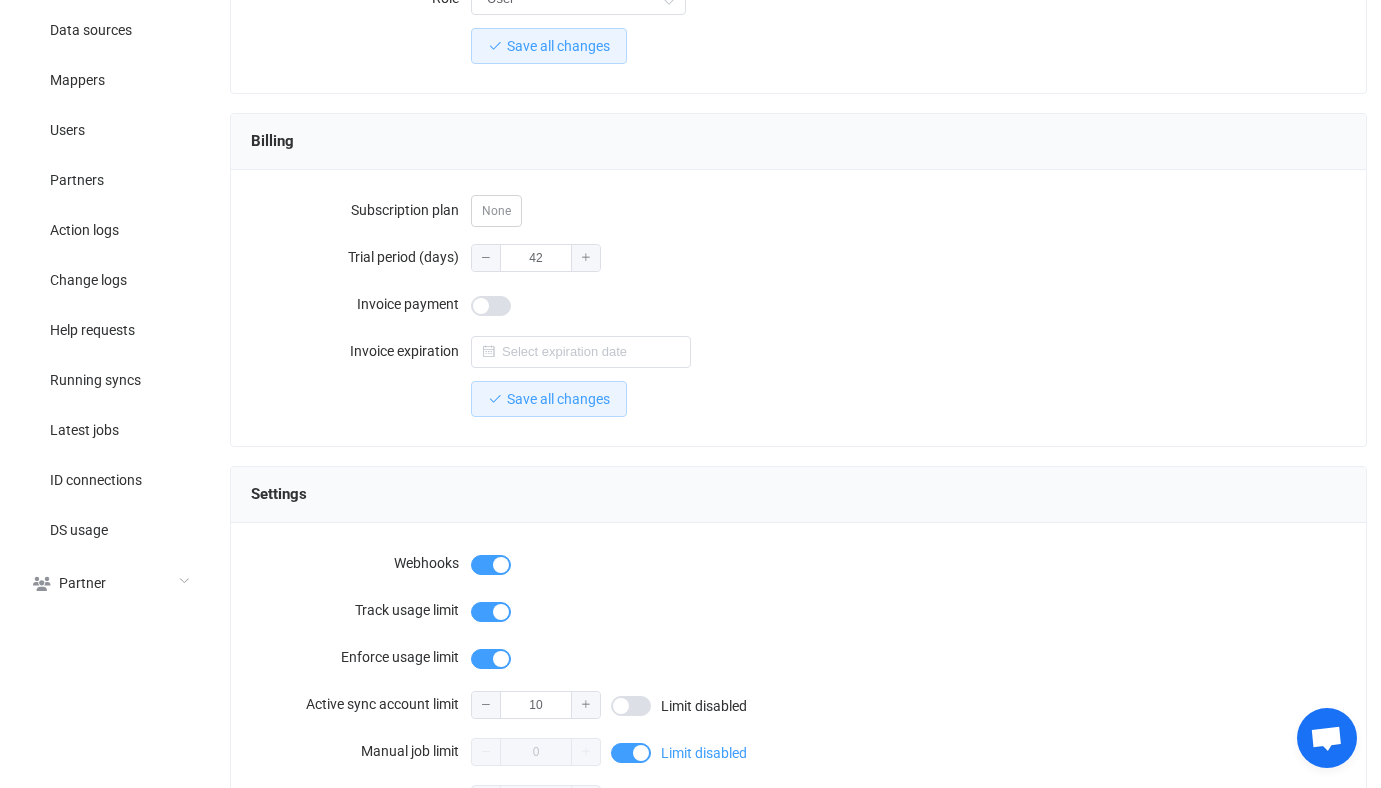 scroll, scrollTop: 491, scrollLeft: 0, axis: vertical 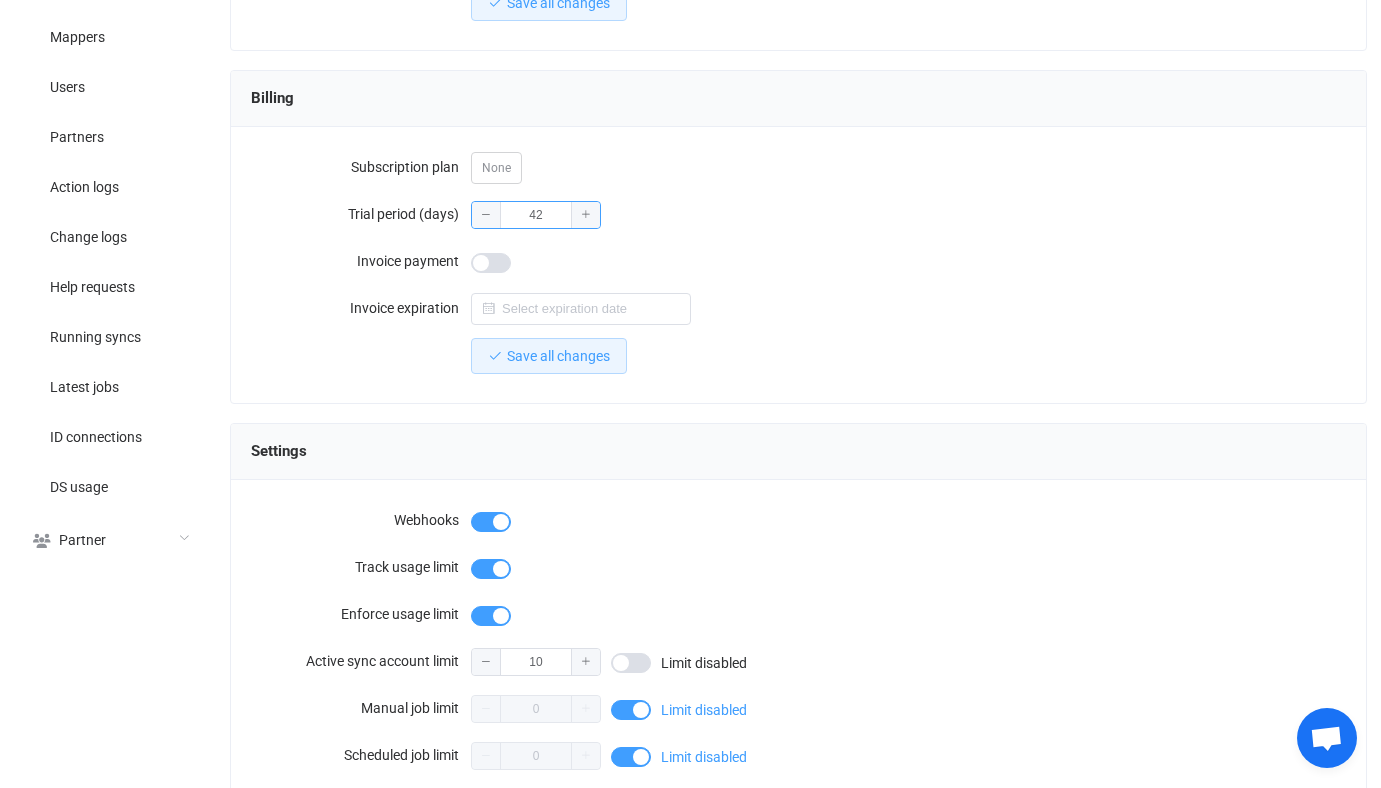 click on "42" at bounding box center [536, 215] 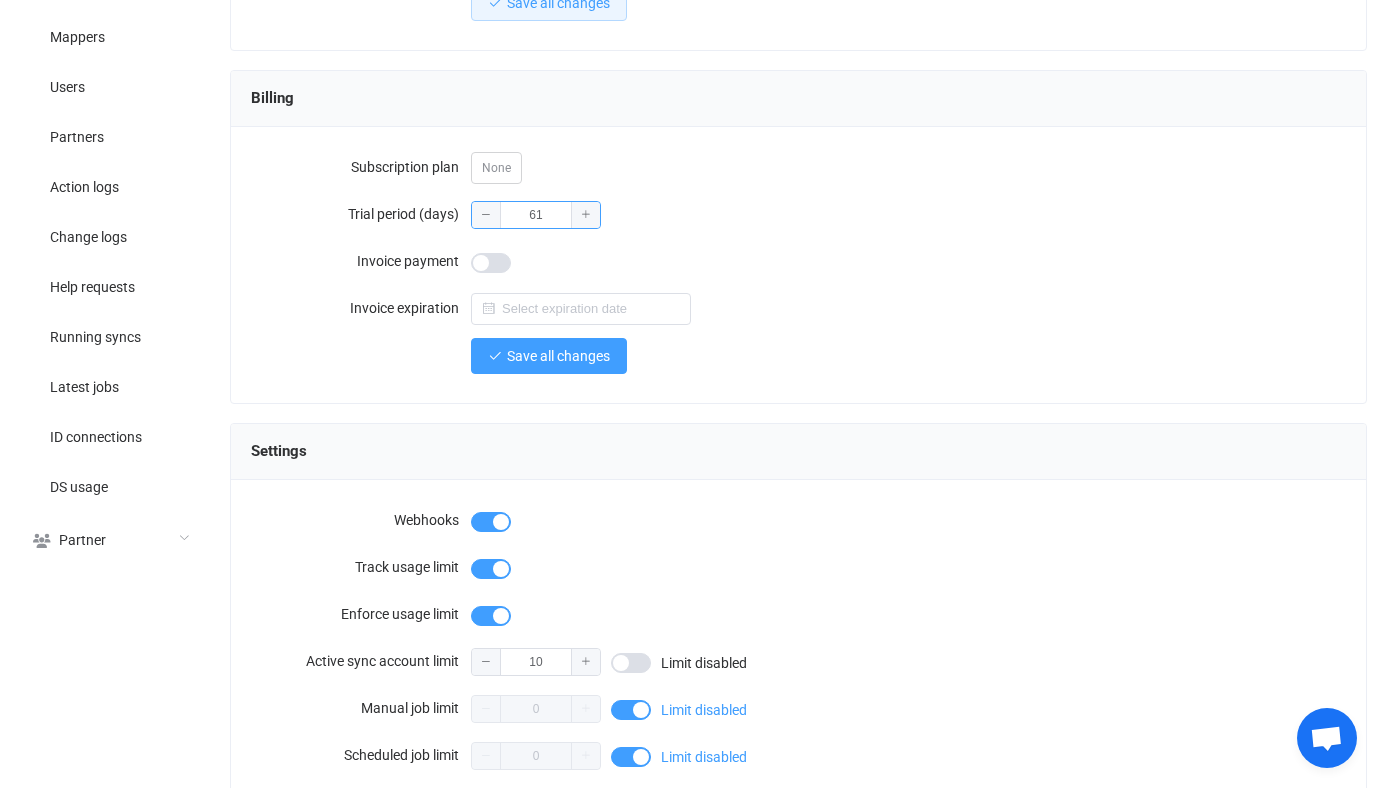 type on "61" 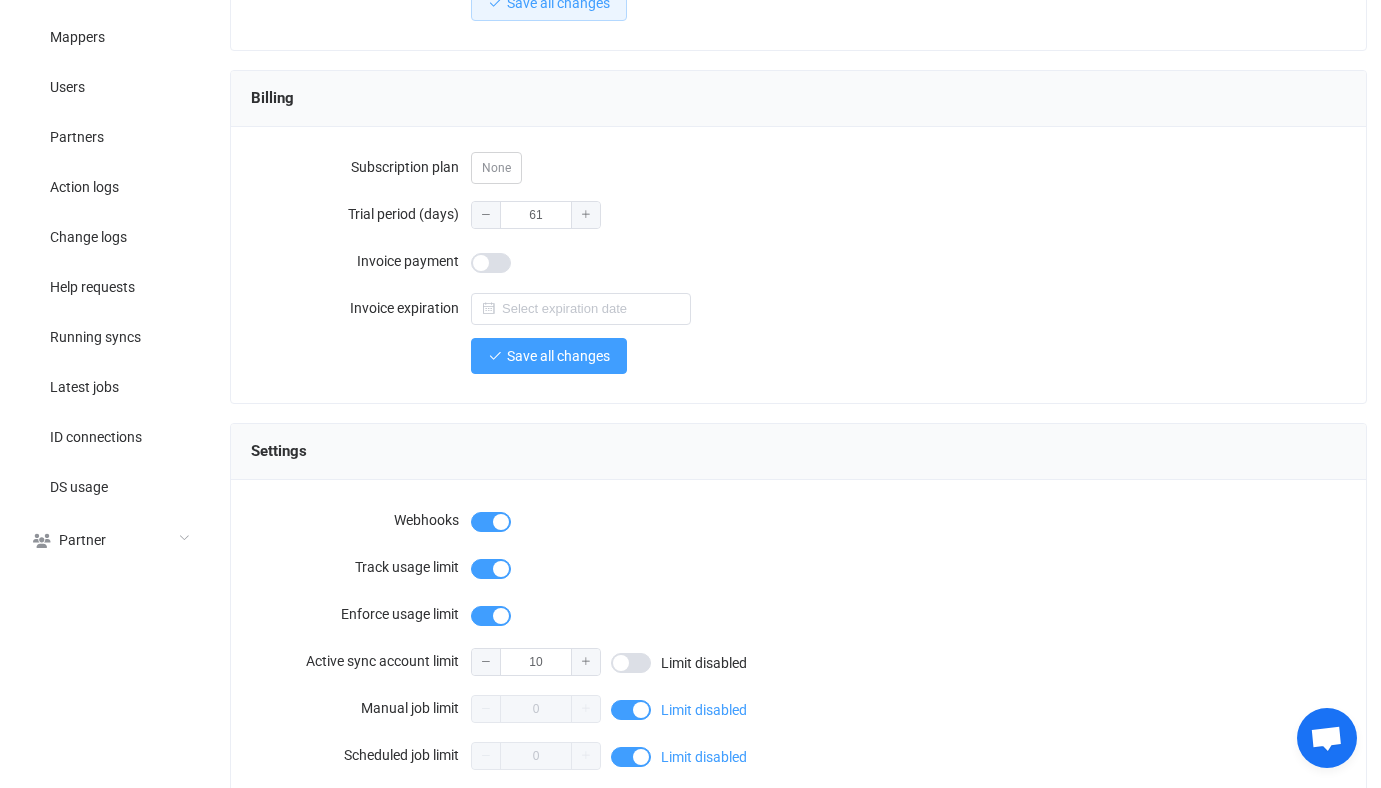 click on "Save all changes" at bounding box center [549, 356] 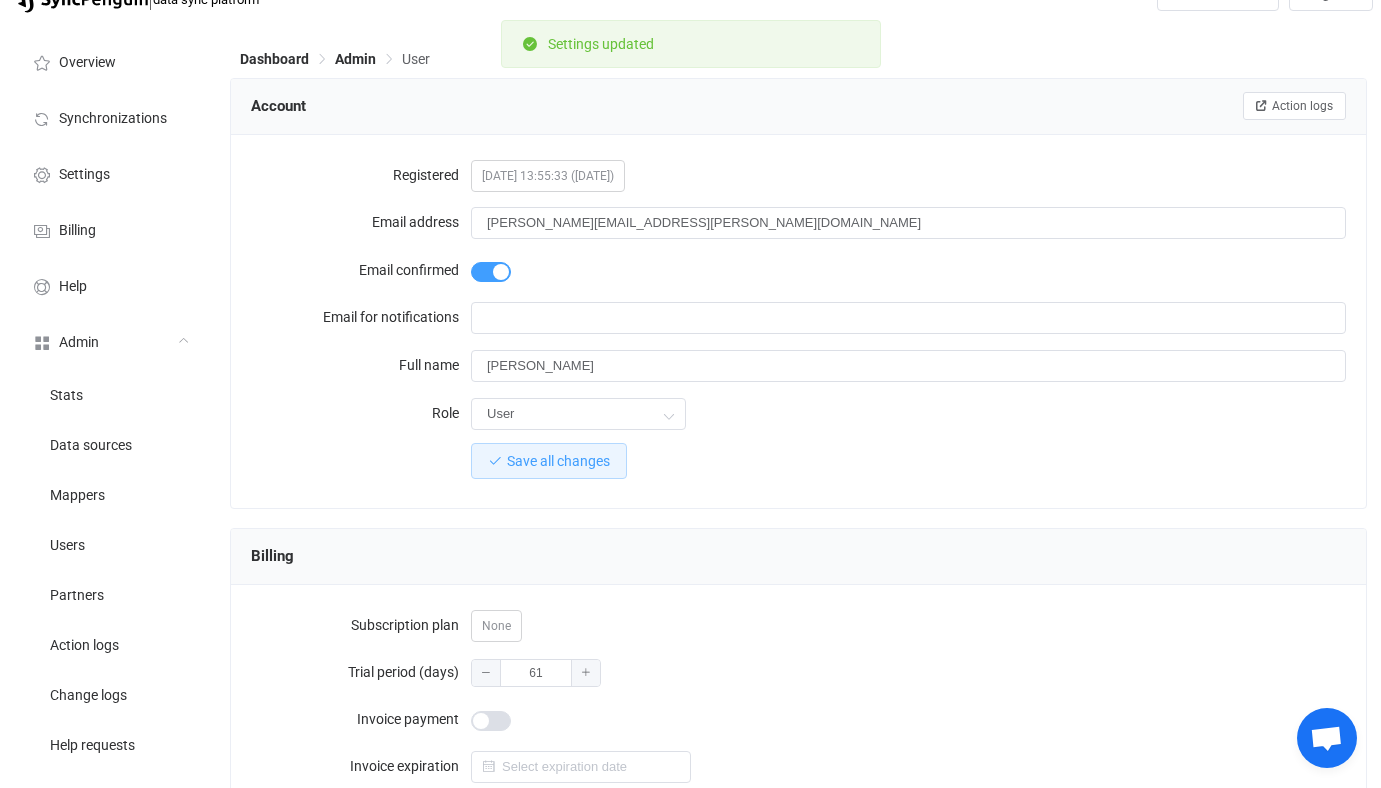 scroll, scrollTop: 14, scrollLeft: 0, axis: vertical 